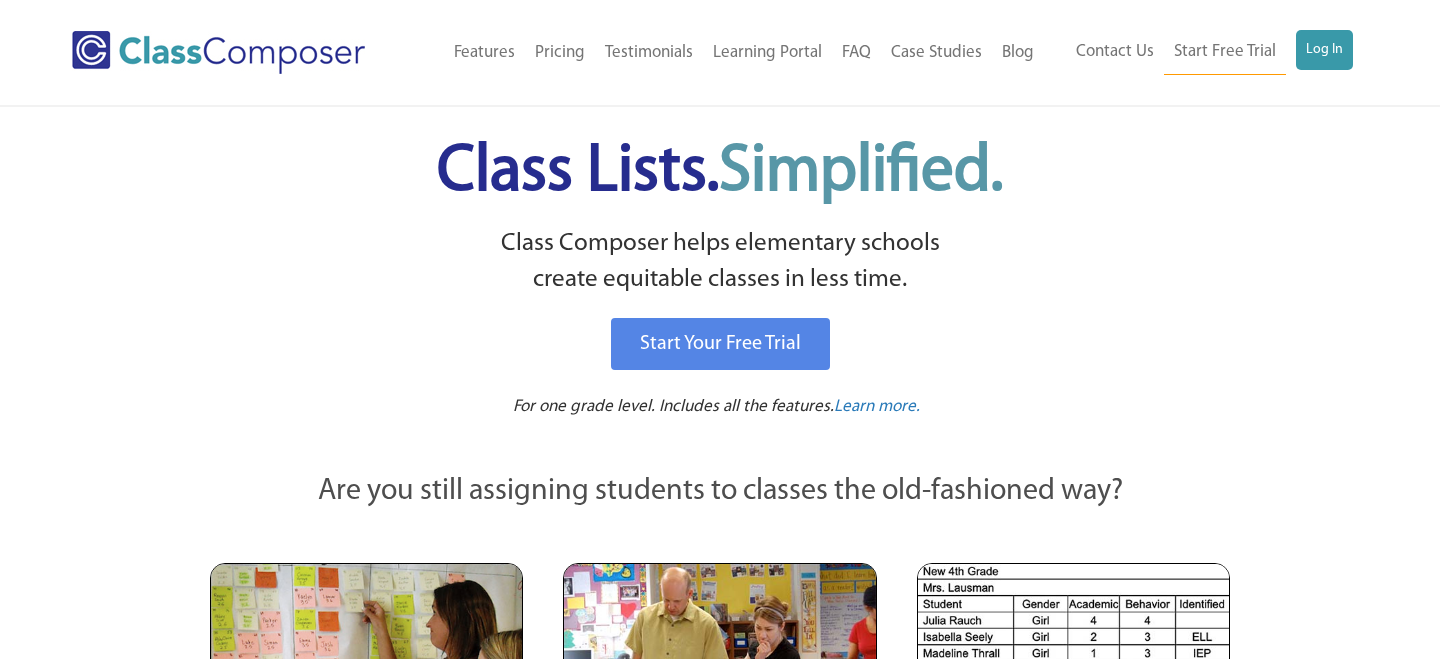 scroll, scrollTop: 0, scrollLeft: 0, axis: both 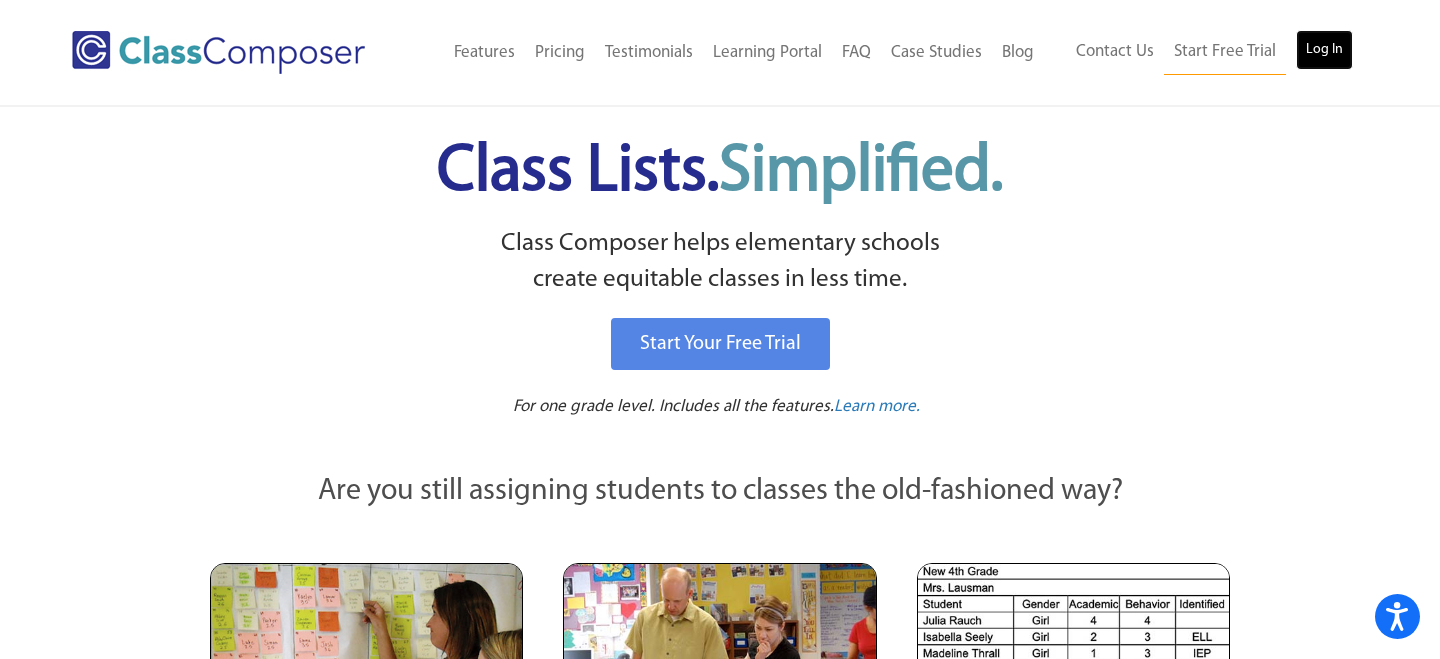 click on "Log In" at bounding box center [1324, 50] 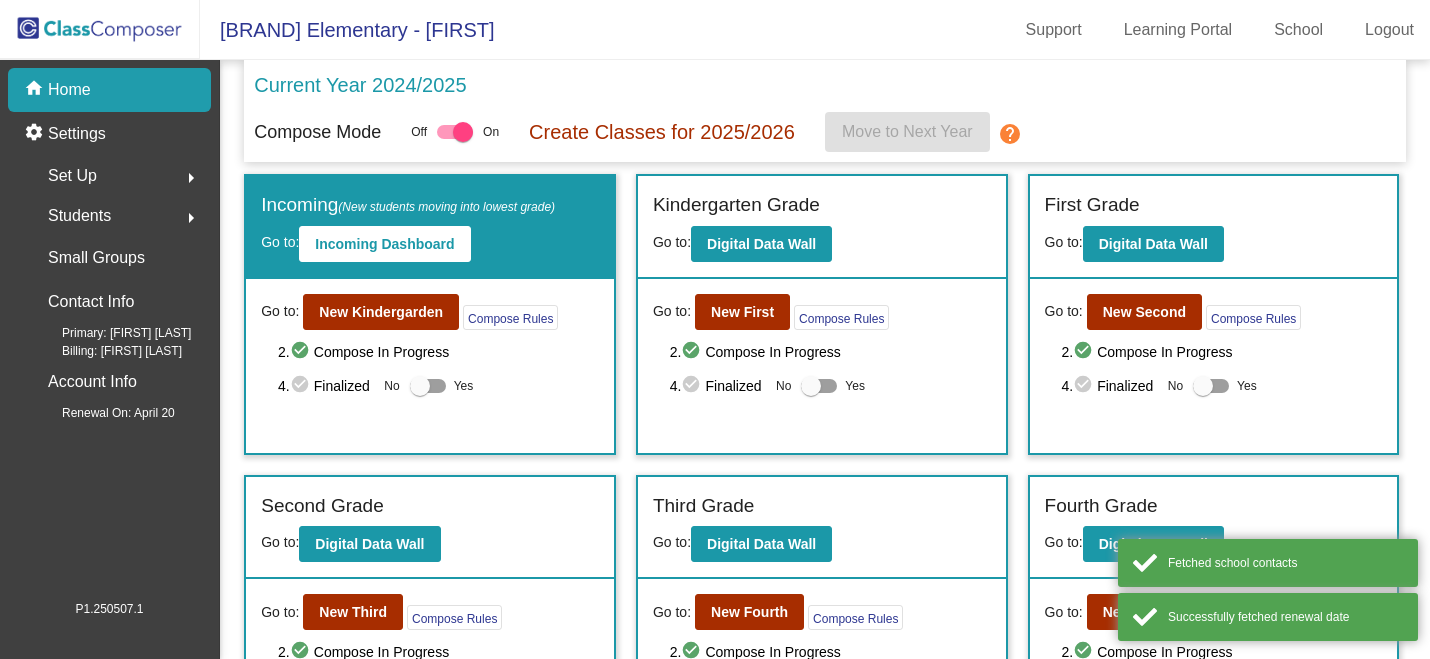 scroll, scrollTop: 0, scrollLeft: 0, axis: both 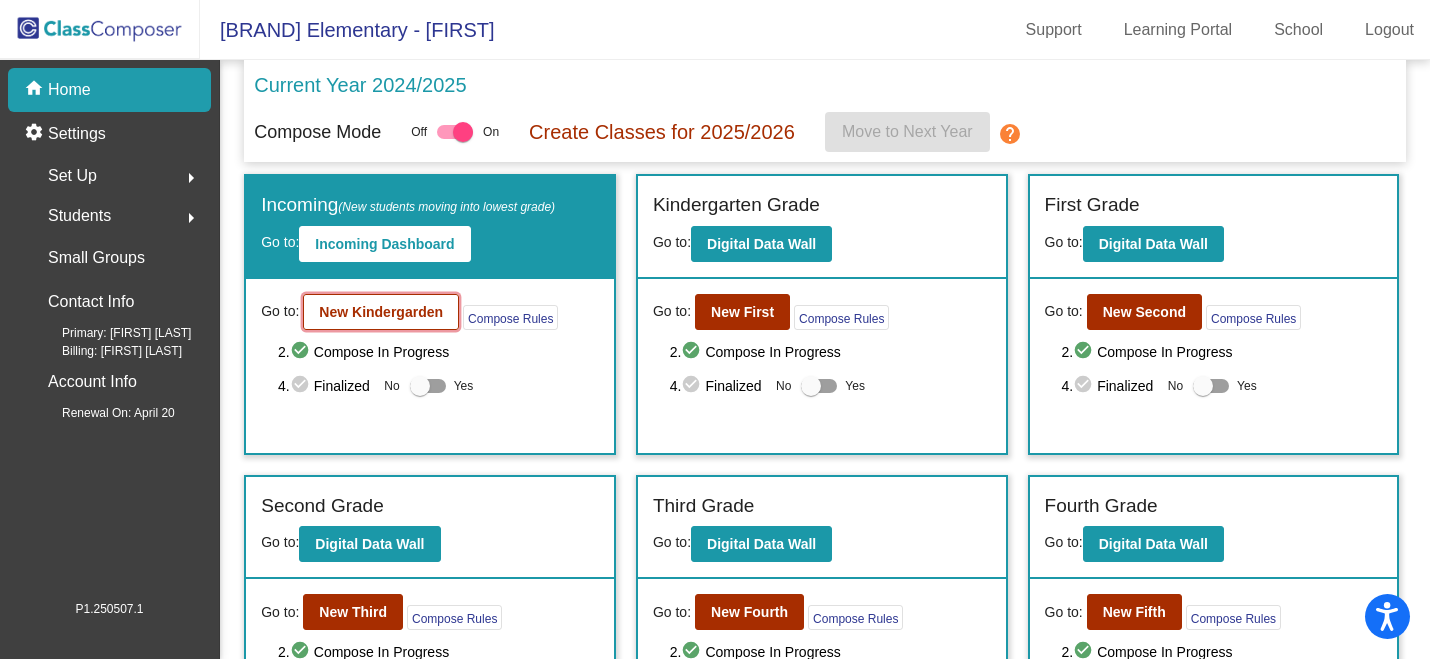 click on "New Kindergarden" 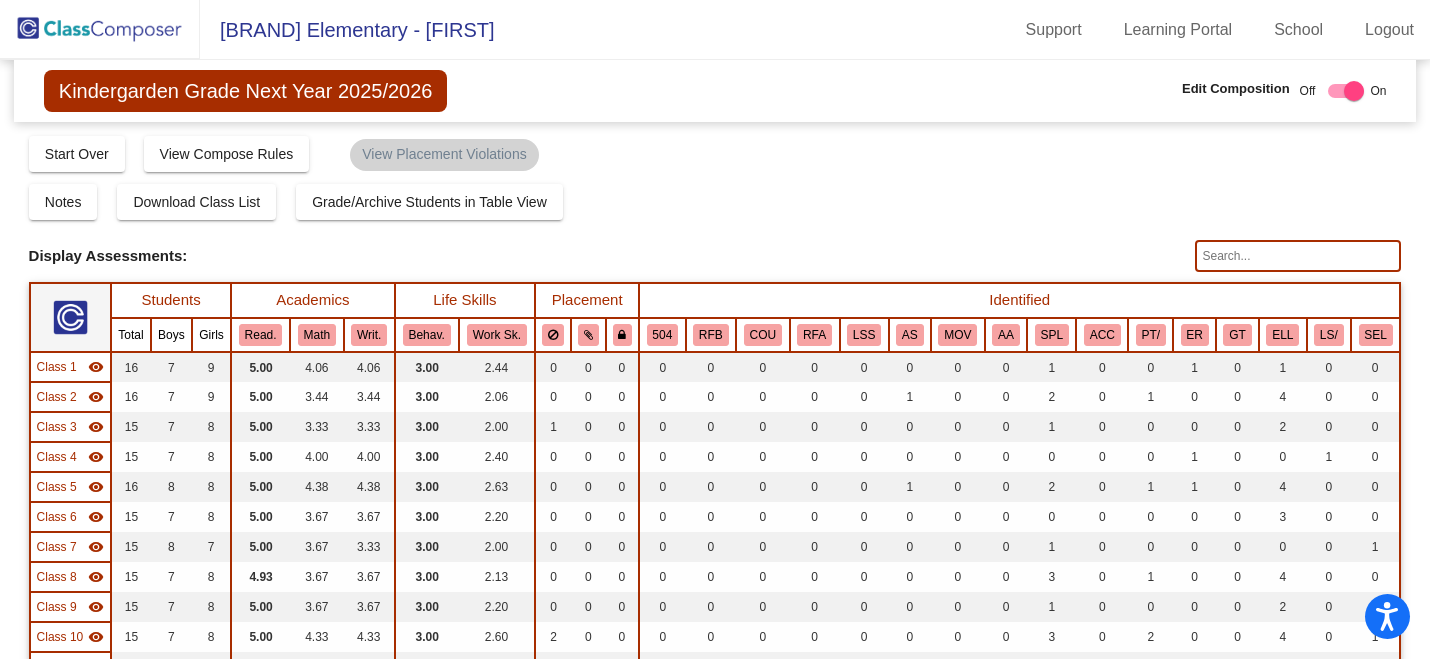 click 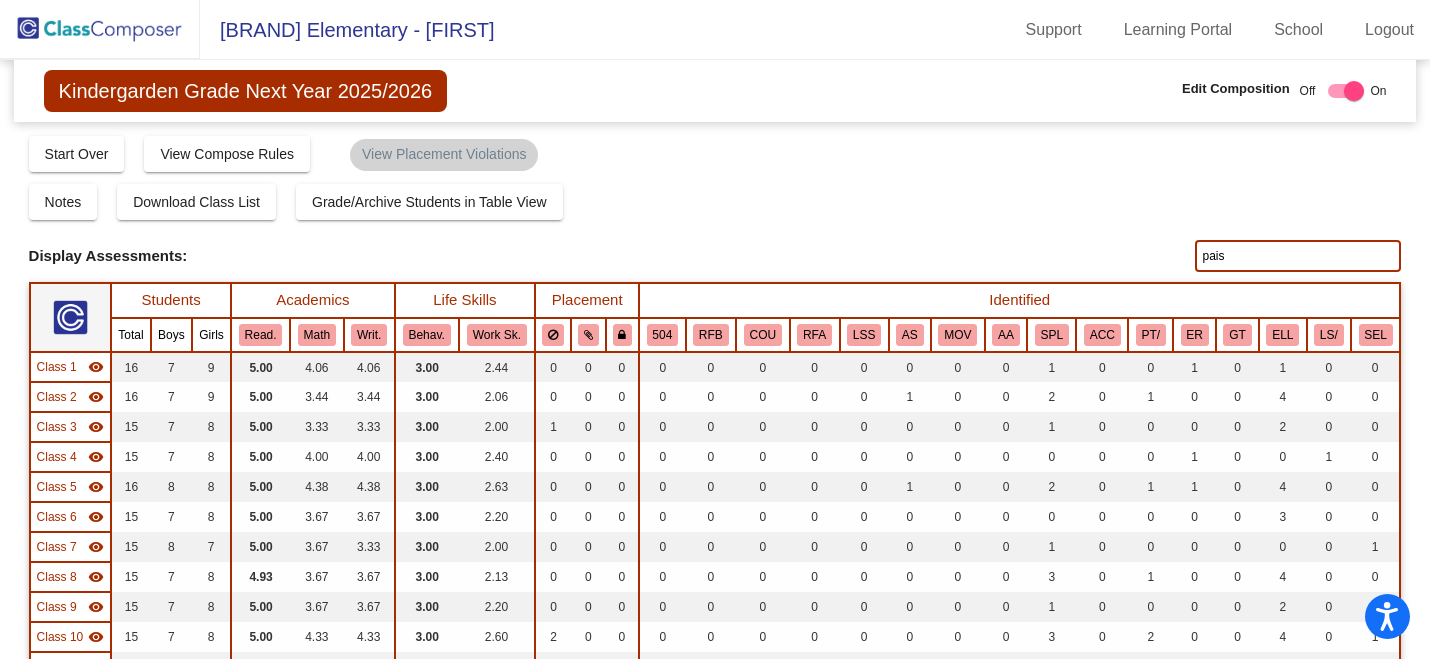 type on "pais" 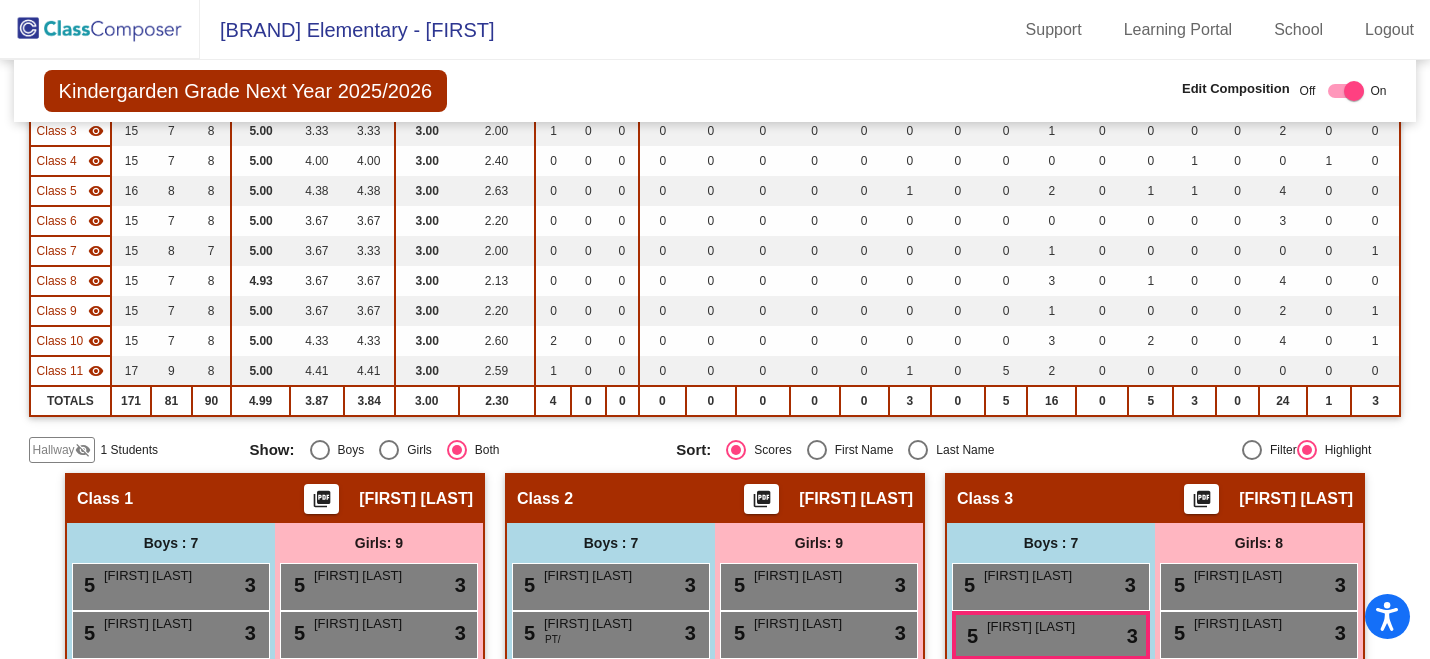 scroll, scrollTop: 347, scrollLeft: 0, axis: vertical 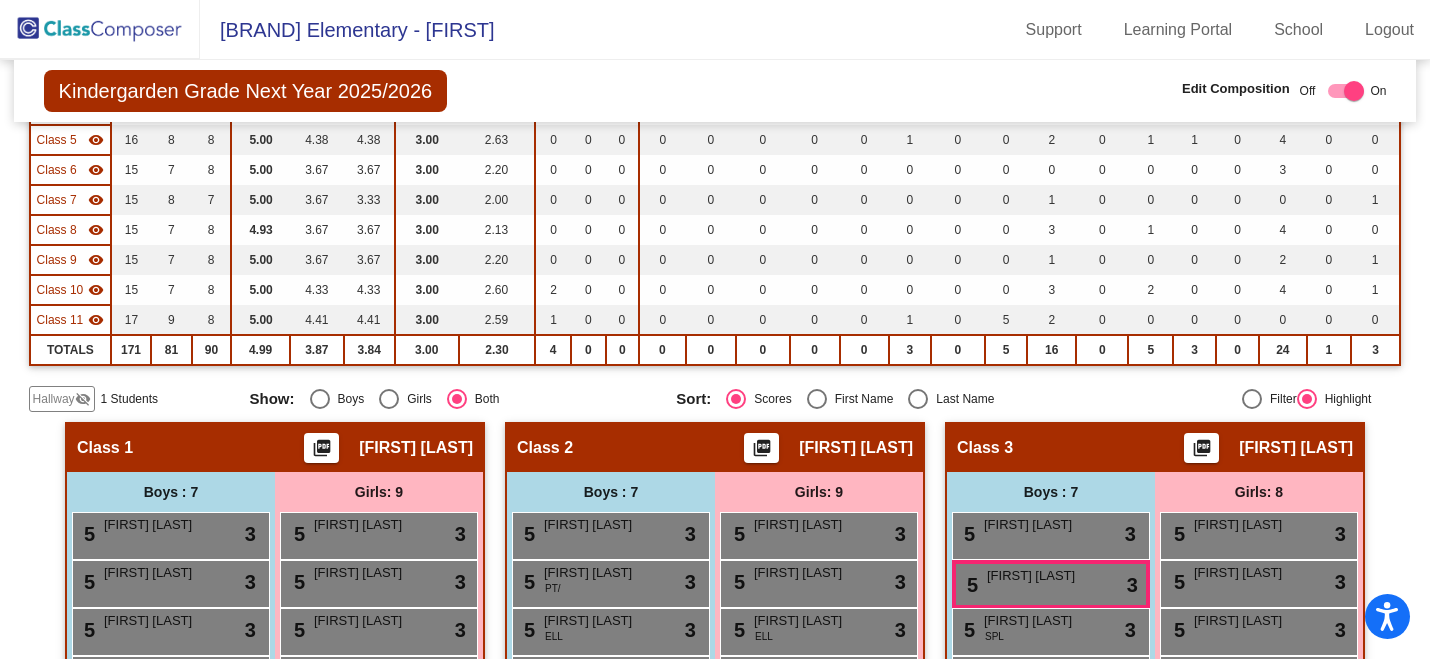 click on "Hallway" 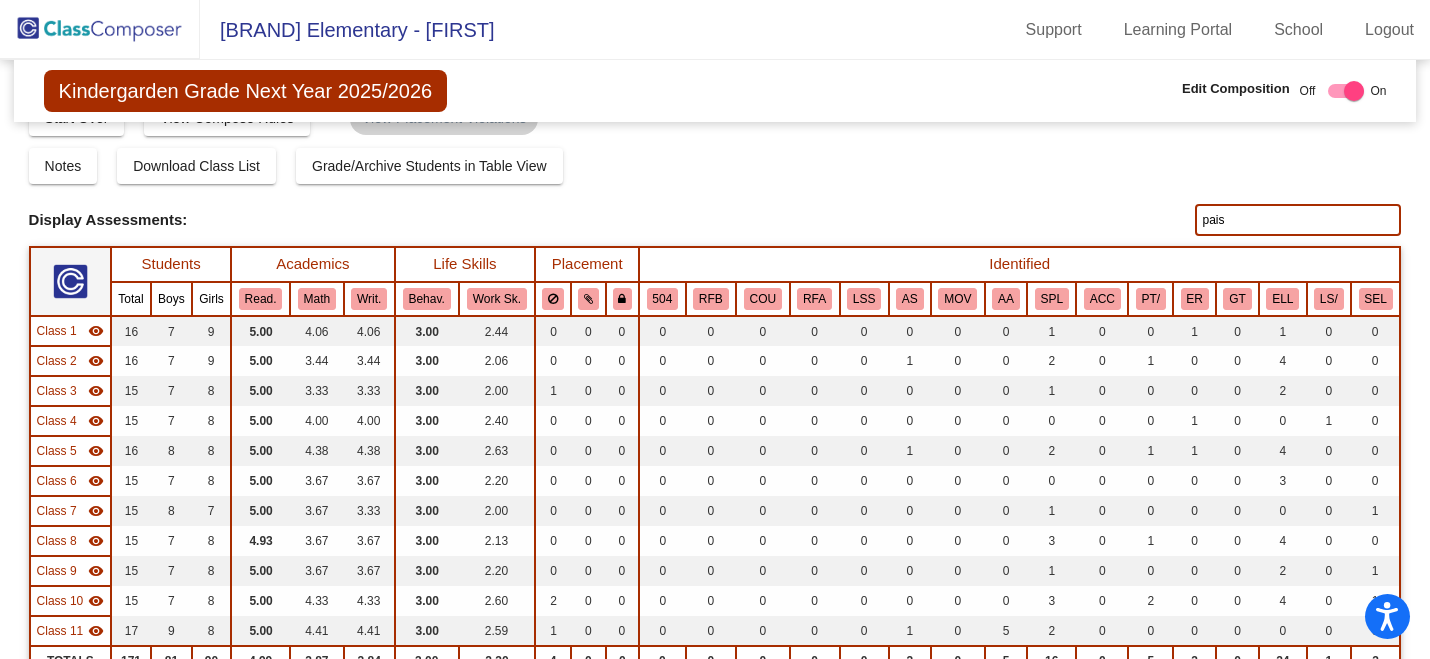 scroll, scrollTop: 0, scrollLeft: 0, axis: both 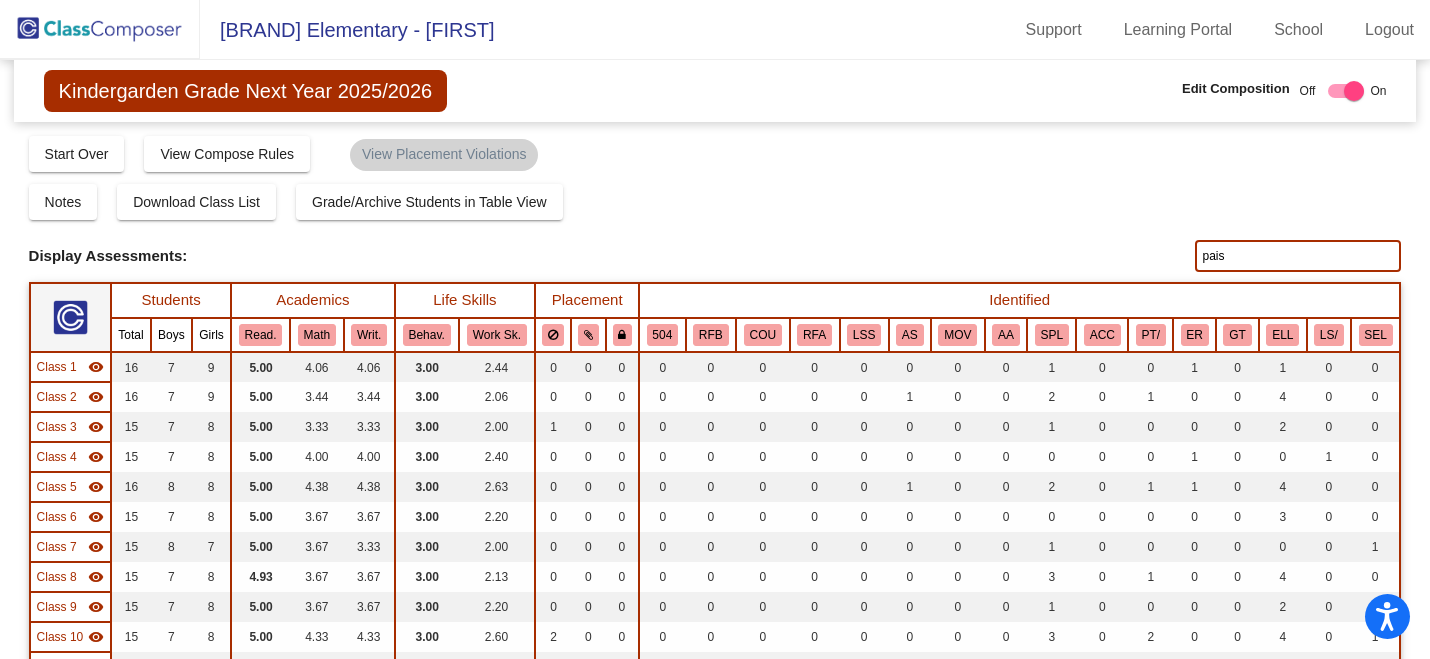 click on "pais" 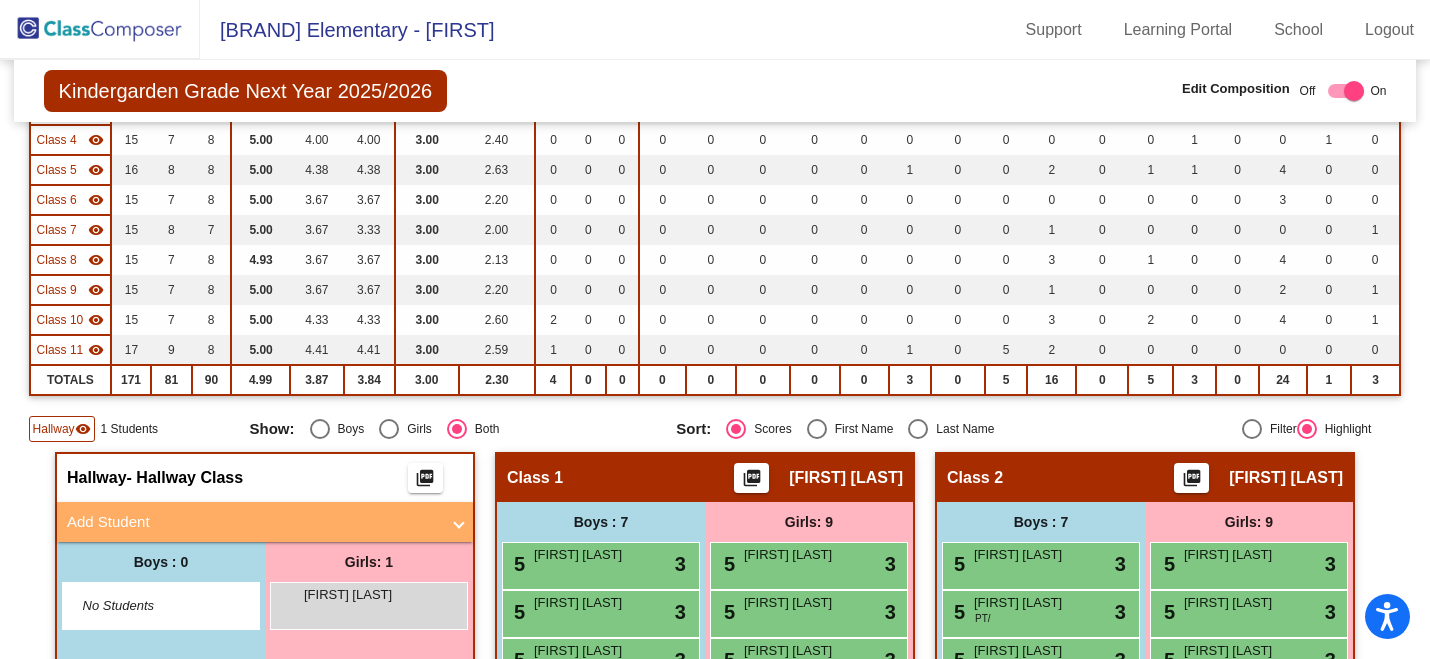 scroll, scrollTop: 359, scrollLeft: 0, axis: vertical 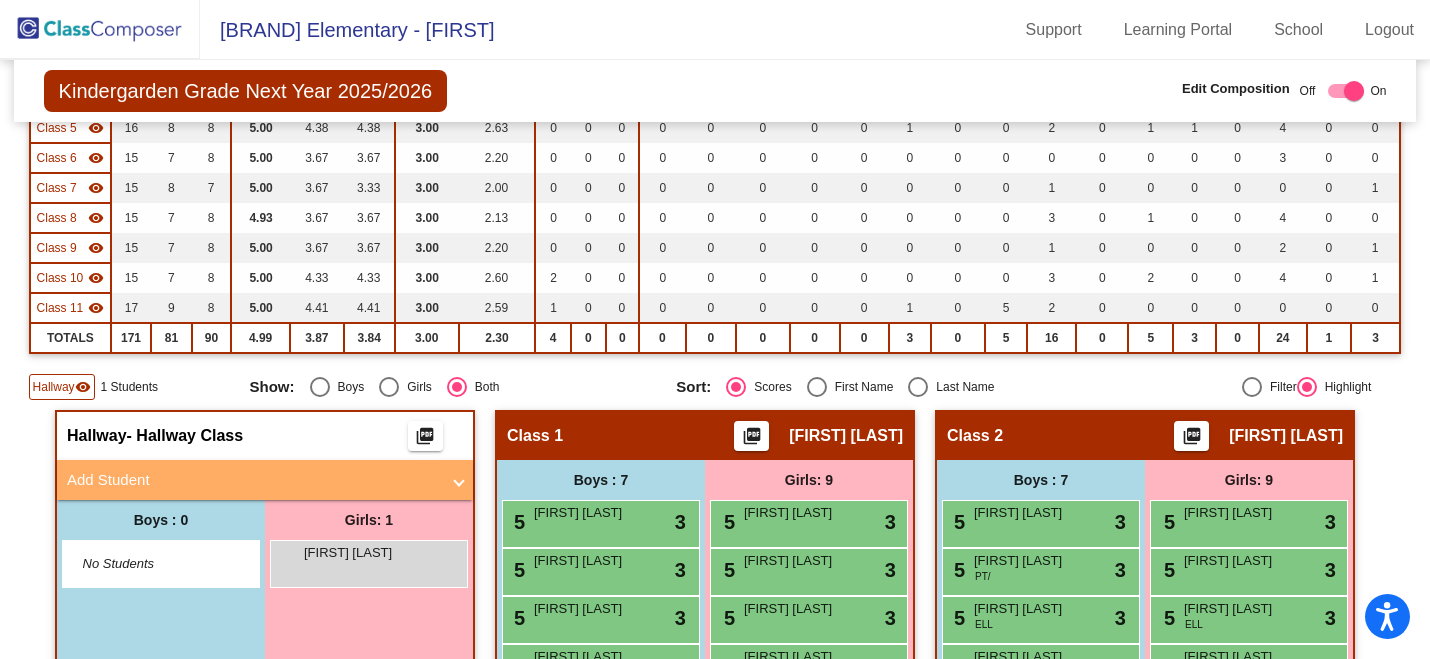 type 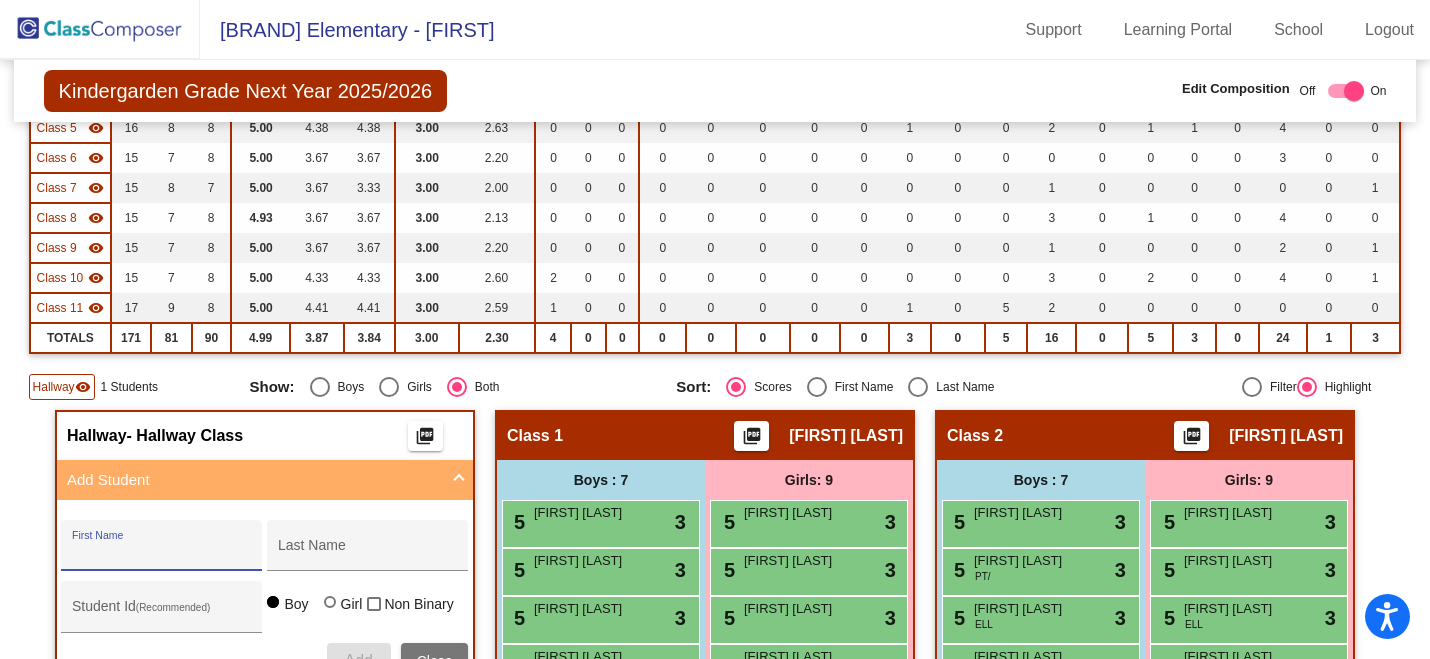 click on "First Name" at bounding box center [162, 553] 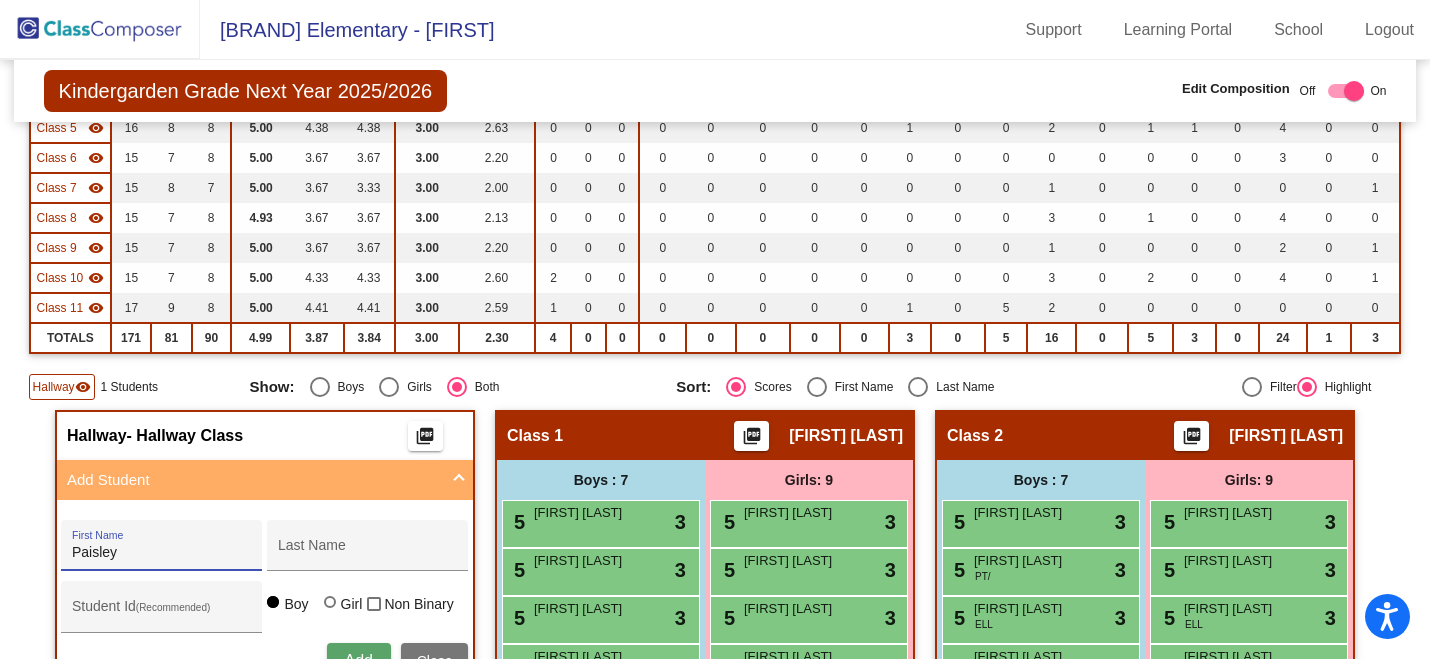 type on "Paisley" 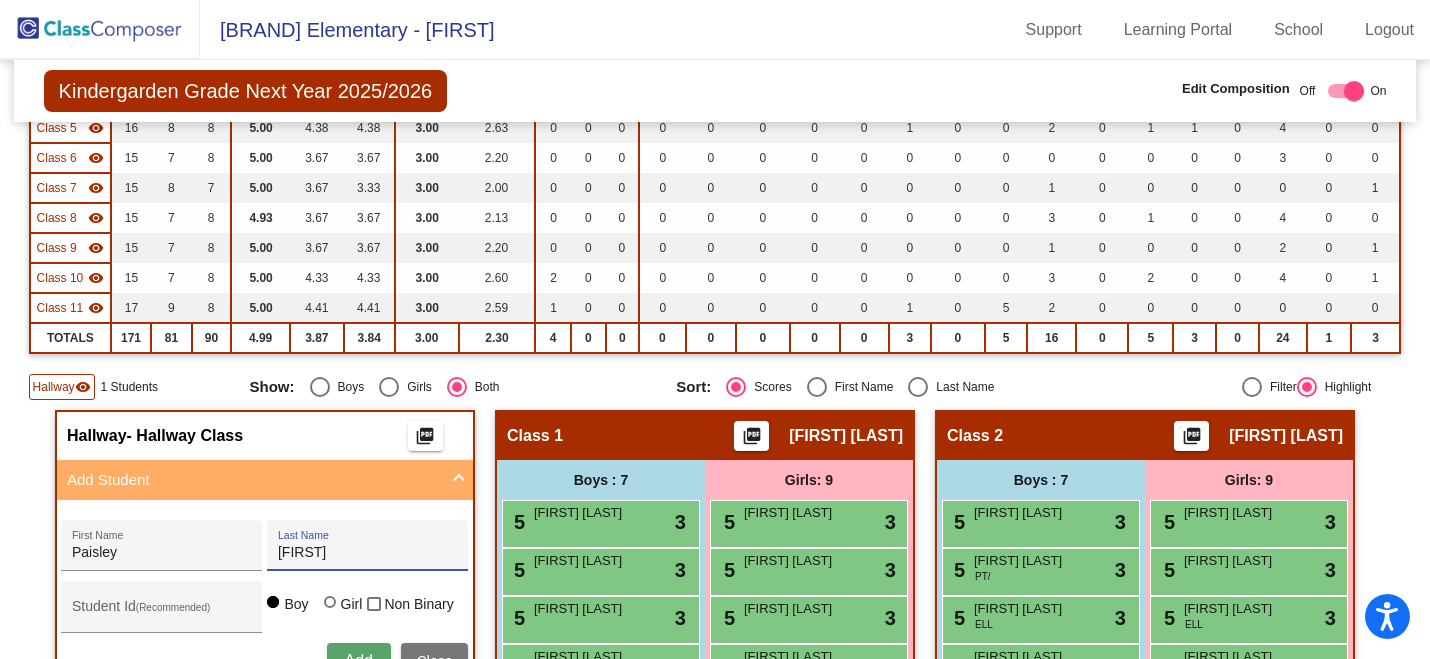type on "Hallman" 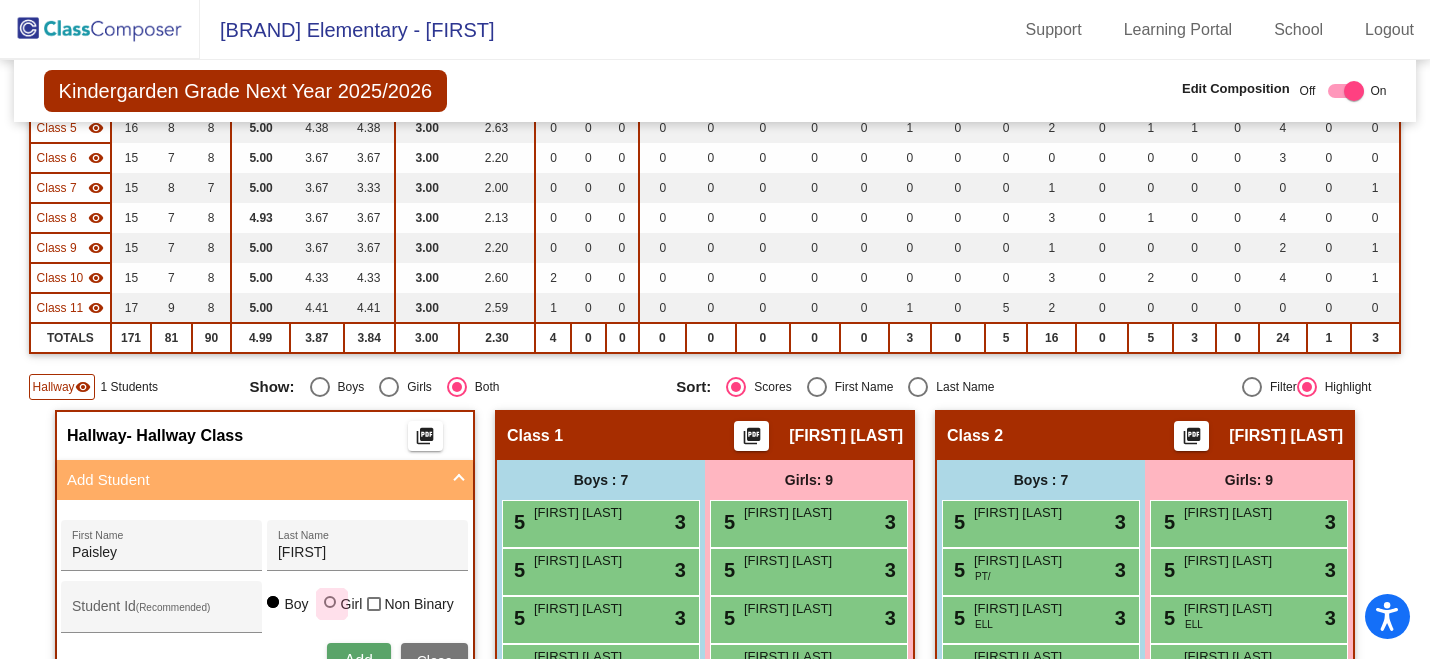 click at bounding box center (330, 602) 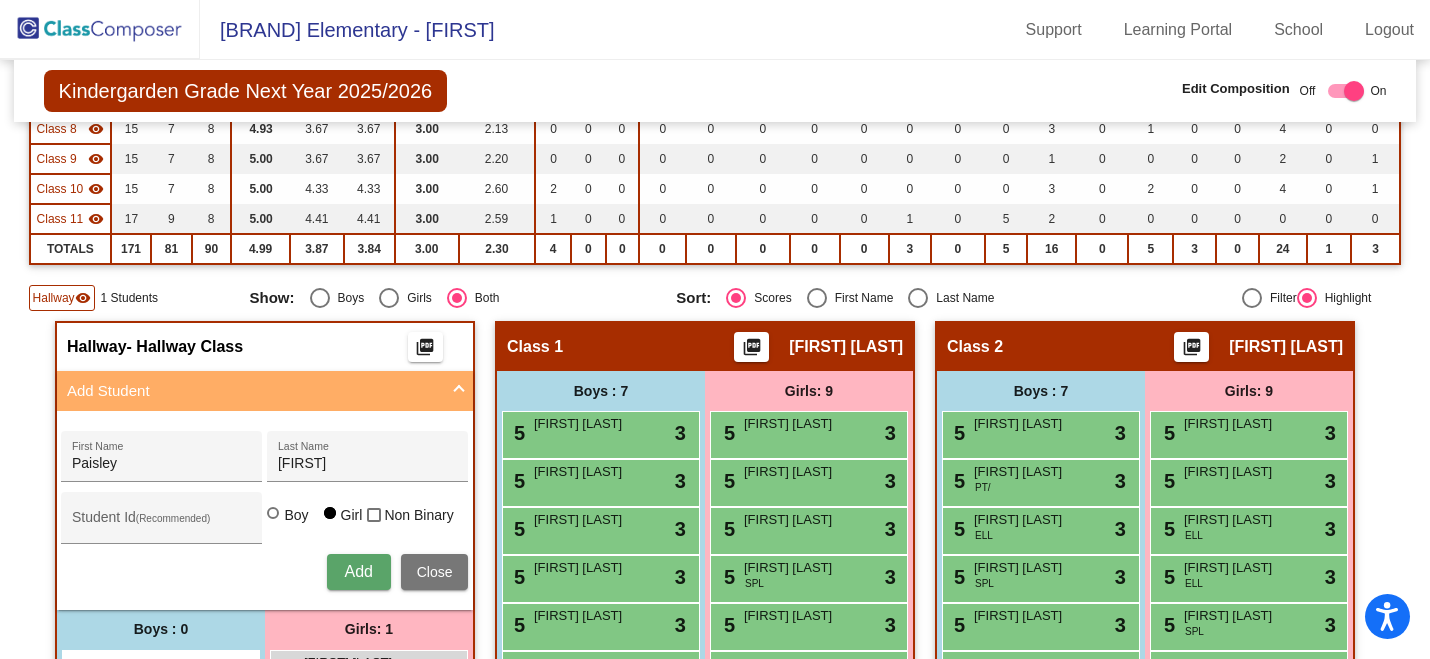 scroll, scrollTop: 460, scrollLeft: 0, axis: vertical 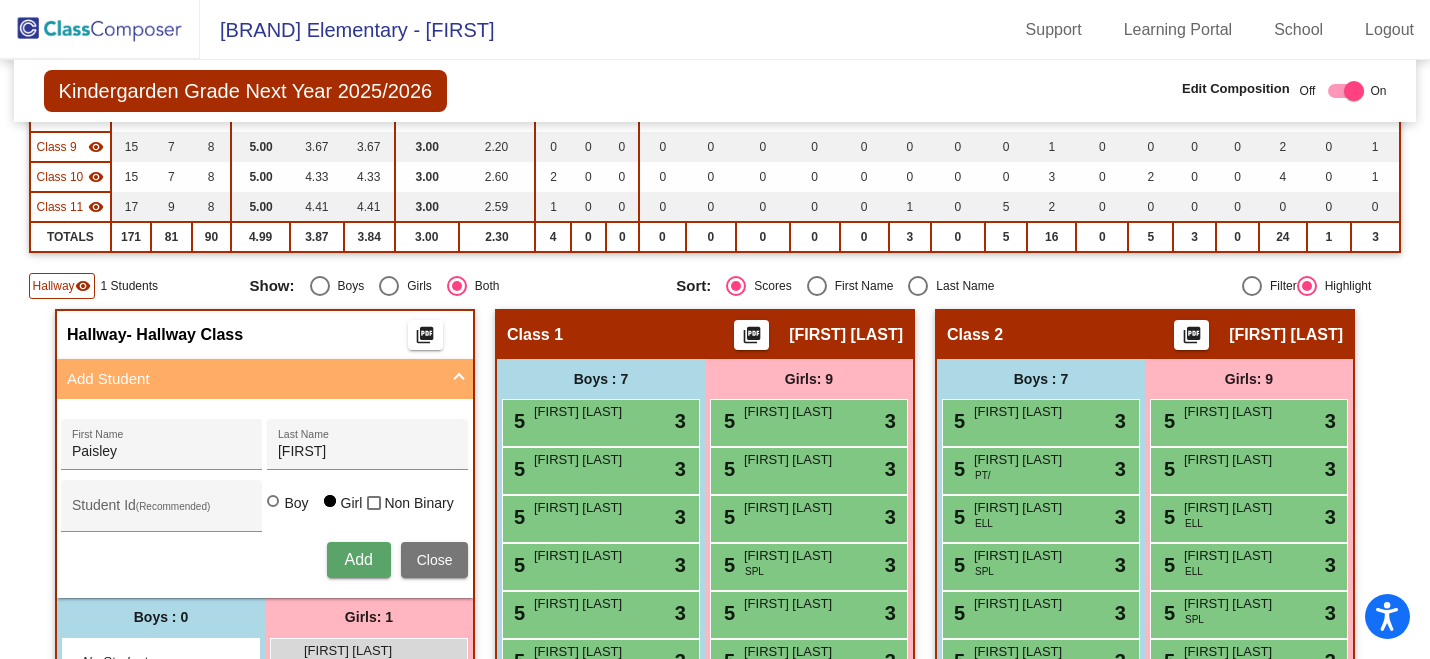 click on "Add" at bounding box center [358, 559] 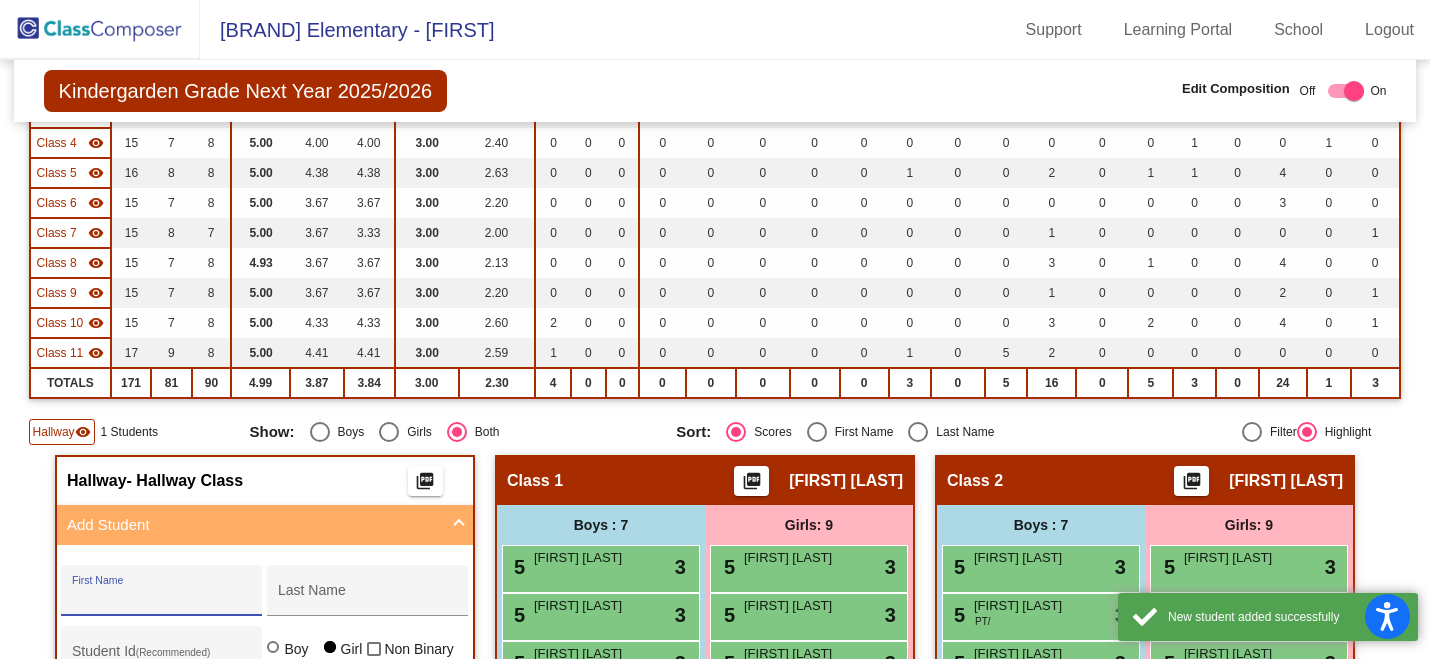 scroll, scrollTop: 0, scrollLeft: 0, axis: both 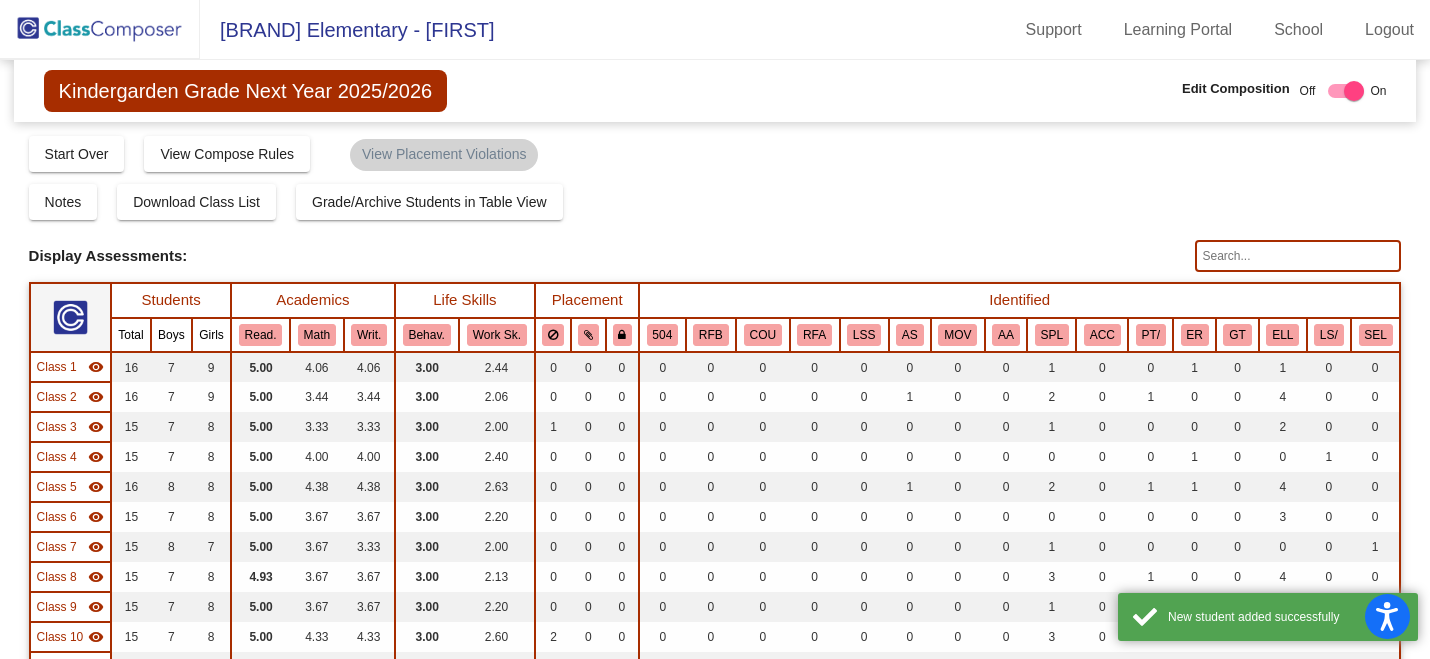 click 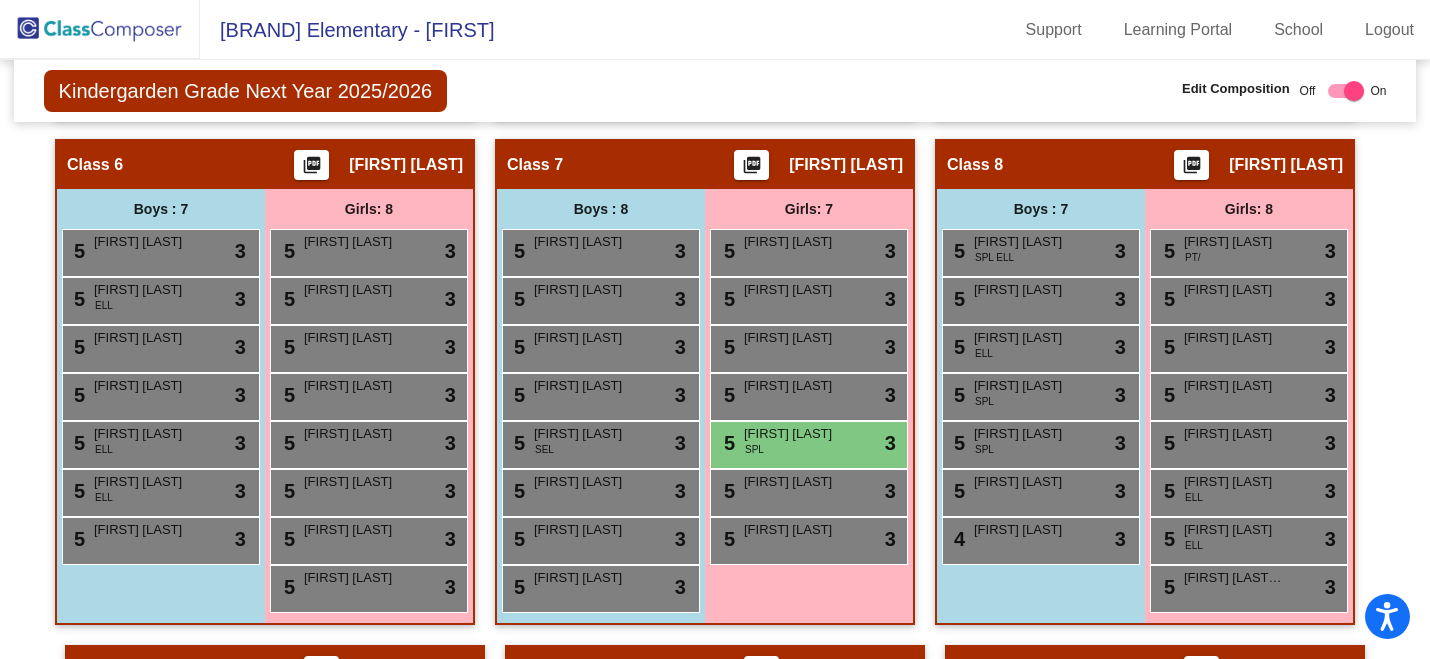 scroll, scrollTop: 1651, scrollLeft: 0, axis: vertical 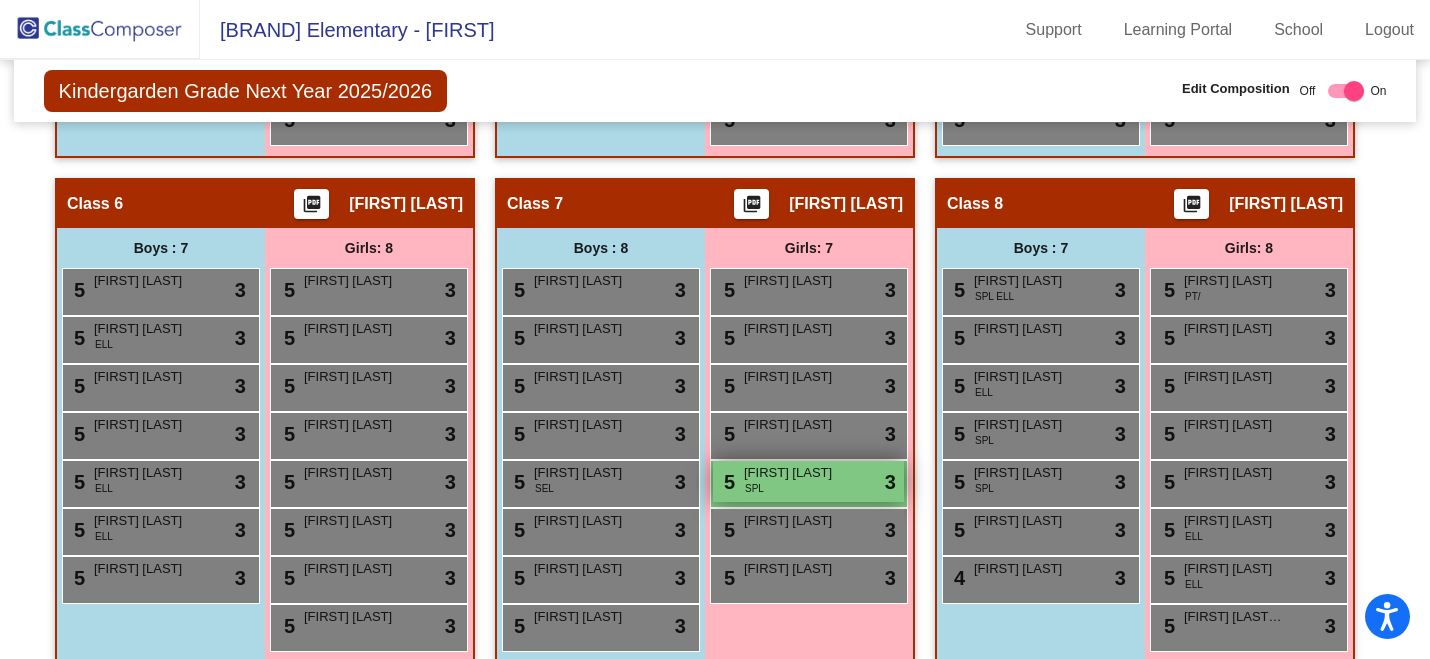 click on "Clare Kucharski" at bounding box center [794, 473] 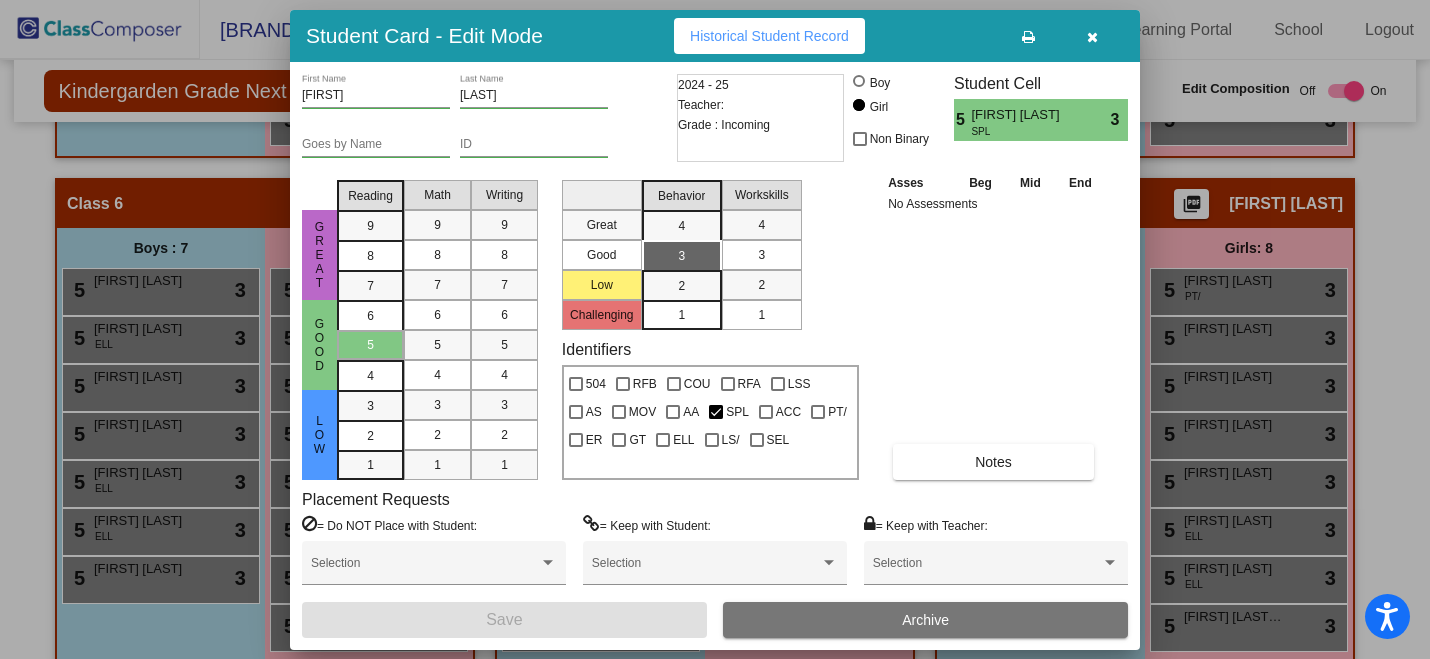 click on "Archive" at bounding box center (925, 620) 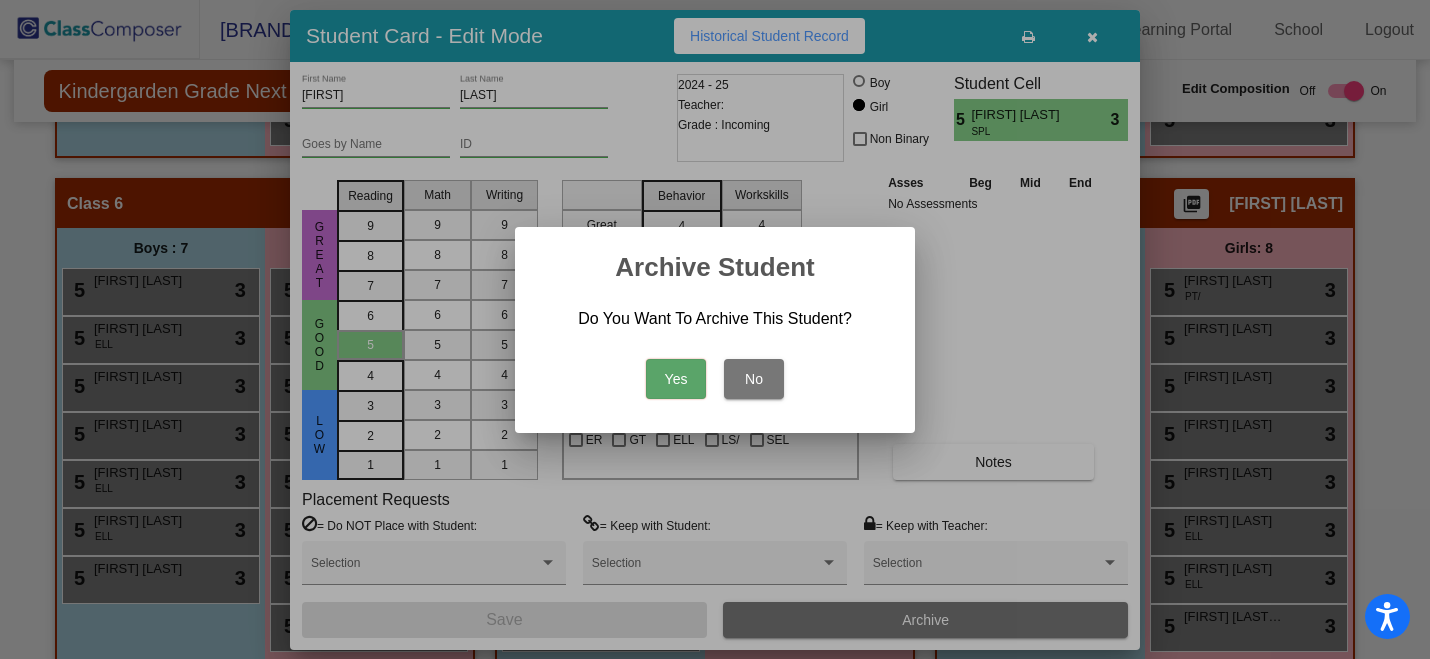 click on "Yes" at bounding box center [676, 379] 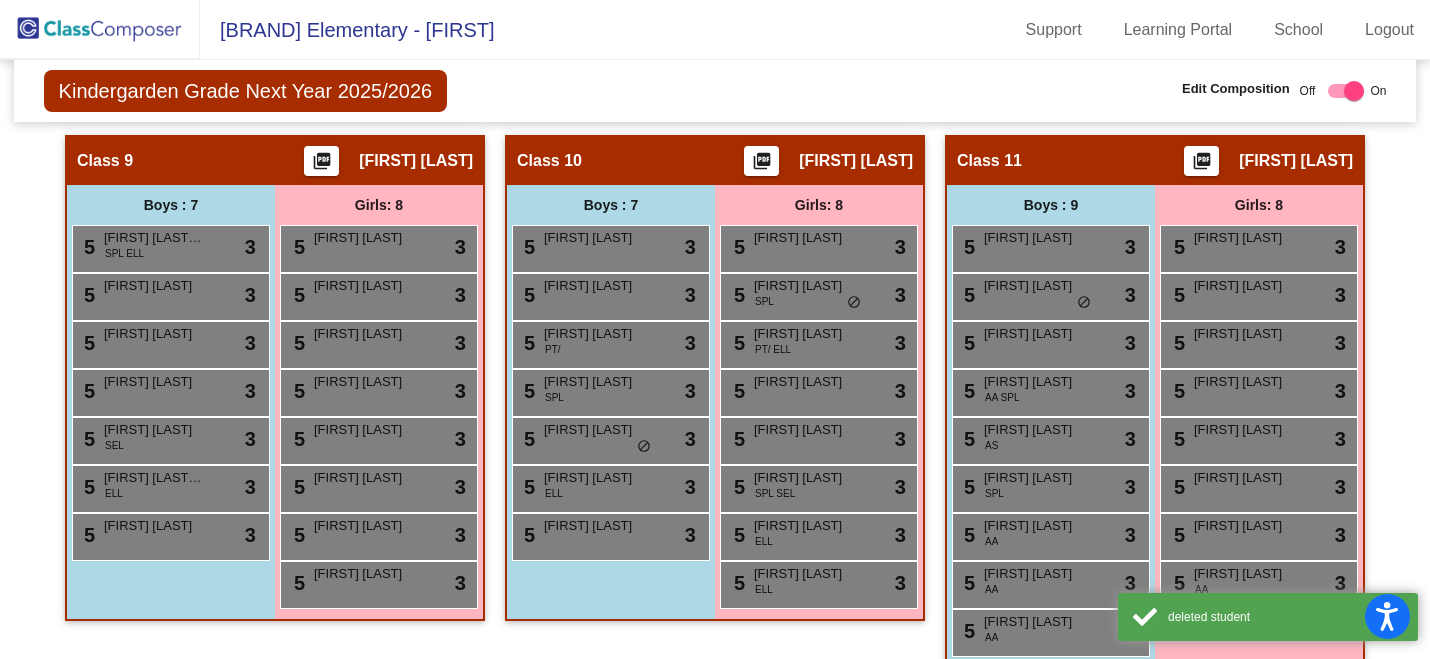 scroll, scrollTop: 2229, scrollLeft: 0, axis: vertical 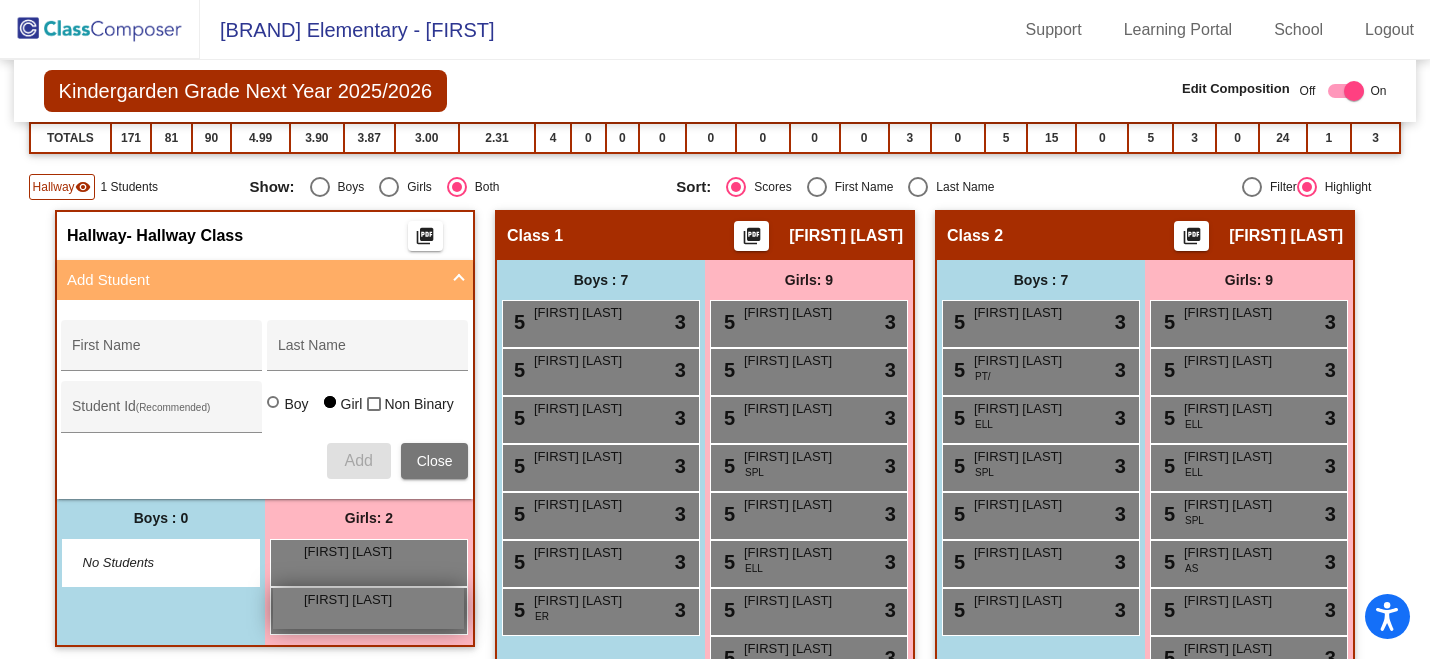 click on "[FIRST] [LAST]" at bounding box center [354, 600] 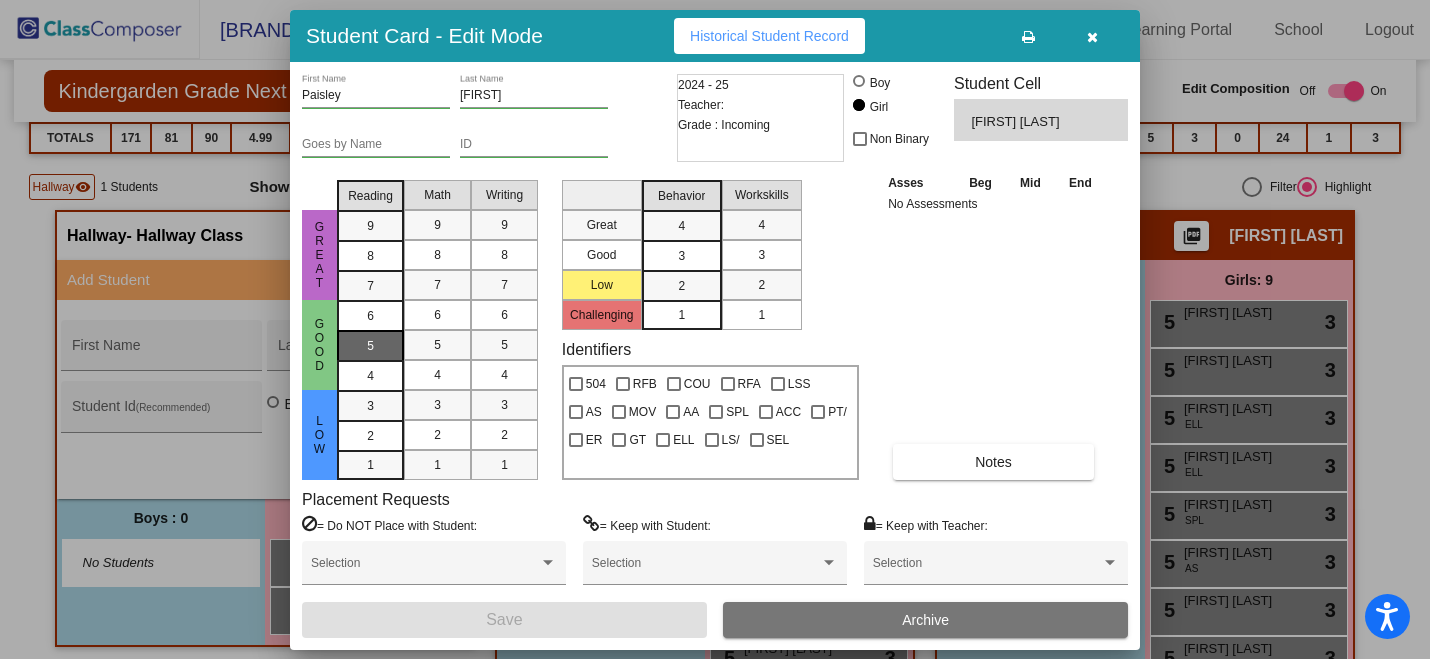 click on "5" at bounding box center [370, 316] 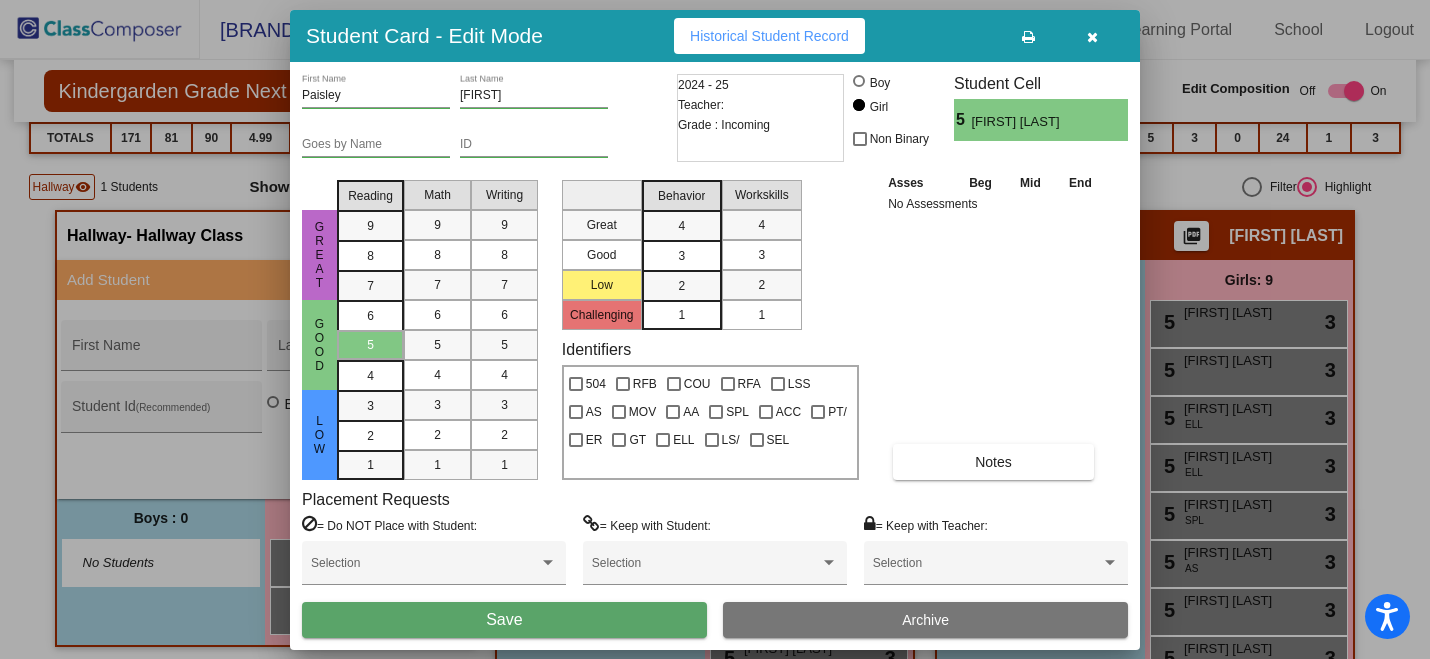 click on "3" at bounding box center (681, 226) 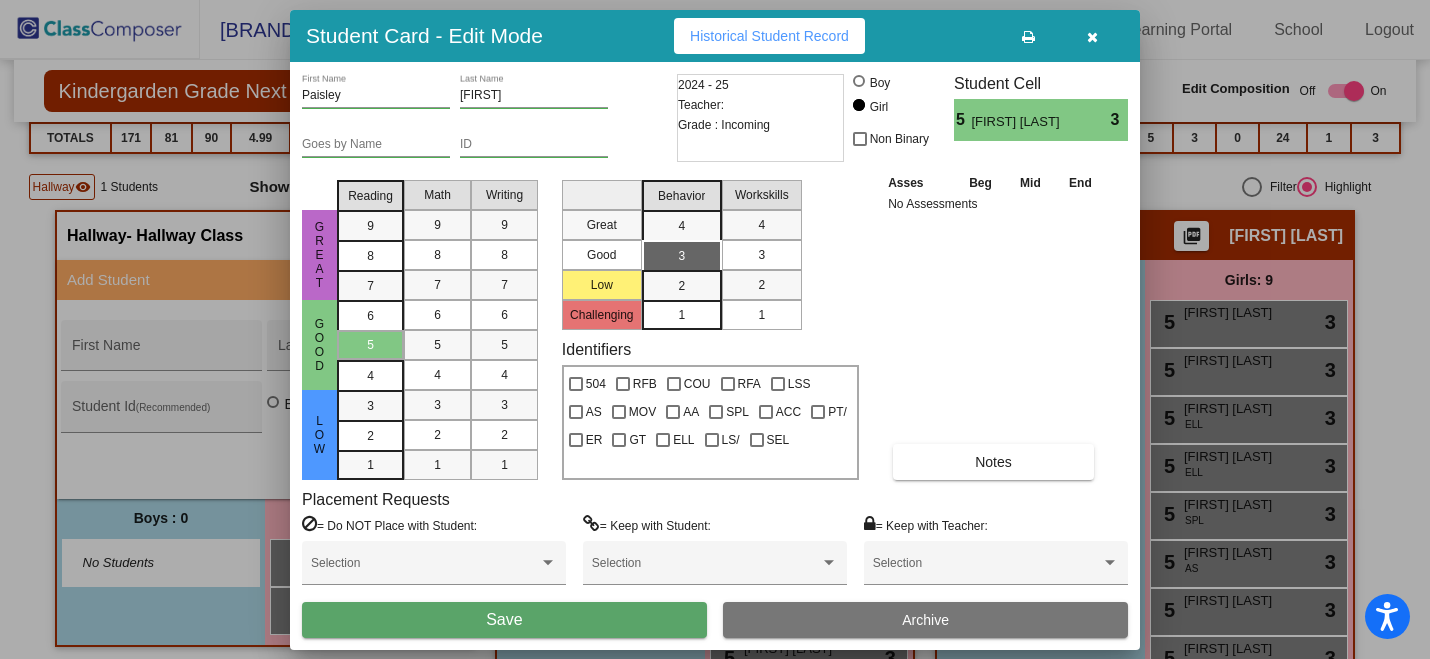 click on "Save" at bounding box center (504, 620) 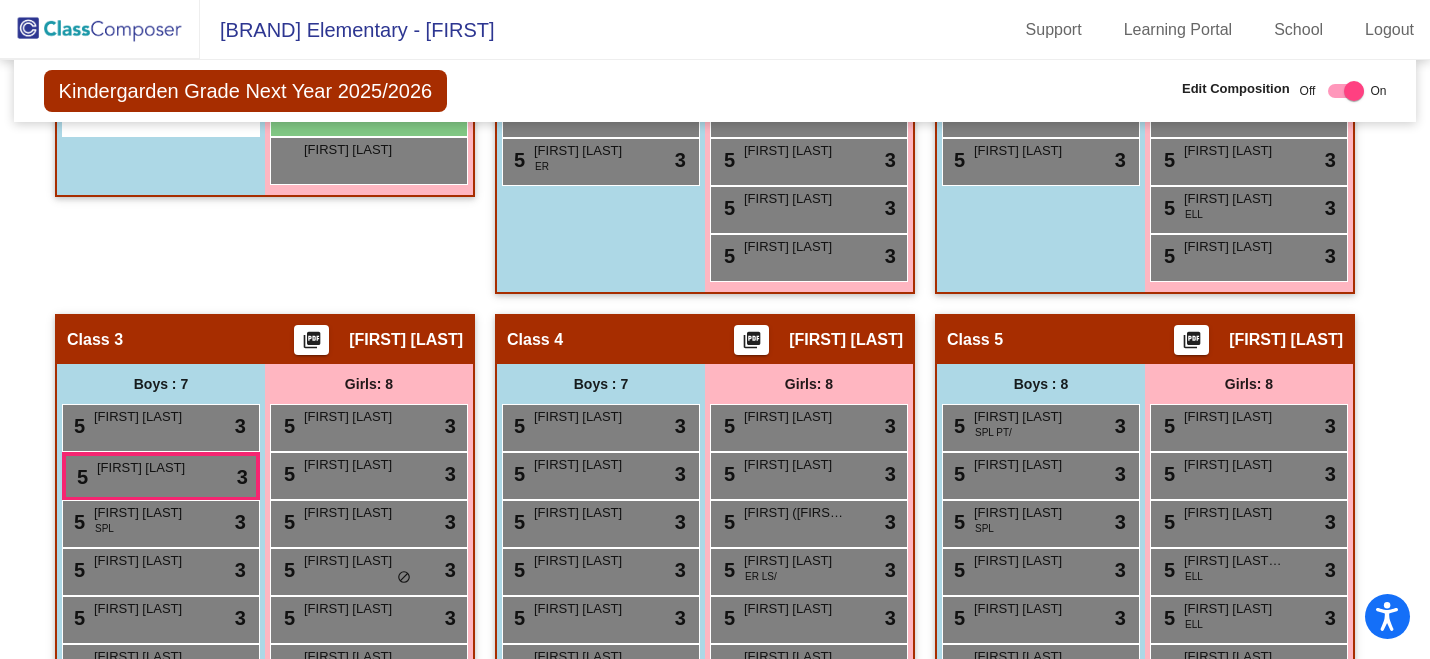 scroll, scrollTop: 741, scrollLeft: 0, axis: vertical 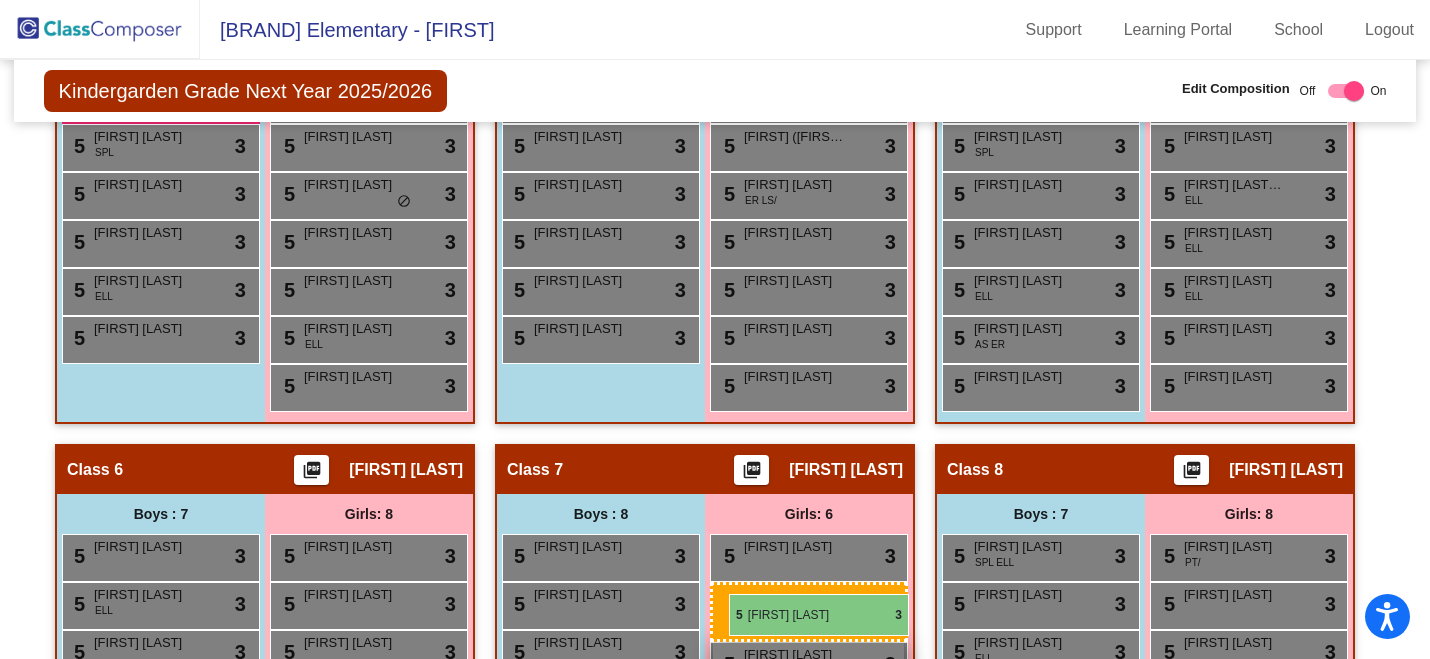 drag, startPoint x: 369, startPoint y: 379, endPoint x: 727, endPoint y: 594, distance: 417.5991 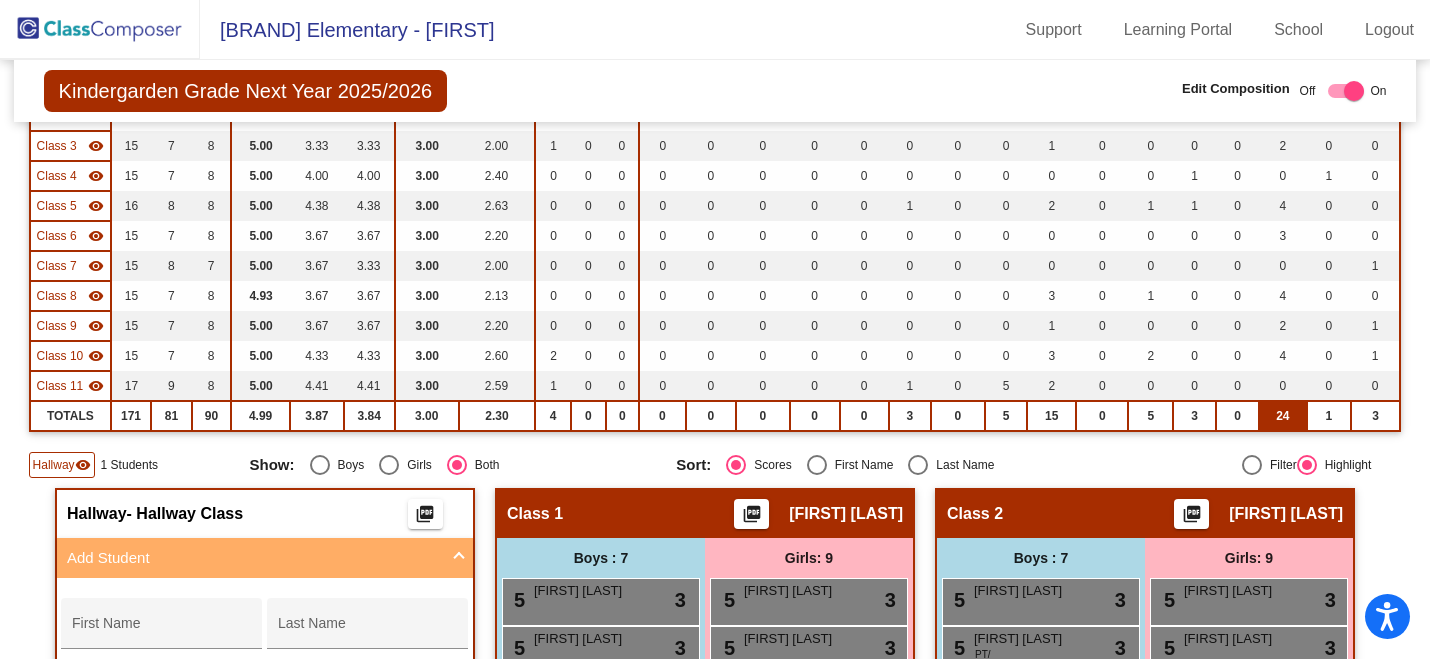scroll, scrollTop: 0, scrollLeft: 0, axis: both 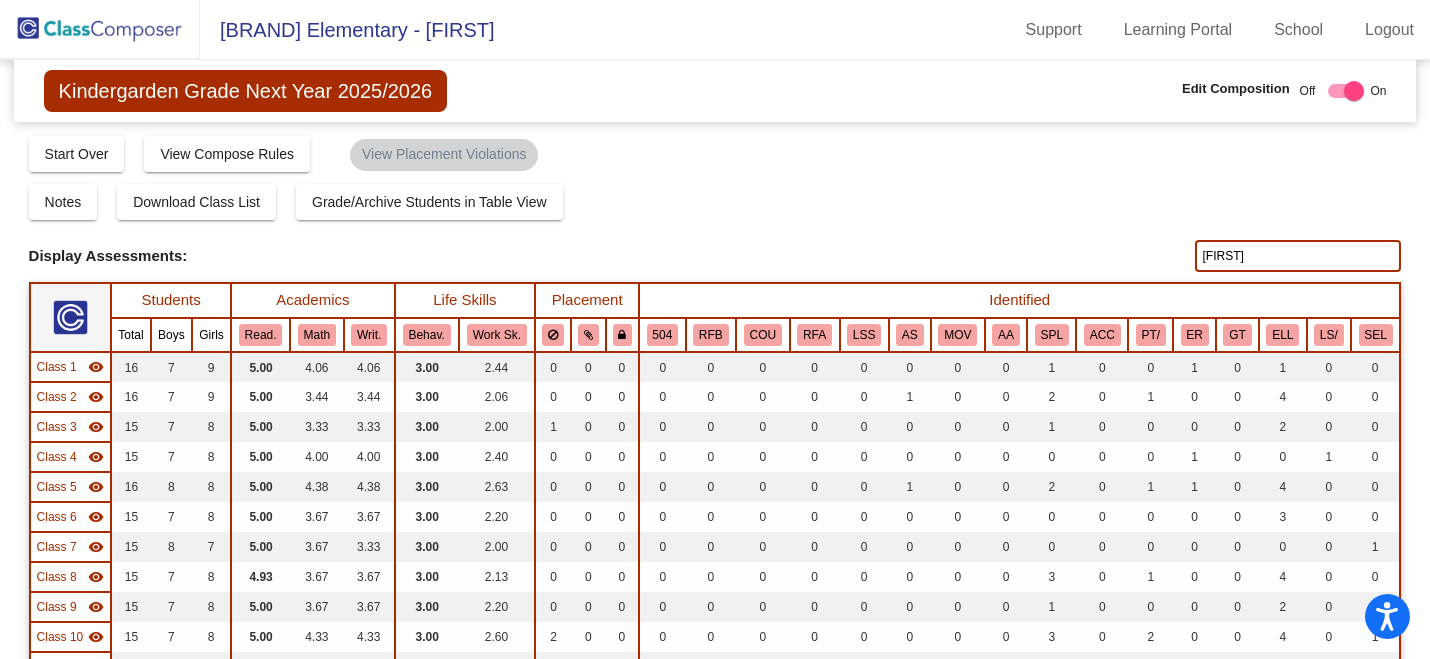 click on "clare" 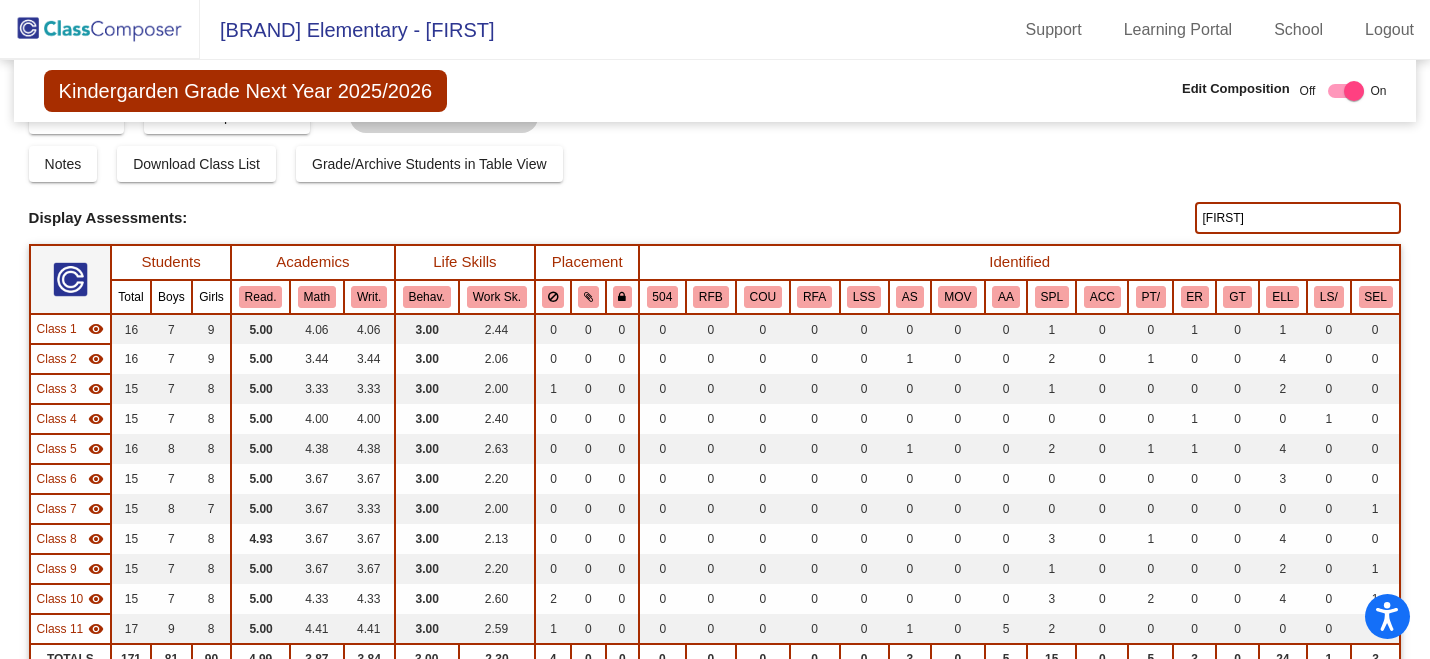 scroll, scrollTop: 0, scrollLeft: 0, axis: both 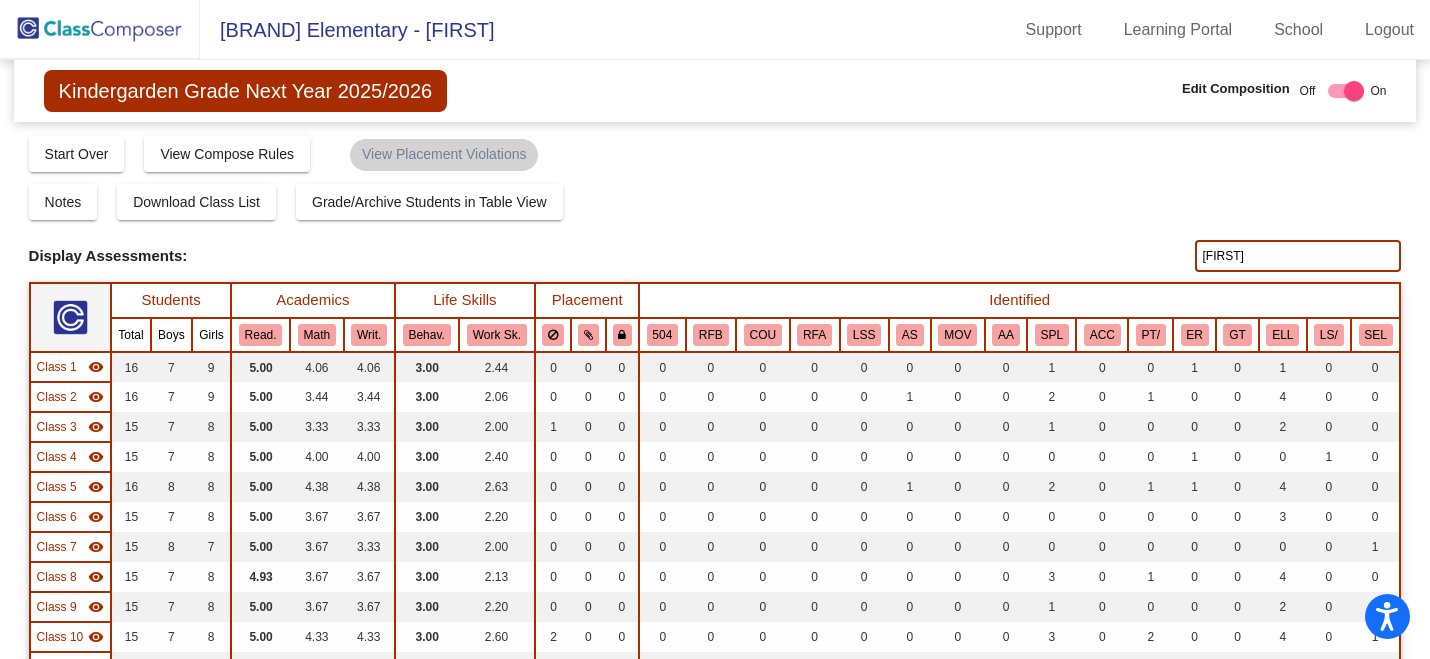 click on "christian" 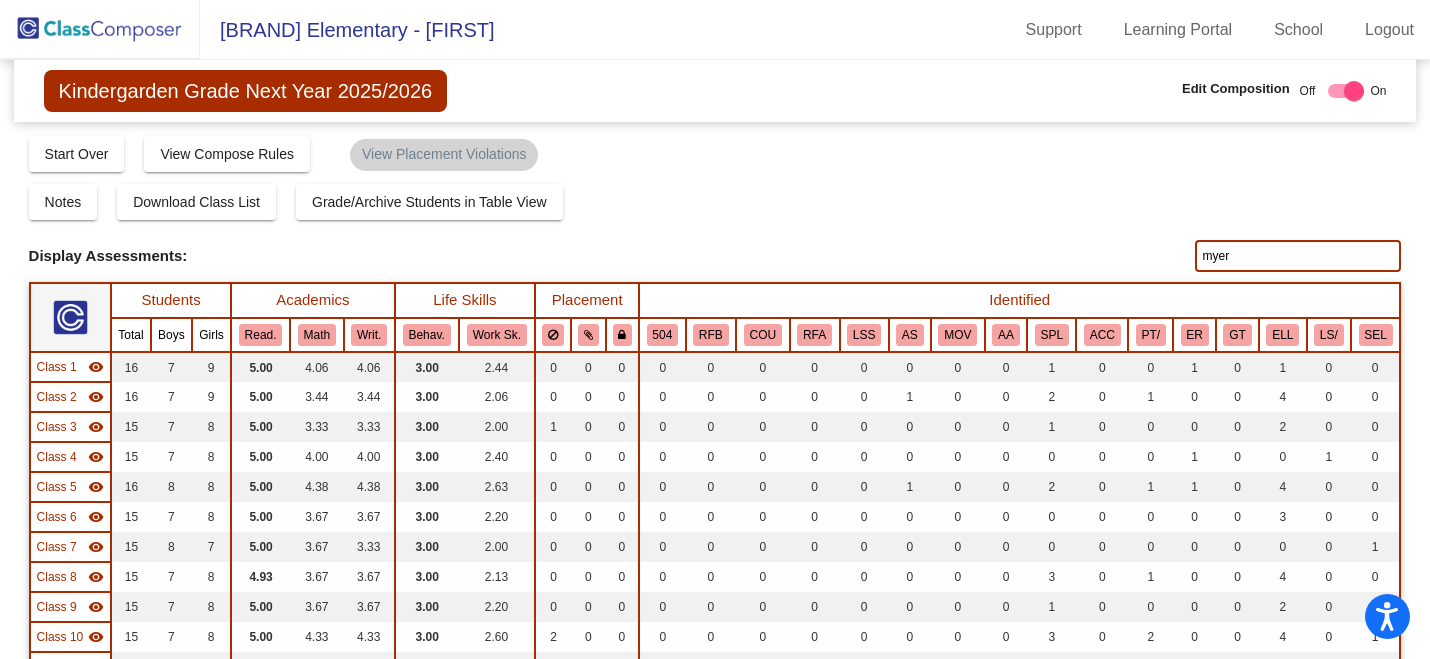 type on "myer" 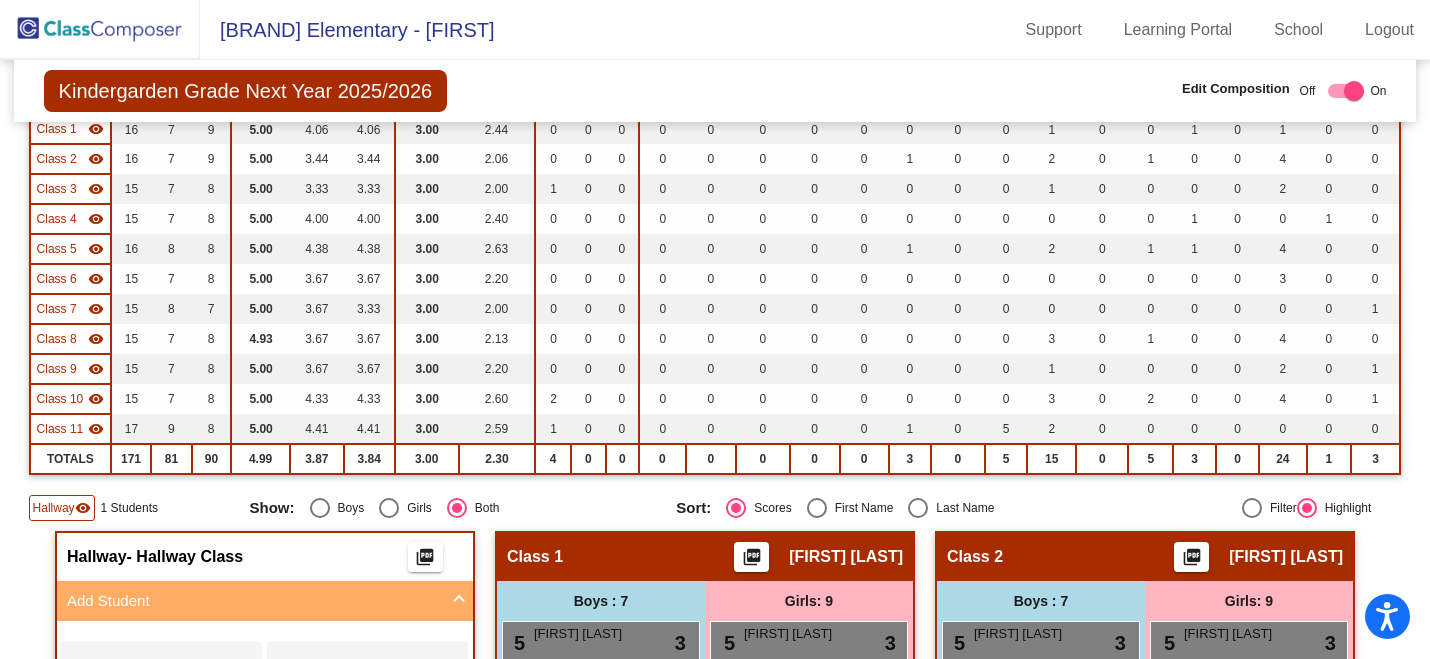 scroll, scrollTop: 359, scrollLeft: 0, axis: vertical 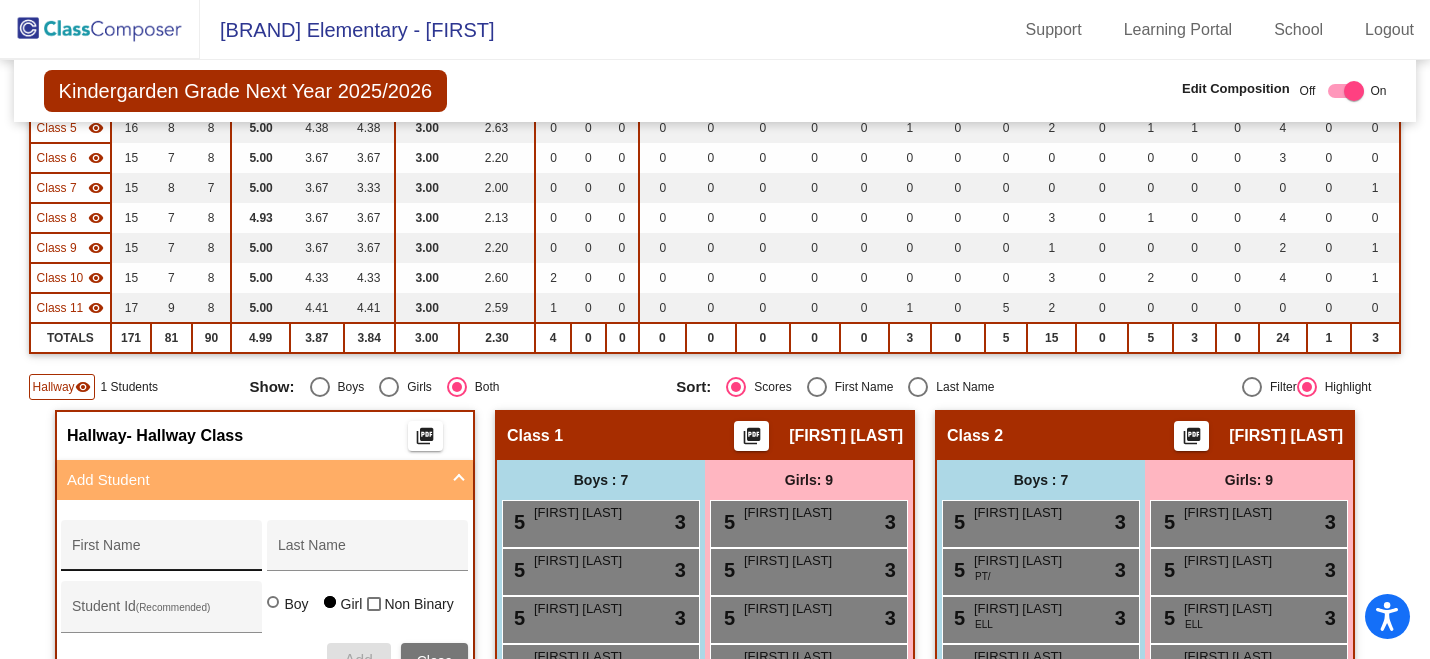click on "First Name" at bounding box center (162, 553) 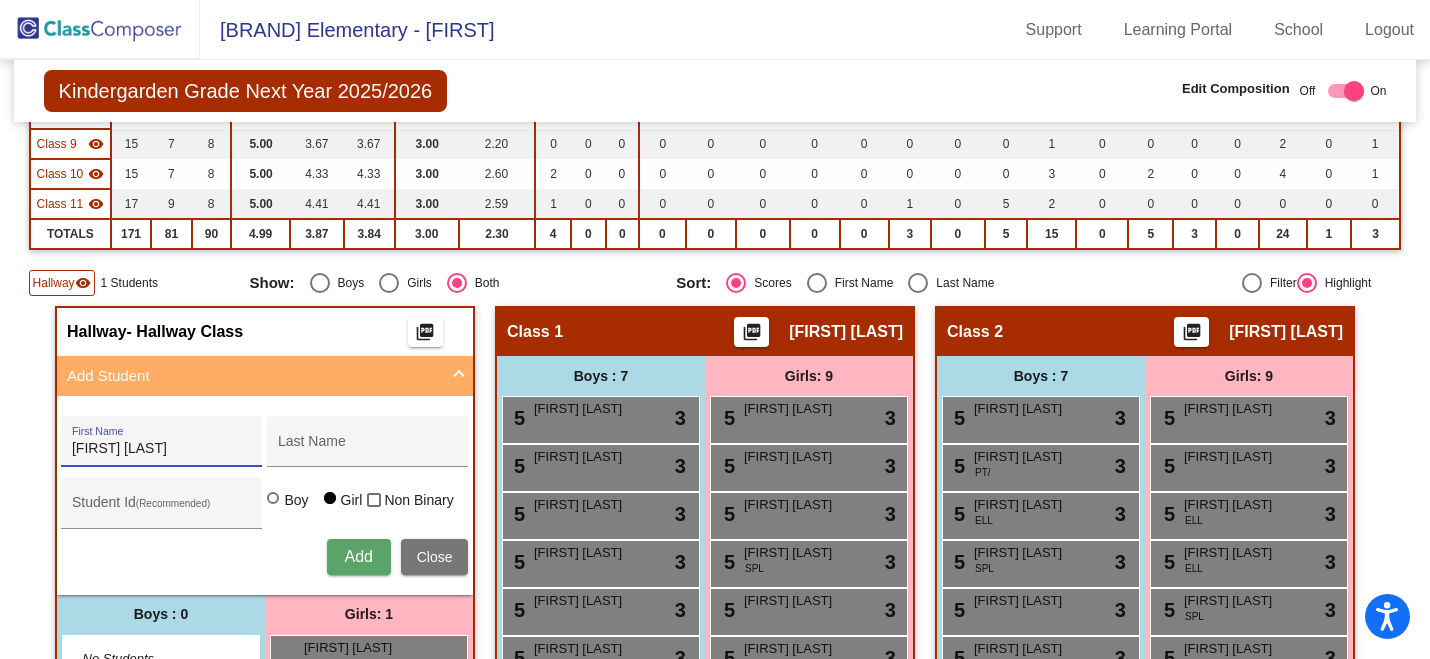 scroll, scrollTop: 503, scrollLeft: 0, axis: vertical 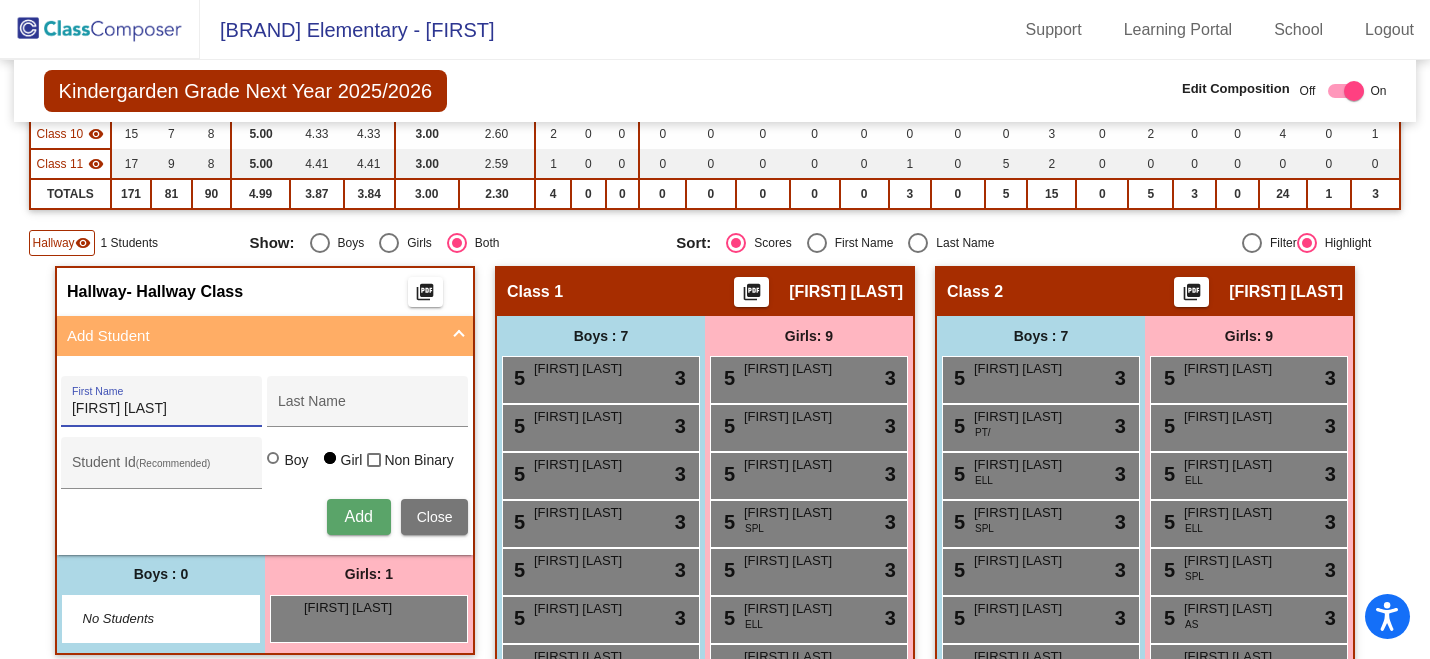 type on "[FIRST] [LAST]" 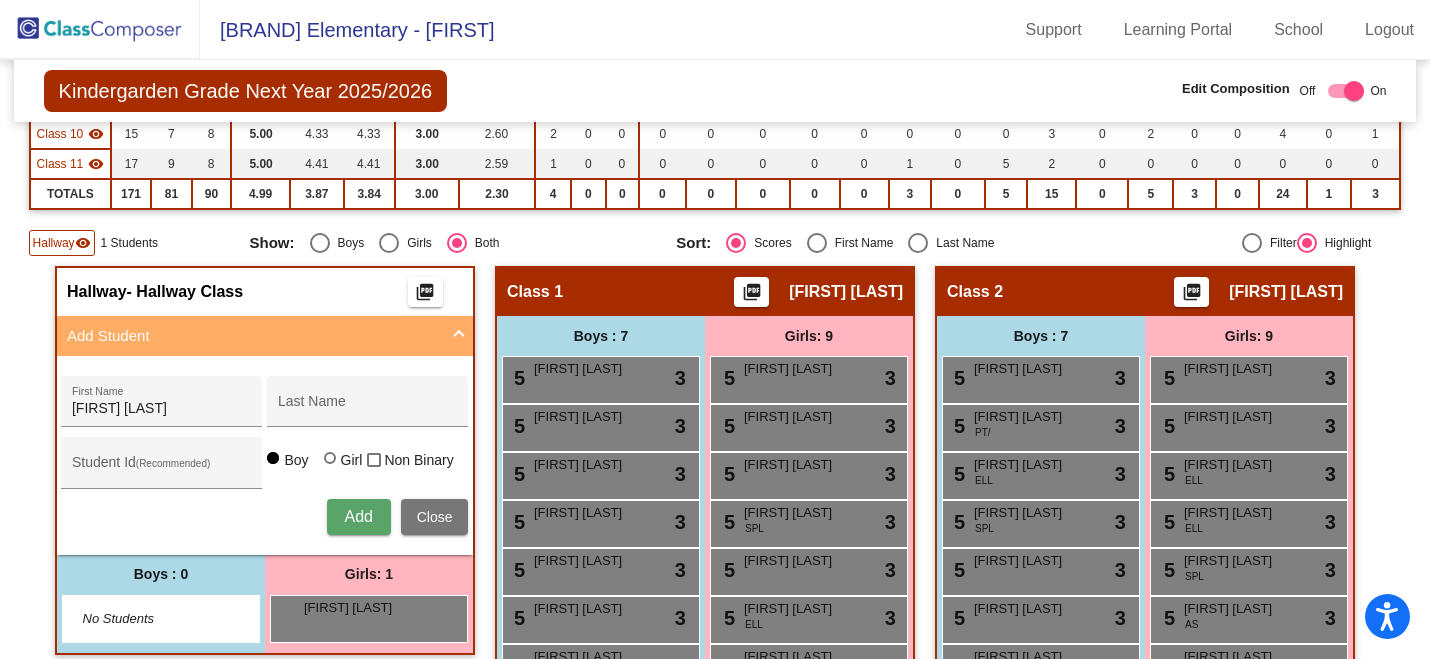 click on "Add" at bounding box center (359, 517) 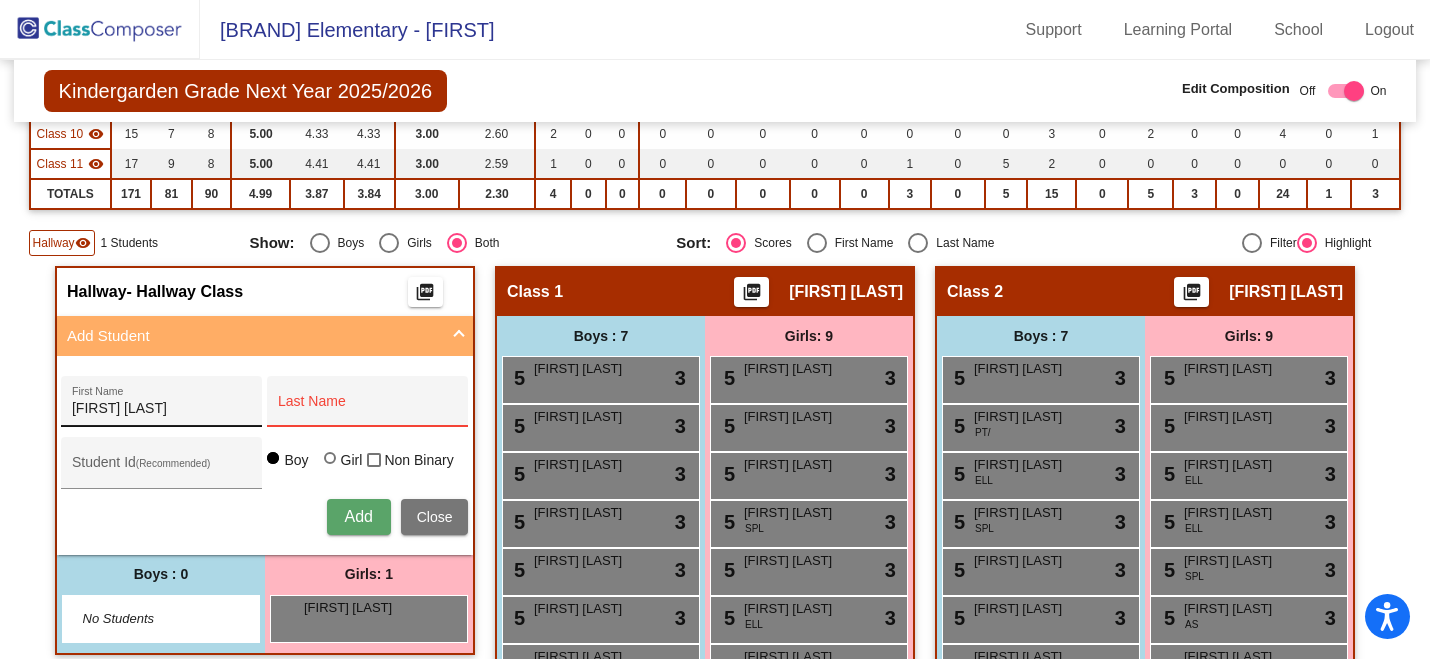 click on "[FIRST] [LAST]" at bounding box center [162, 409] 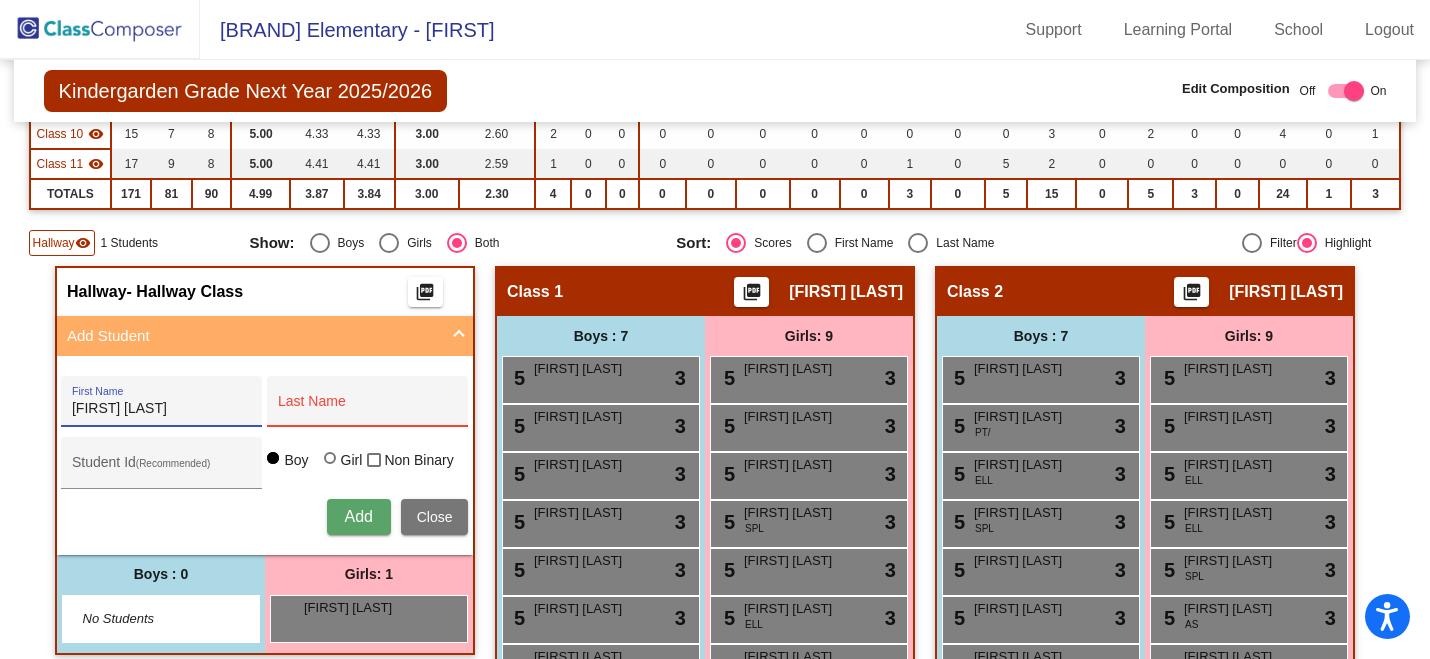 click on "[FIRST] [LAST]" at bounding box center (162, 409) 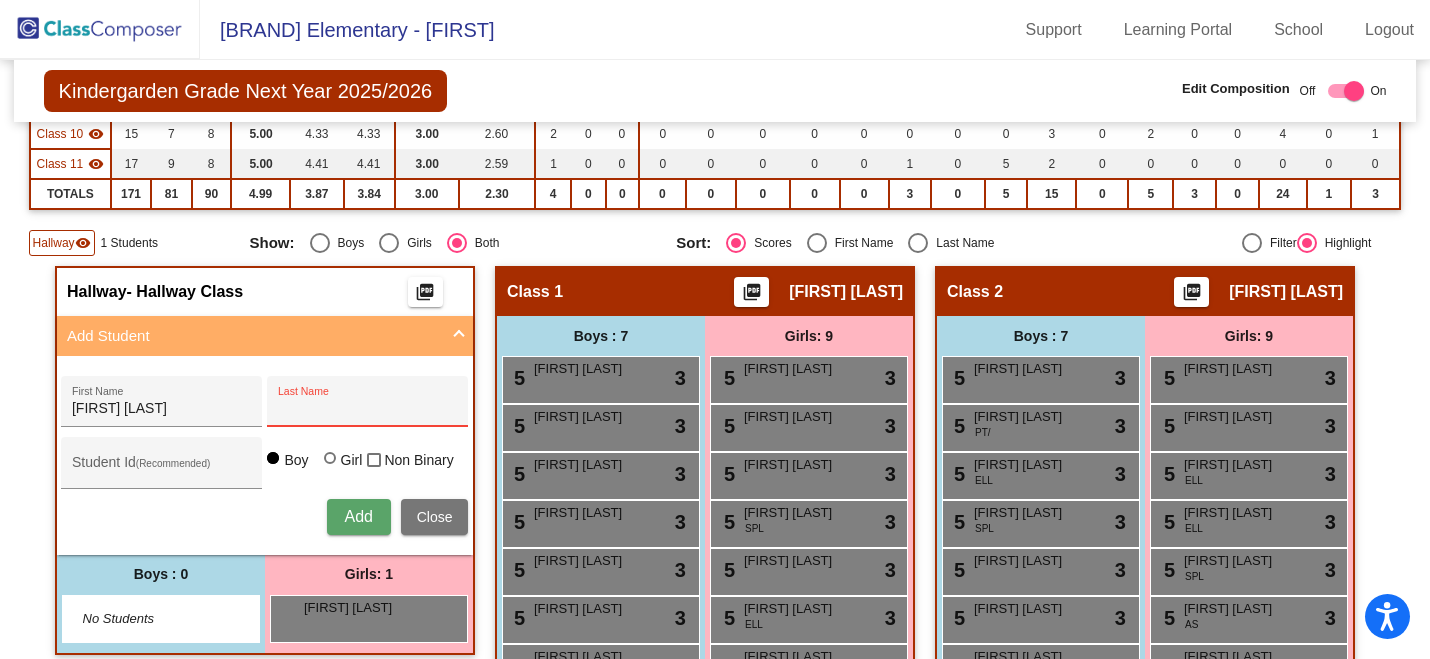 click on "Last Name" at bounding box center [368, 409] 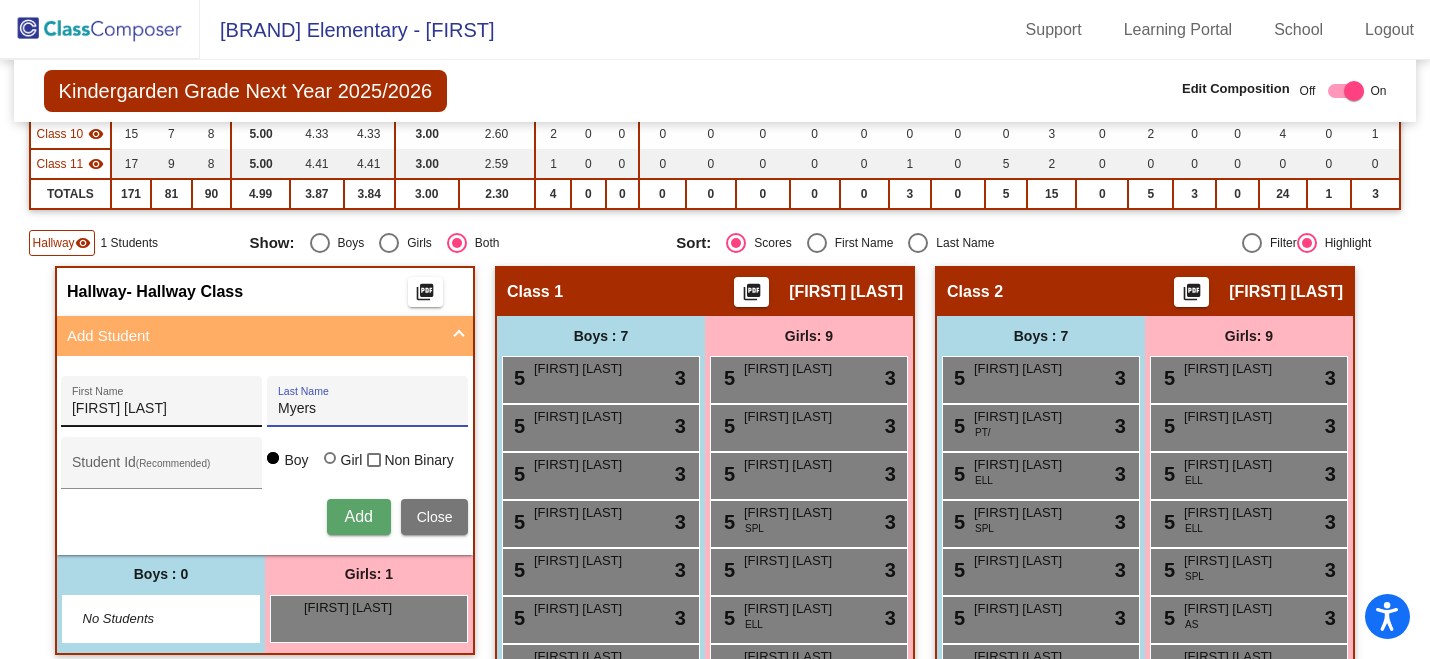 type on "Myers" 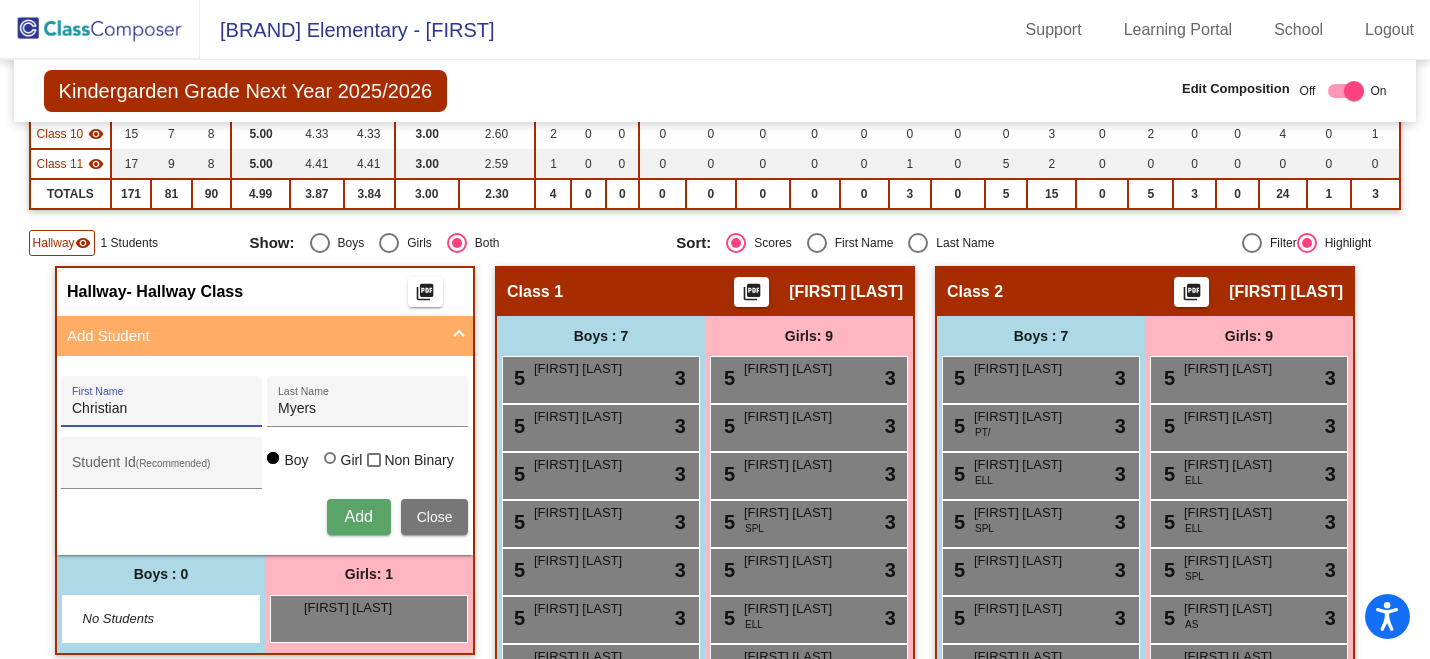 type on "Christian" 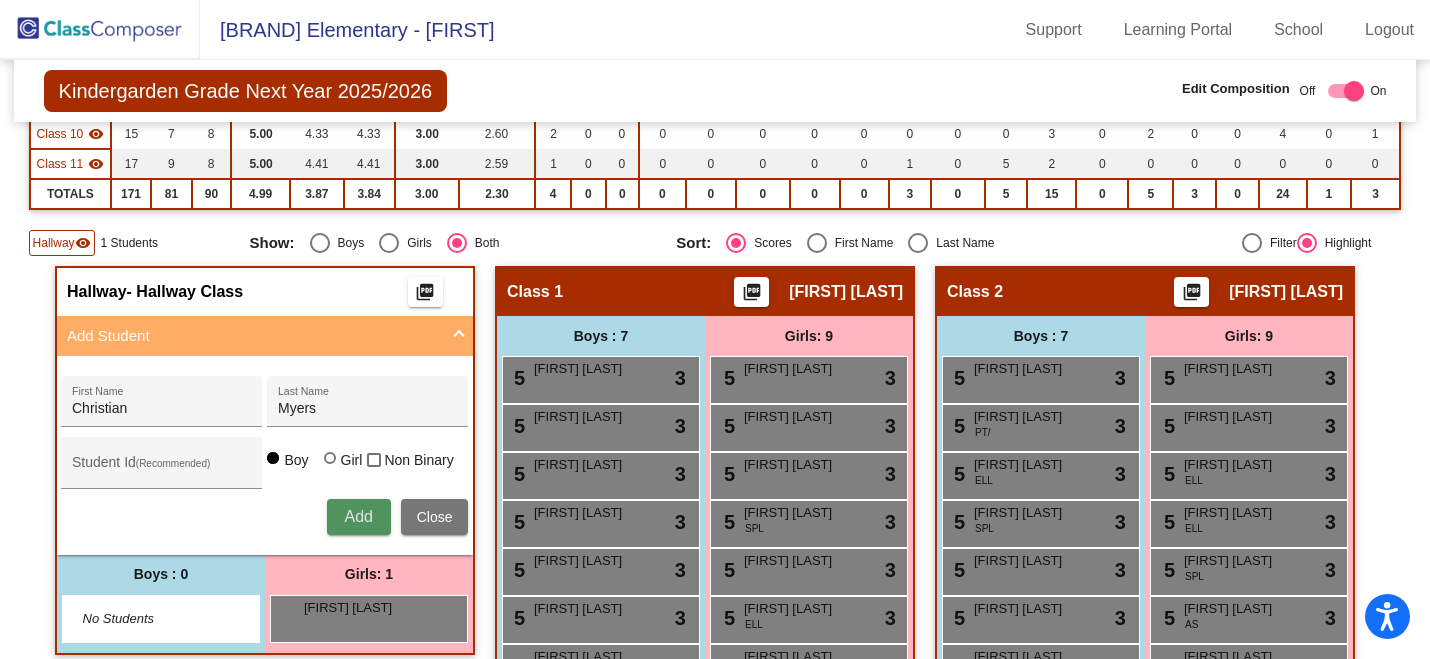 type 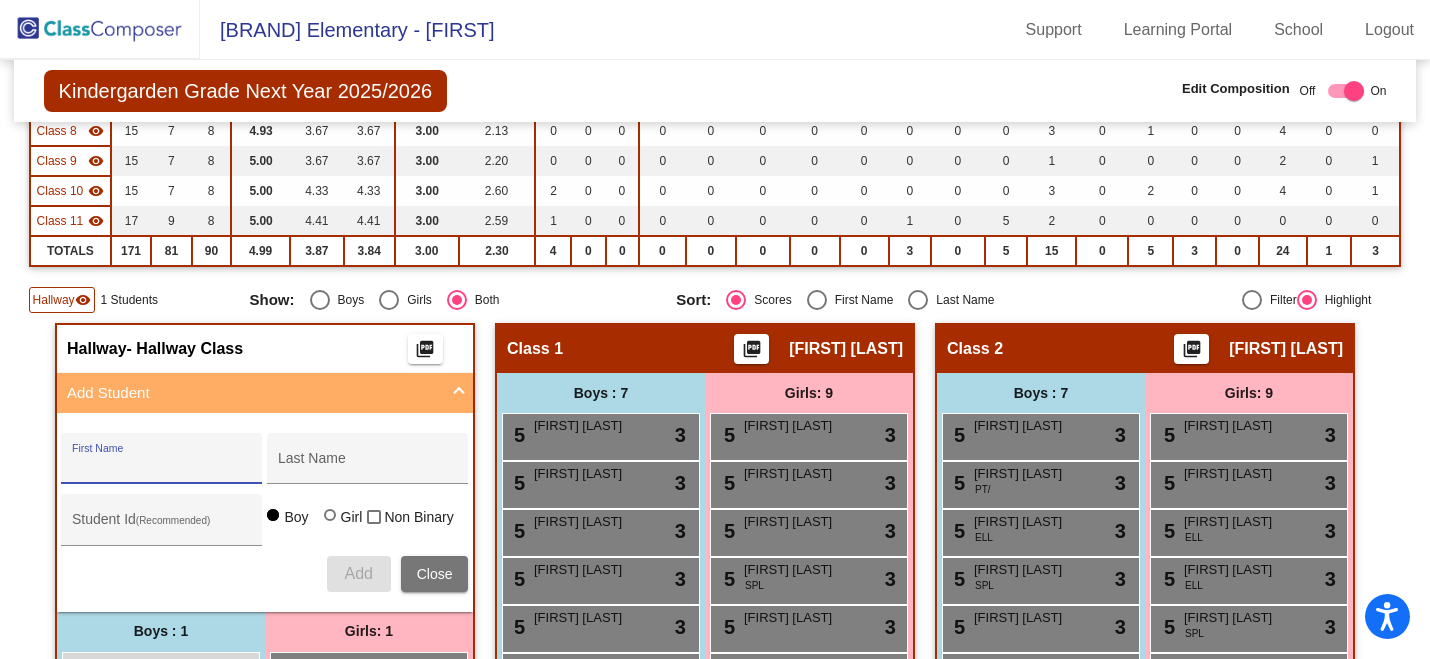 scroll, scrollTop: 625, scrollLeft: 0, axis: vertical 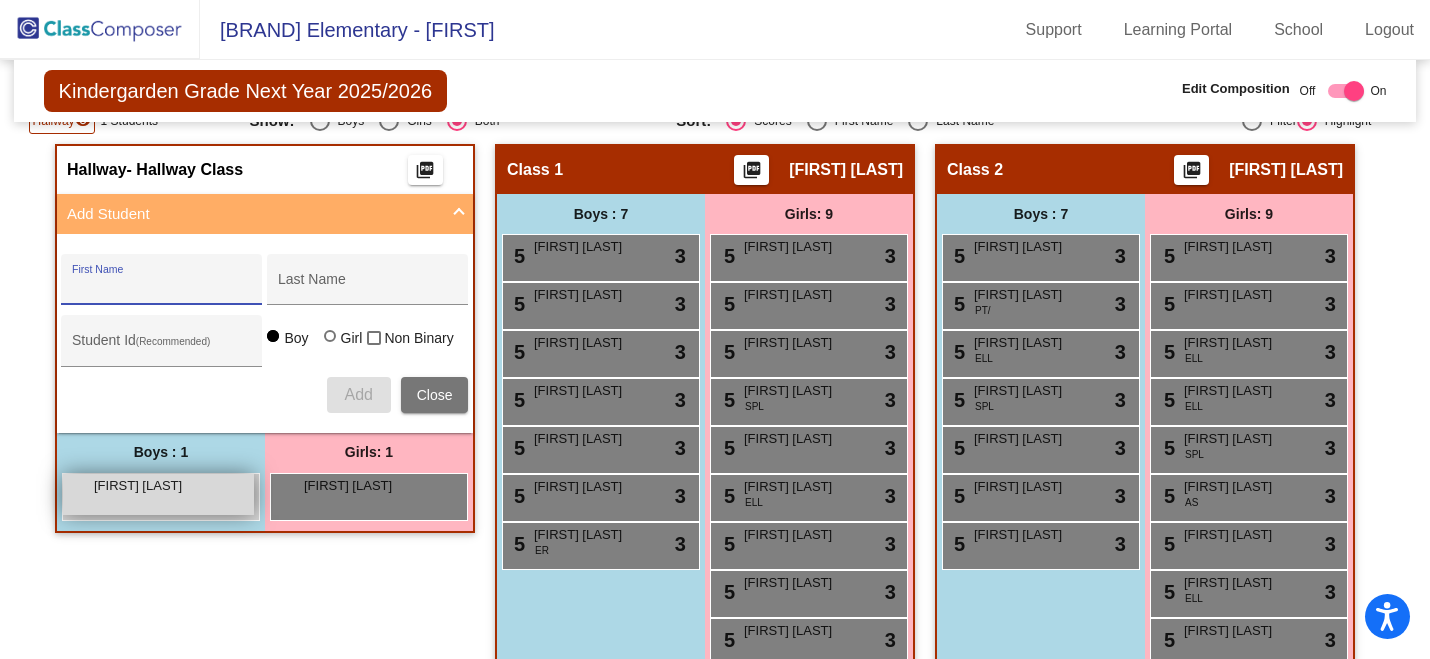 click on "[FIRST] [LAST]" at bounding box center [144, 486] 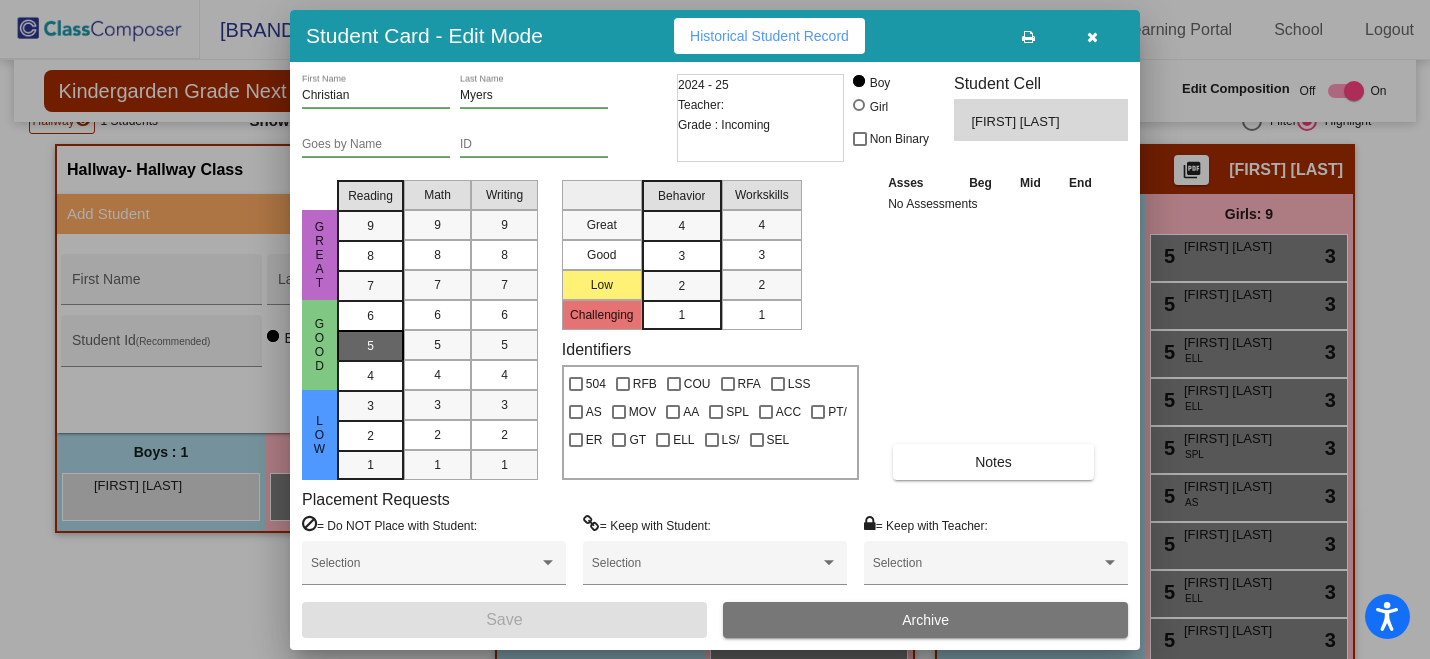 click on "5" at bounding box center [370, 316] 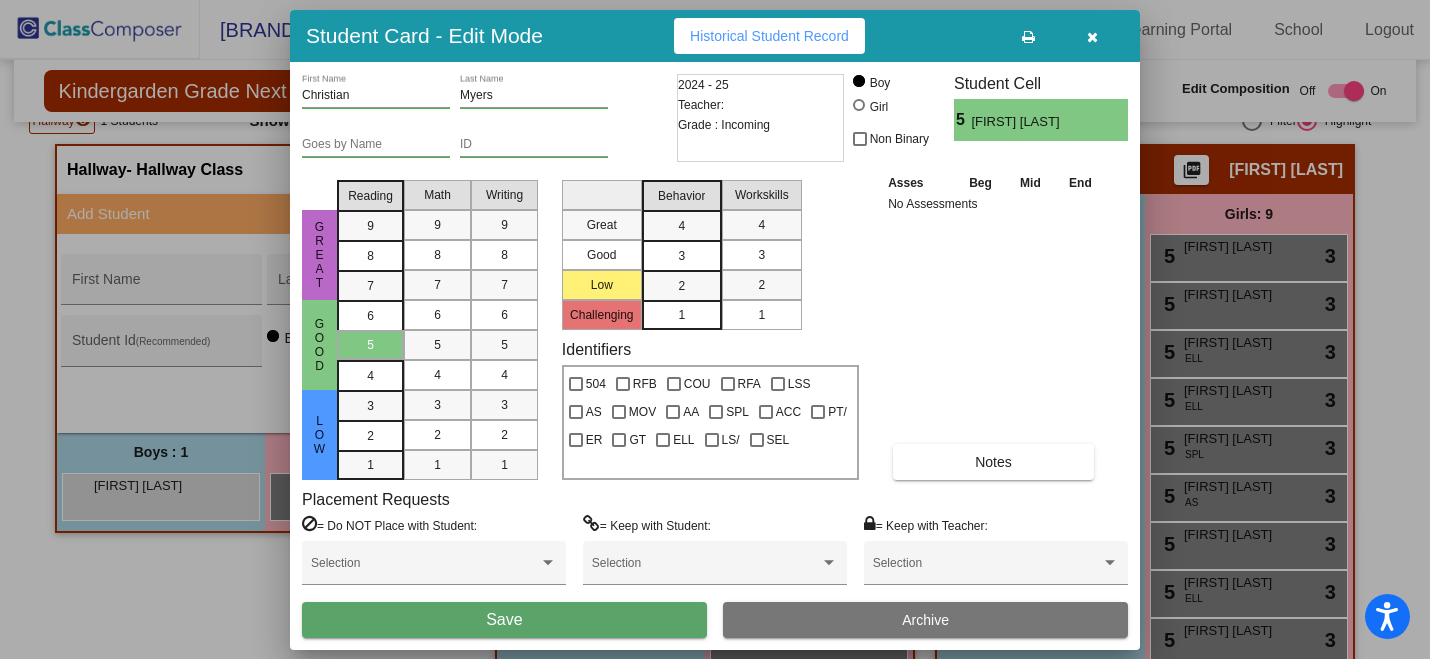 click on "3" at bounding box center (681, 226) 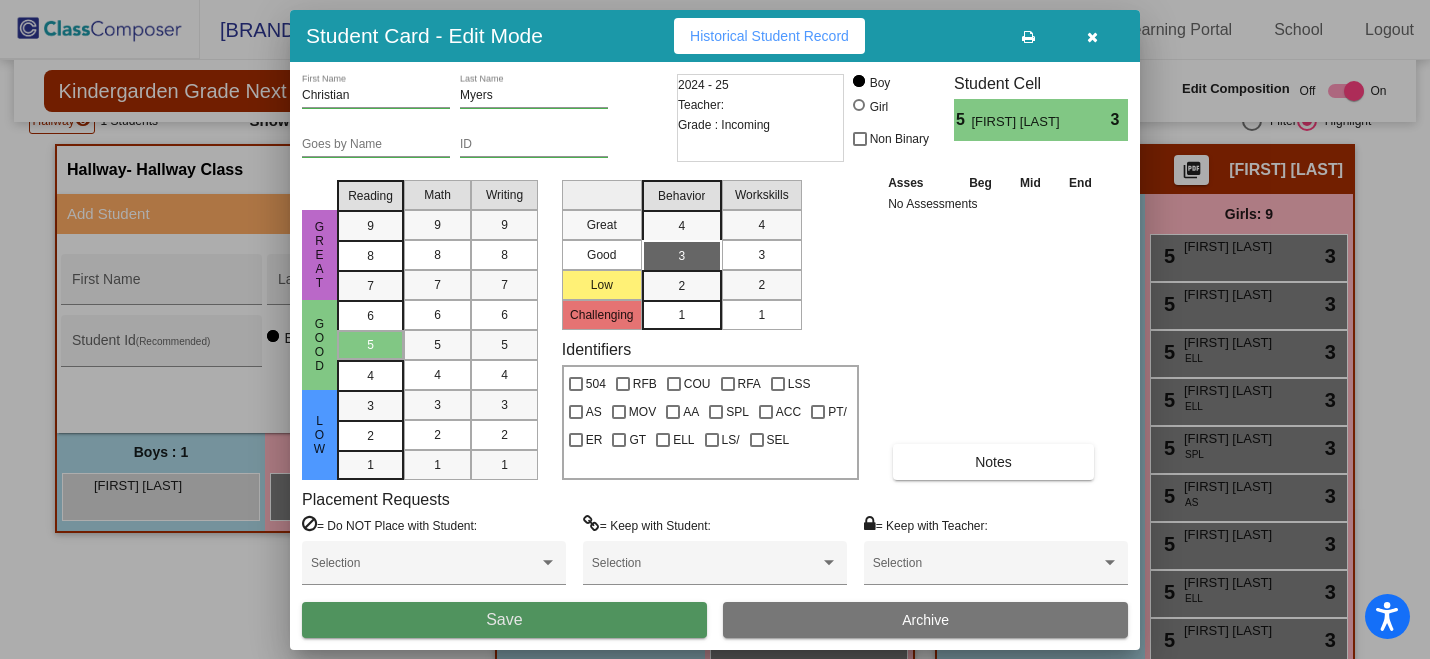 click on "Save" at bounding box center [504, 620] 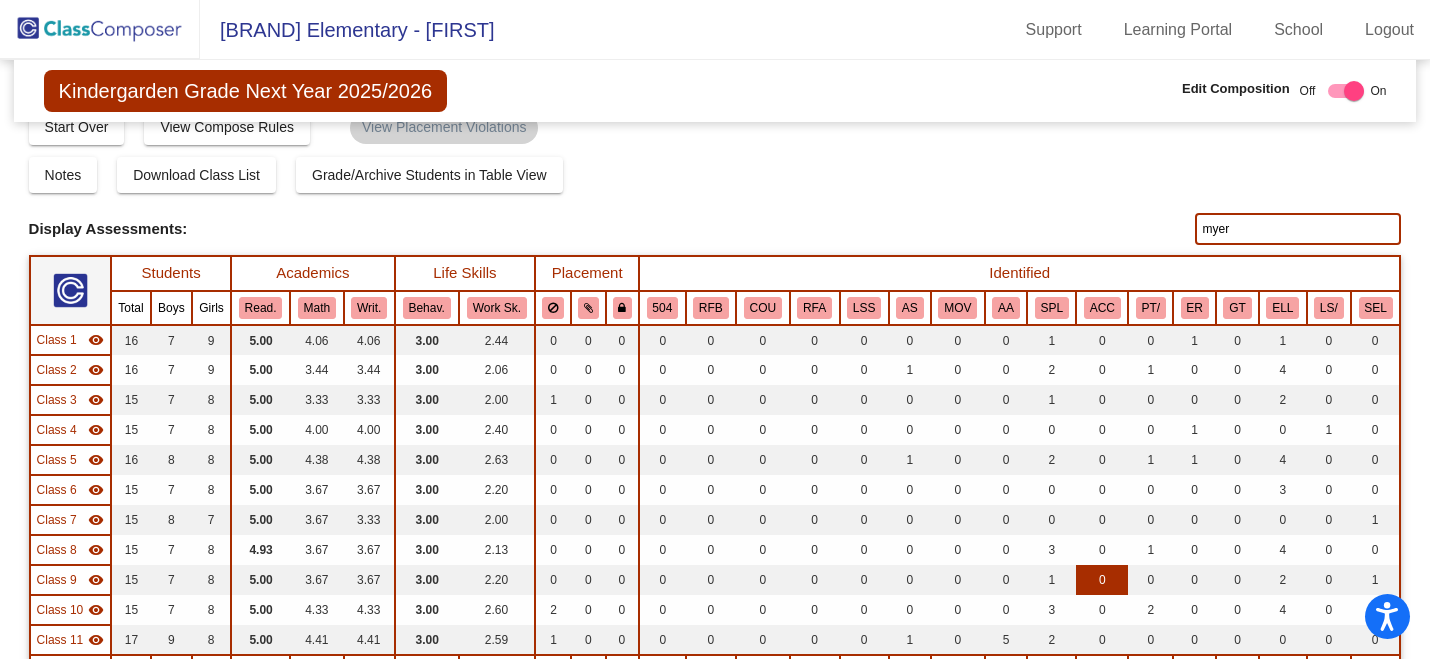 scroll, scrollTop: 0, scrollLeft: 0, axis: both 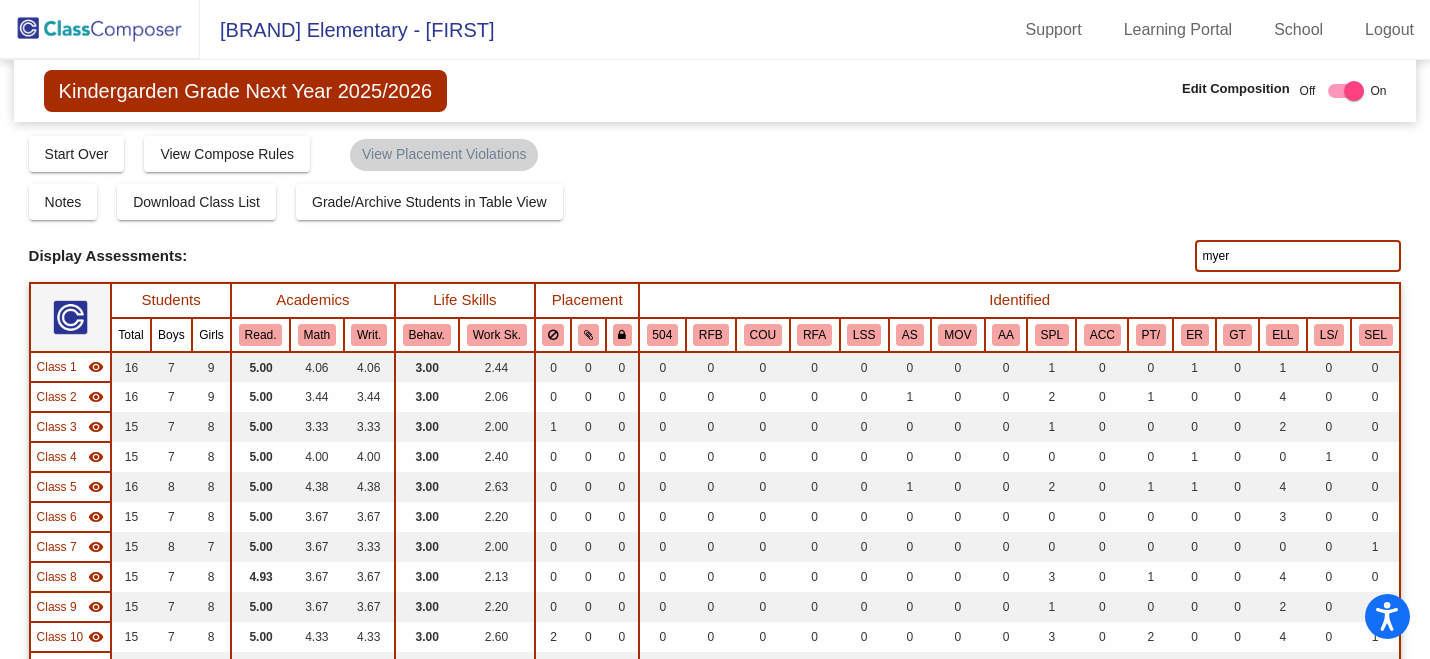 click on "myer" 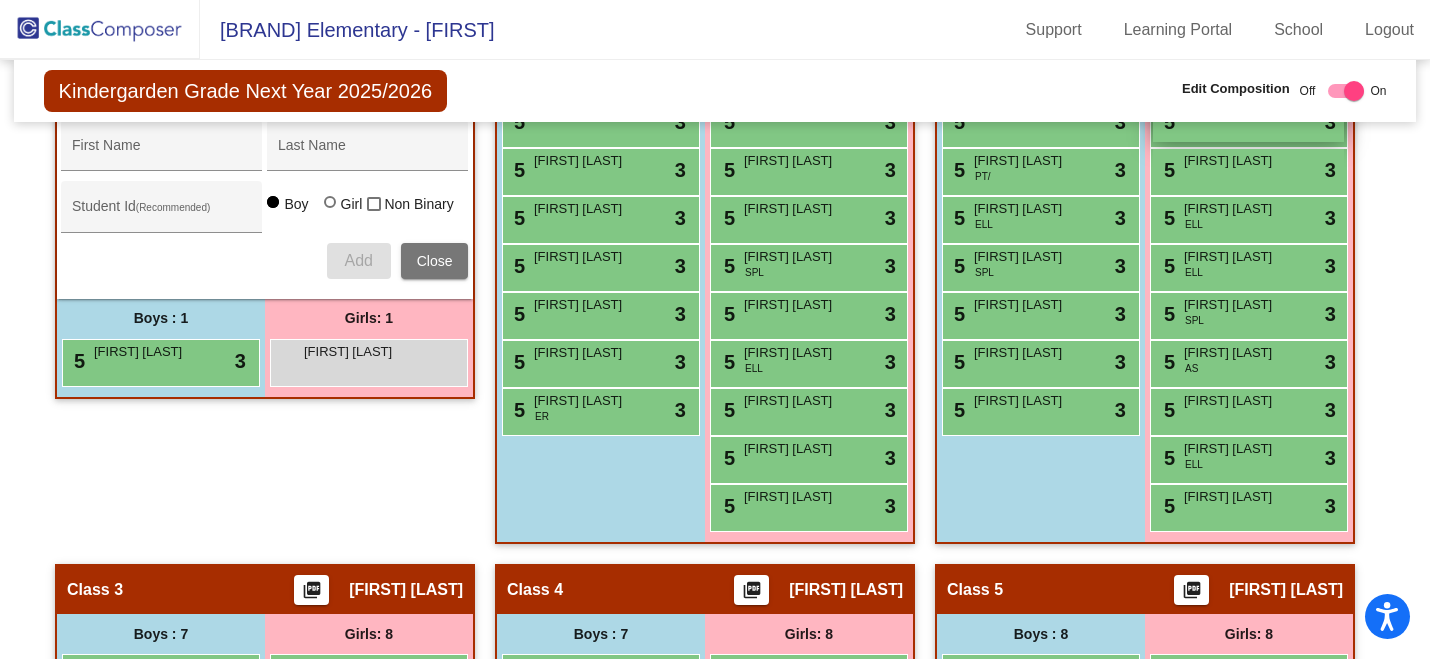 scroll, scrollTop: 732, scrollLeft: 0, axis: vertical 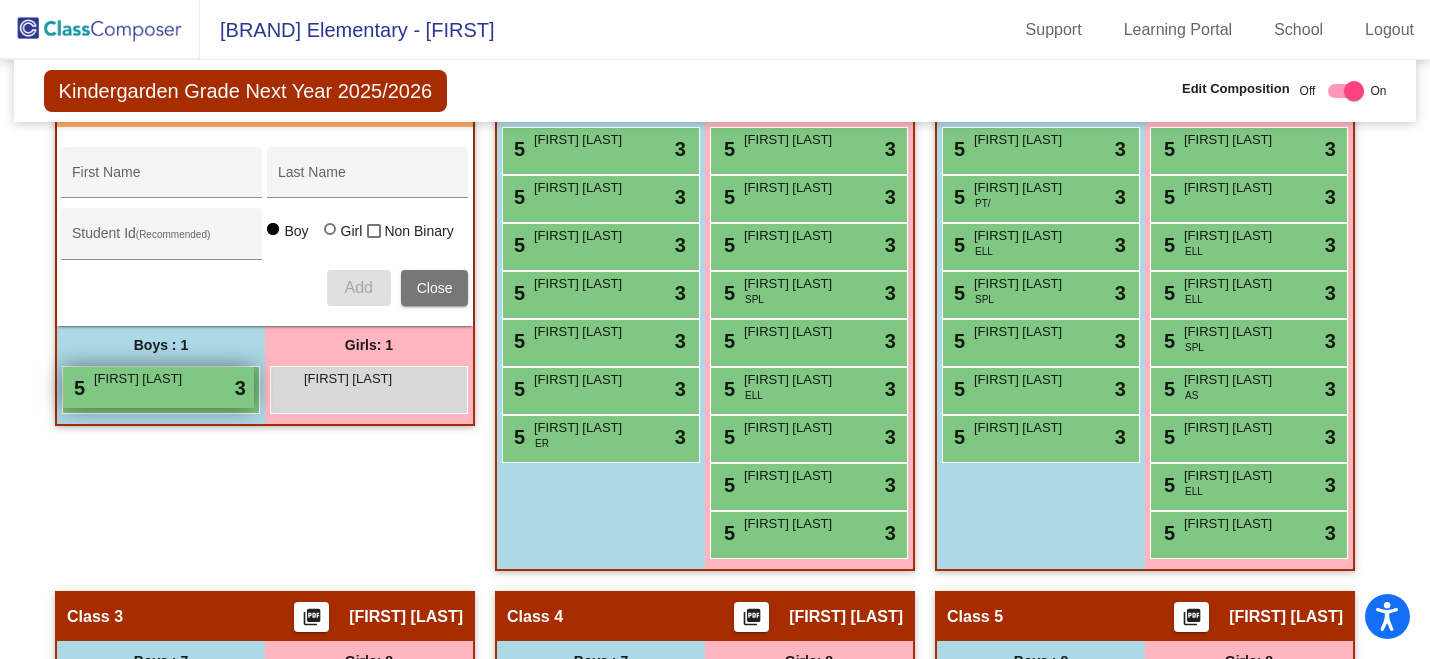 type 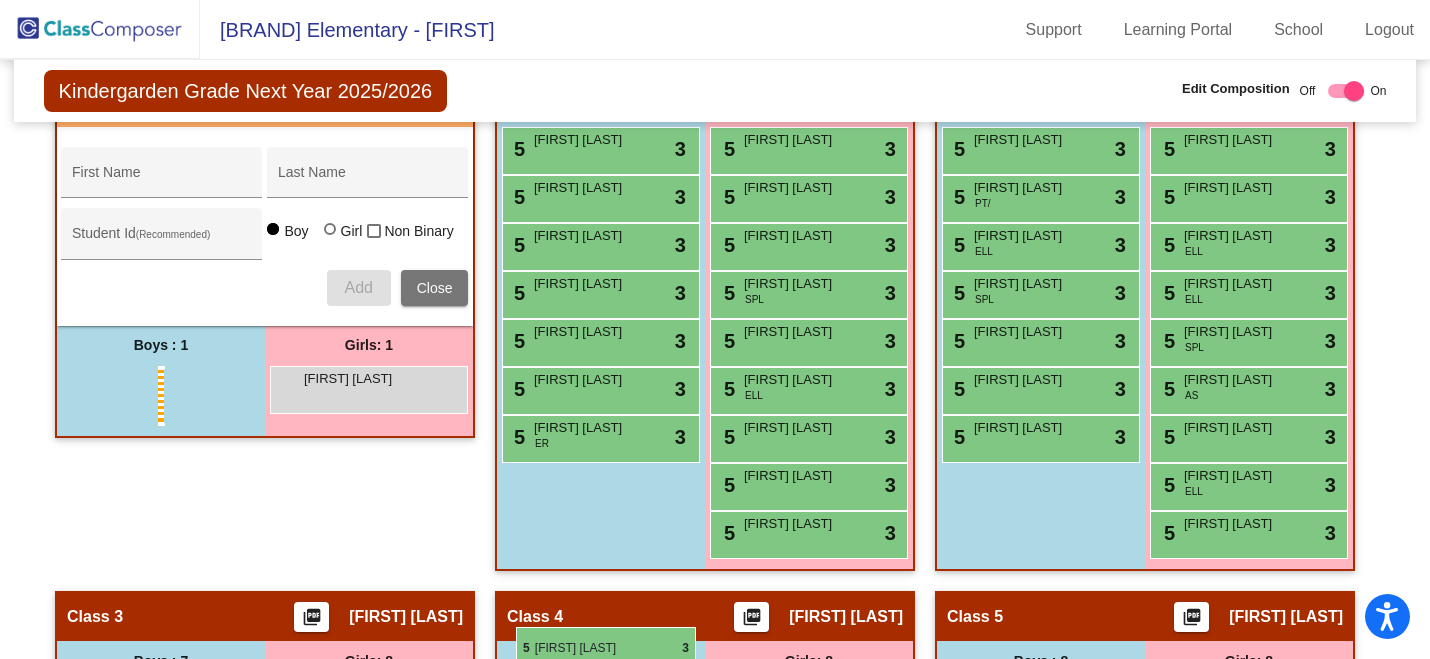 scroll, scrollTop: 0, scrollLeft: 0, axis: both 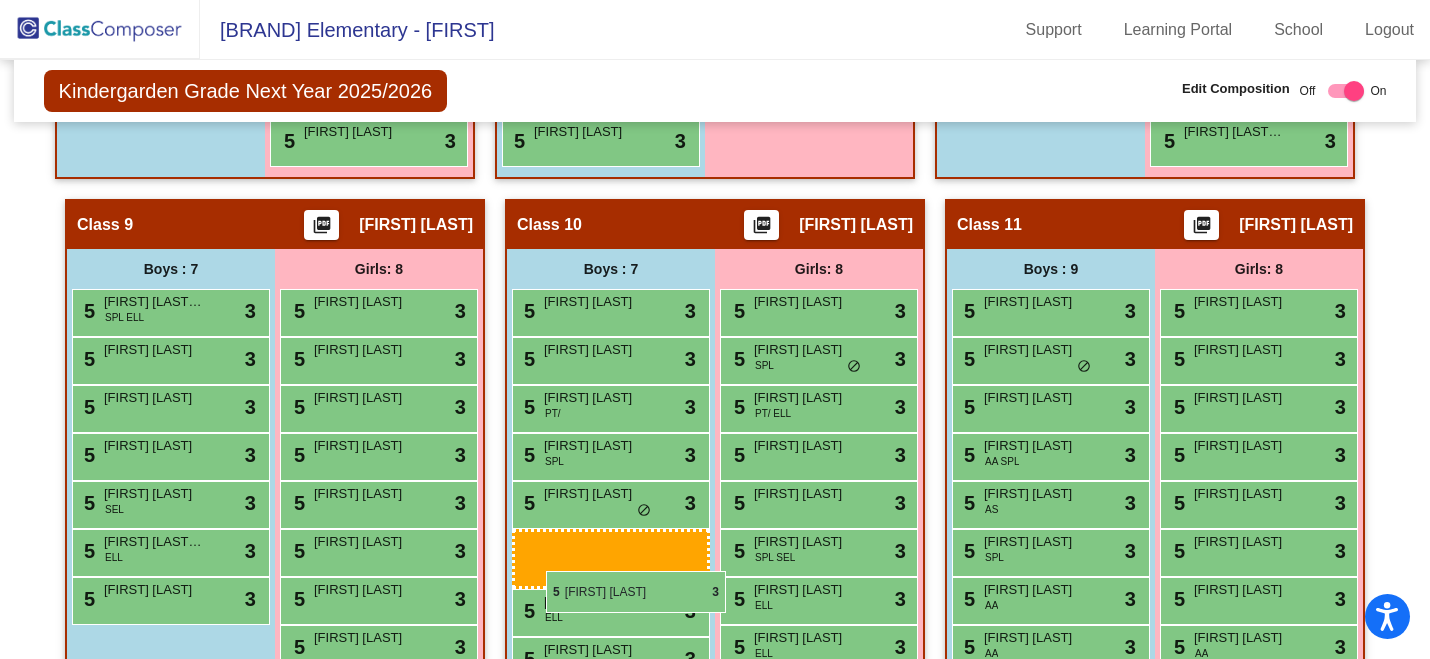 drag, startPoint x: 184, startPoint y: 380, endPoint x: 543, endPoint y: 571, distance: 406.64728 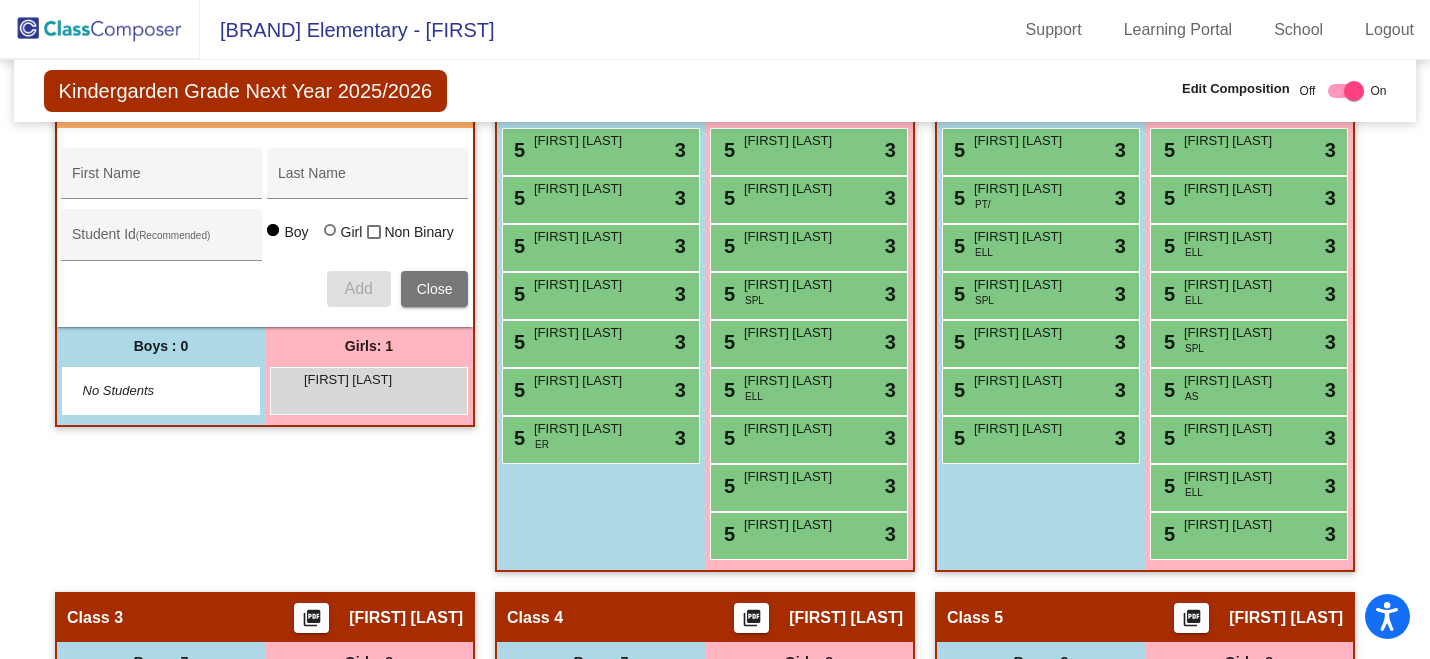 scroll, scrollTop: 719, scrollLeft: 0, axis: vertical 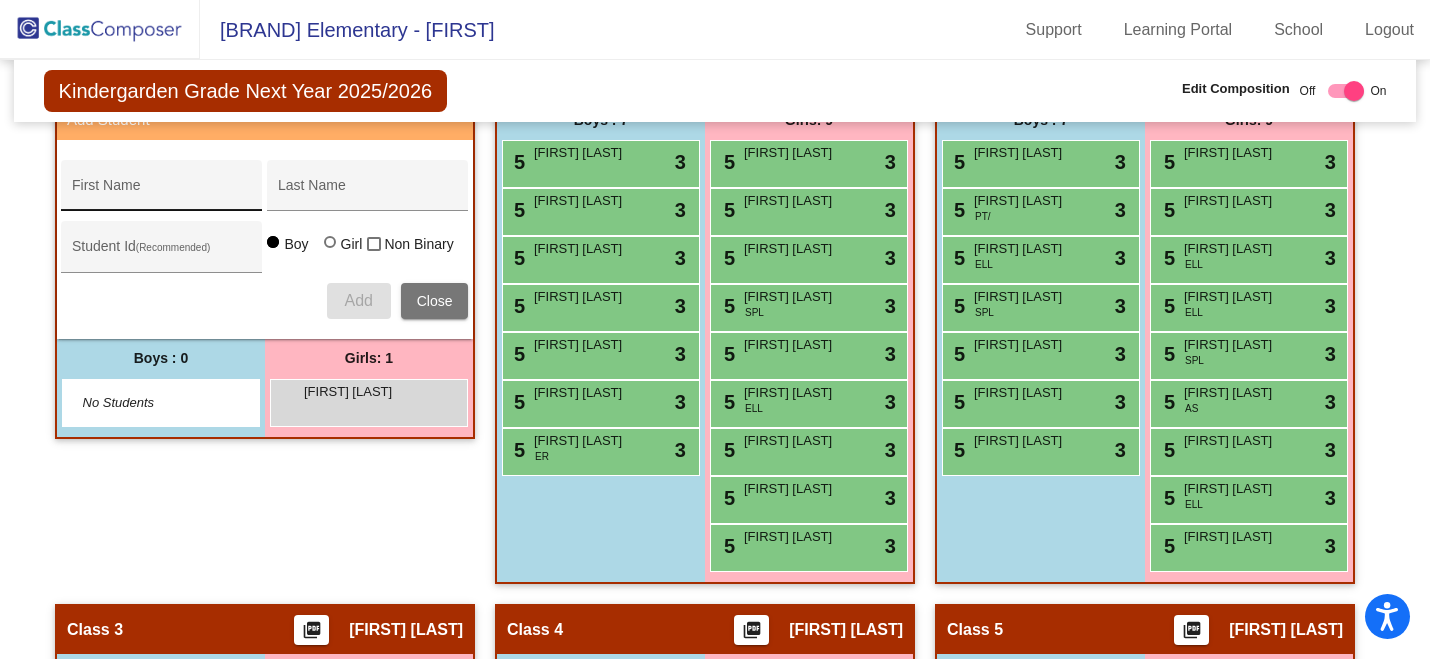 click on "First Name" at bounding box center (162, 191) 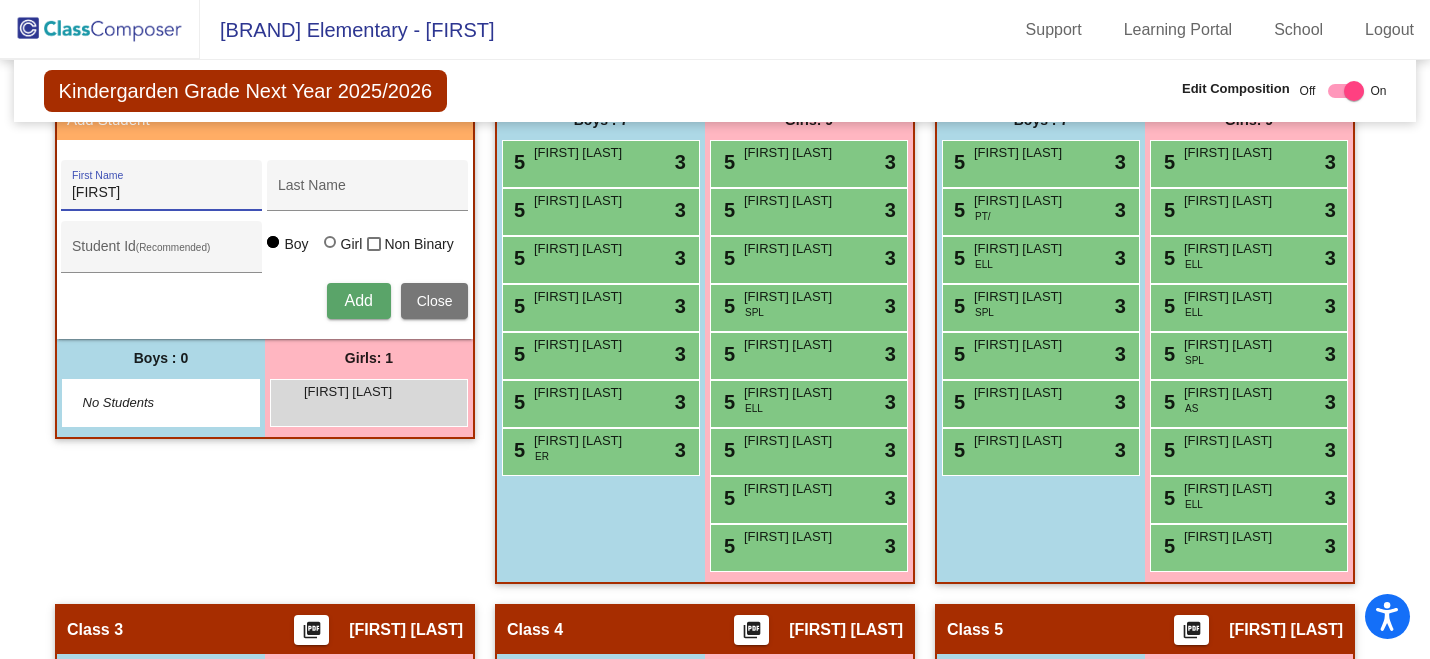 type on "Nusaybah" 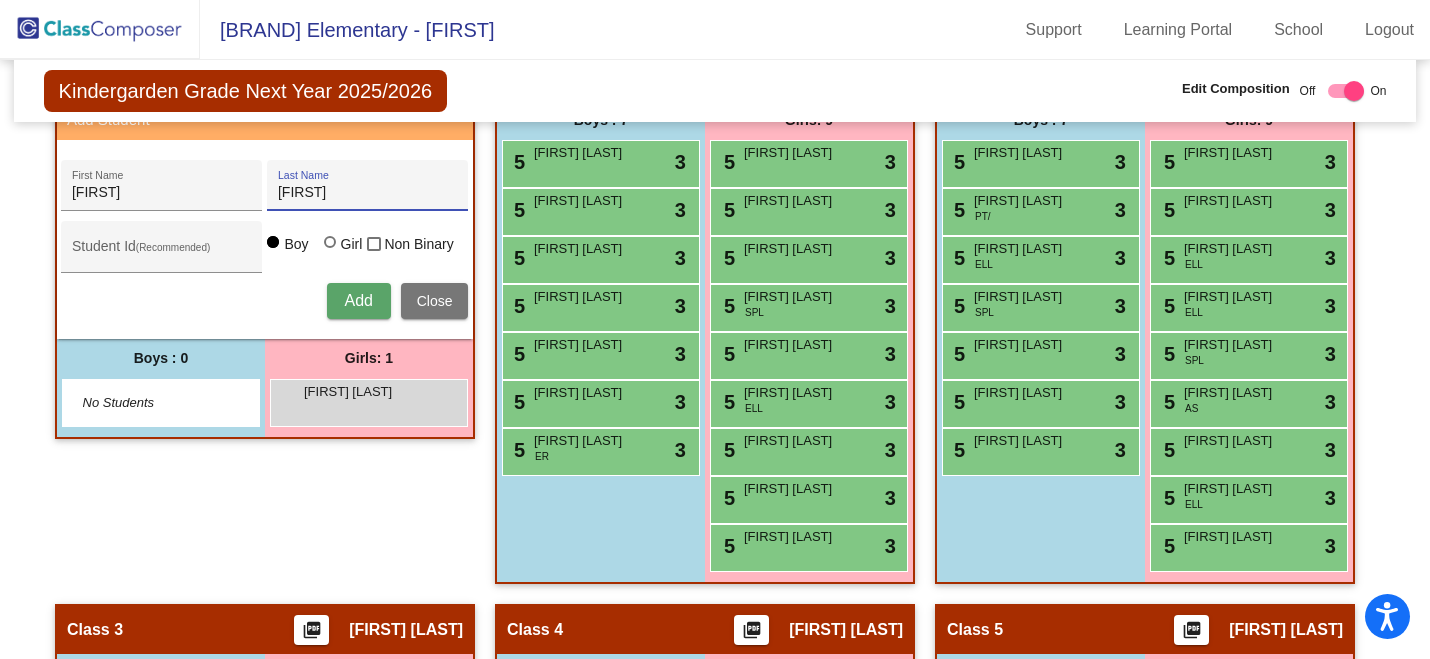 type on "Zahra" 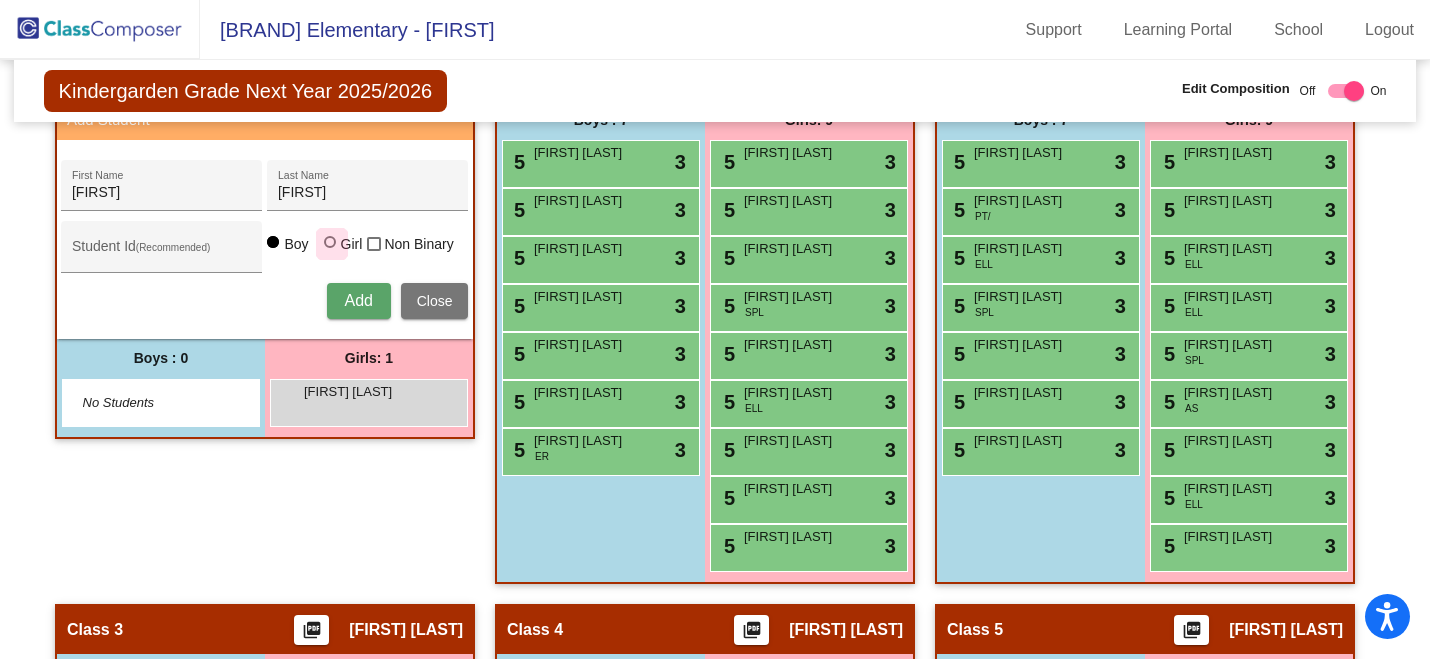 click at bounding box center (330, 242) 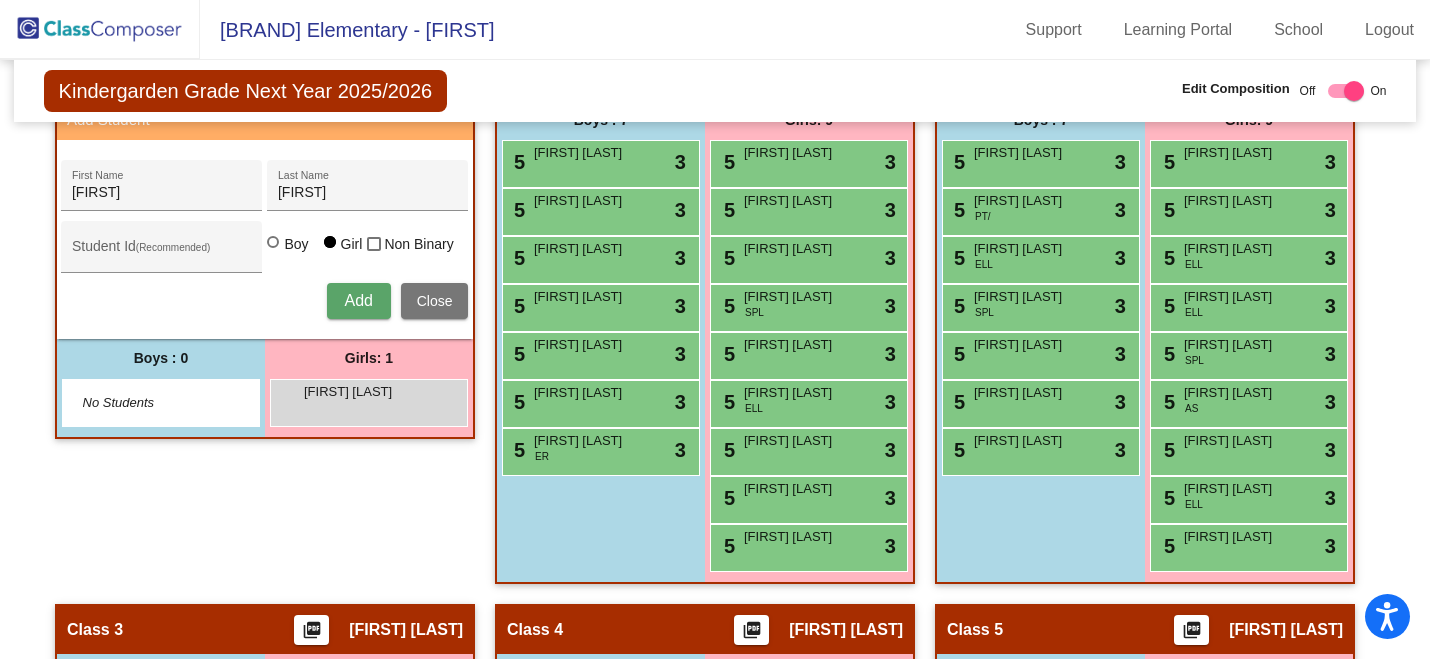 click on "Add" at bounding box center (358, 300) 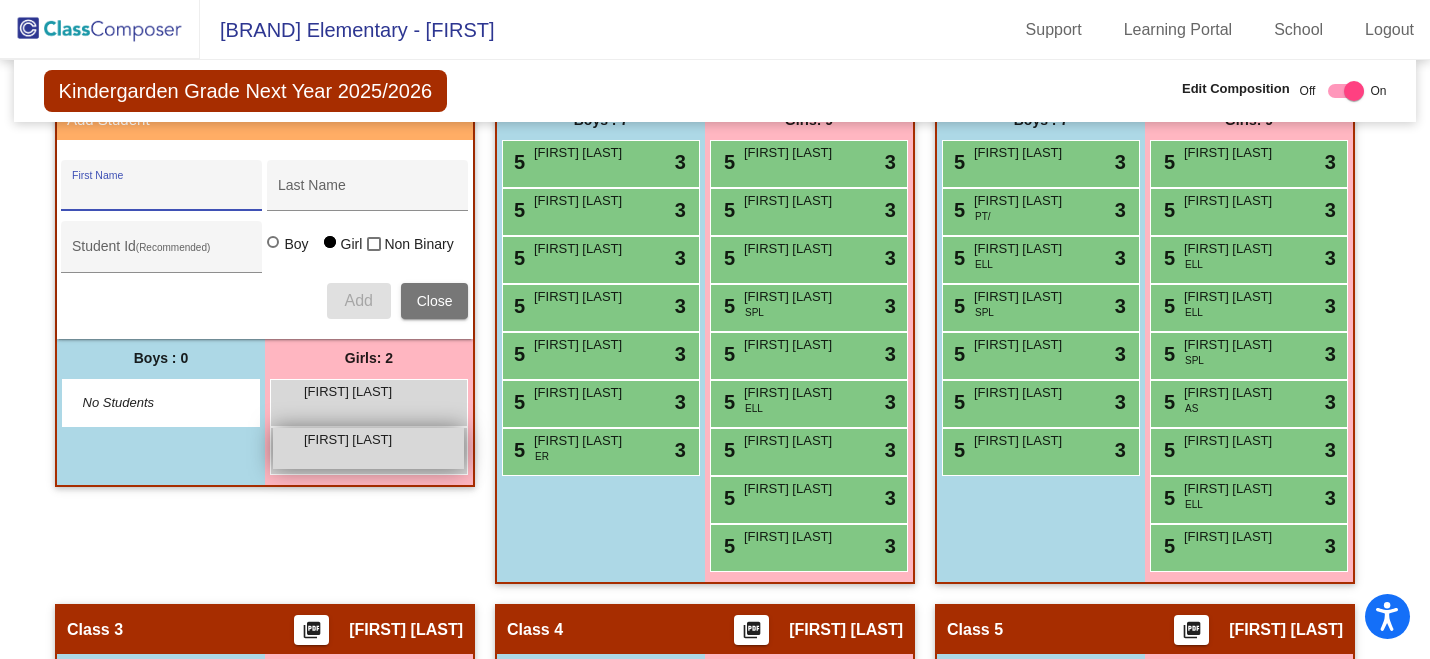 click on "[FIRST] [LAST]" at bounding box center [354, 440] 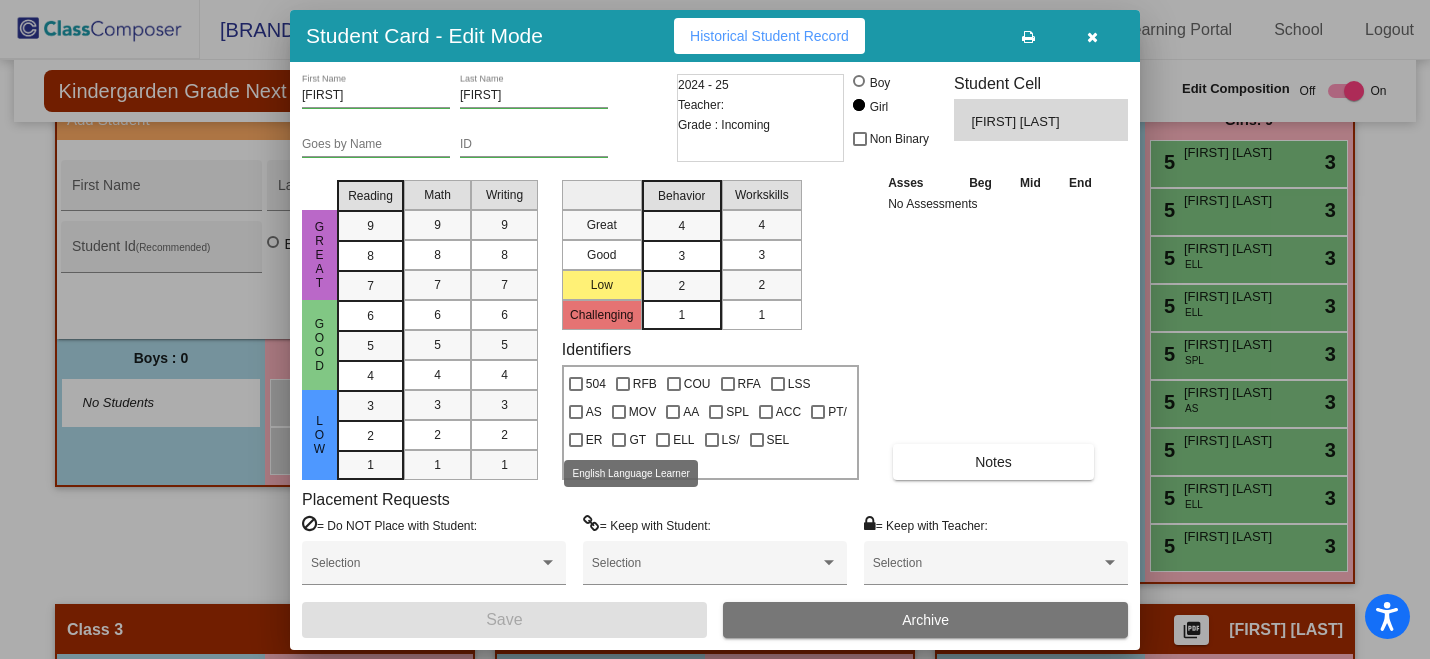 click at bounding box center [663, 440] 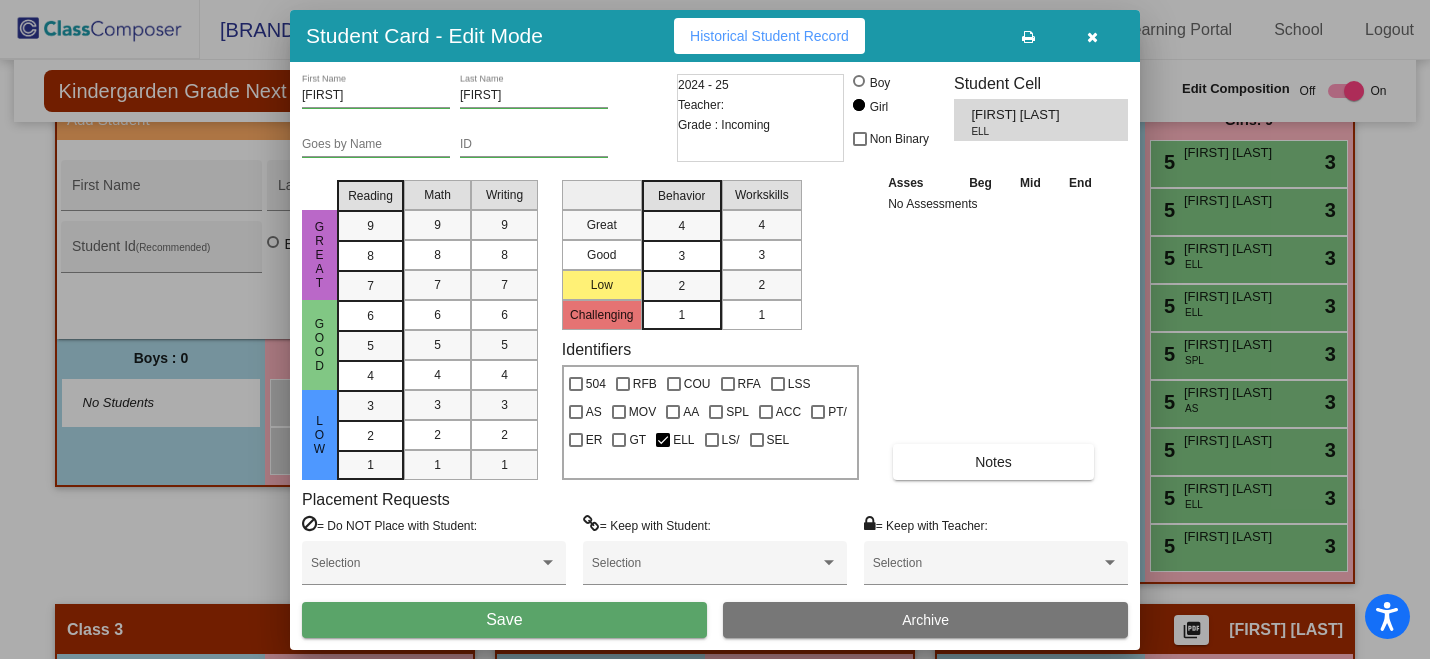 click on "Save" at bounding box center (504, 620) 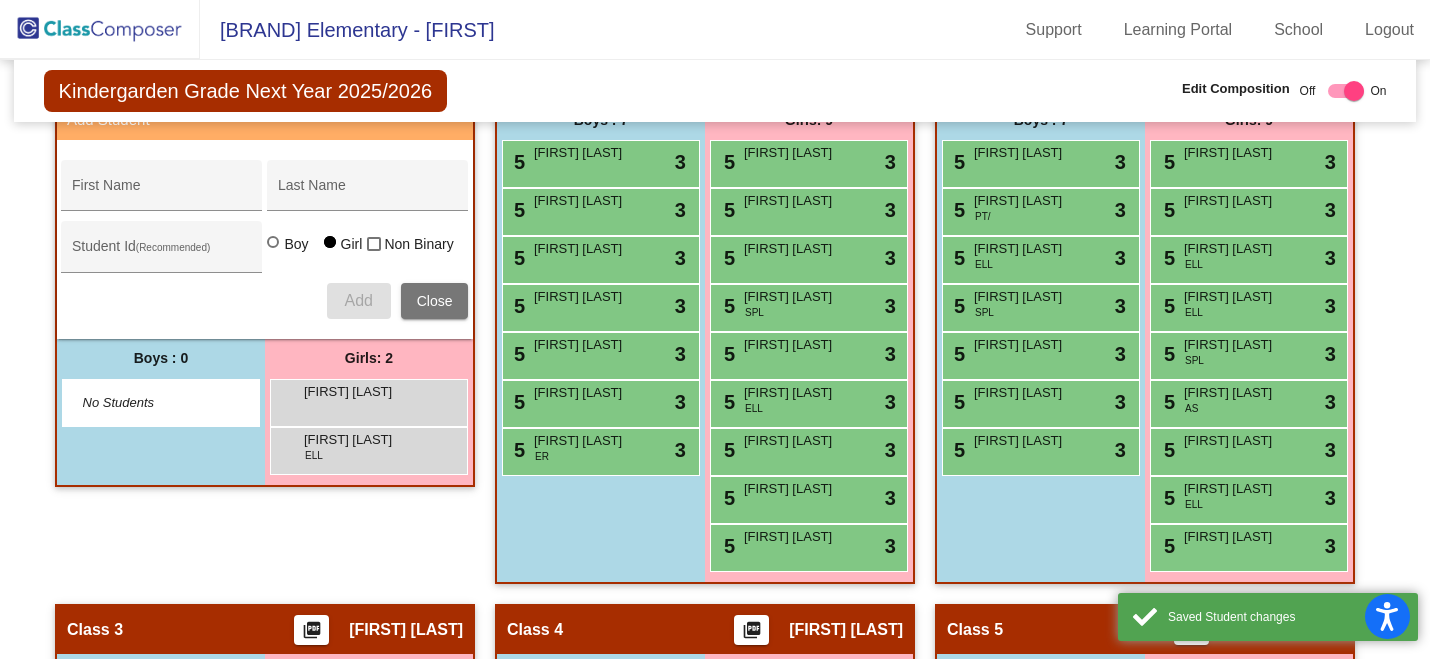 click on "Girls: 2 Jasmine Gonzalez lock do_not_disturb_alt Nusaybah Zahra ELL lock do_not_disturb_alt" at bounding box center (369, 412) 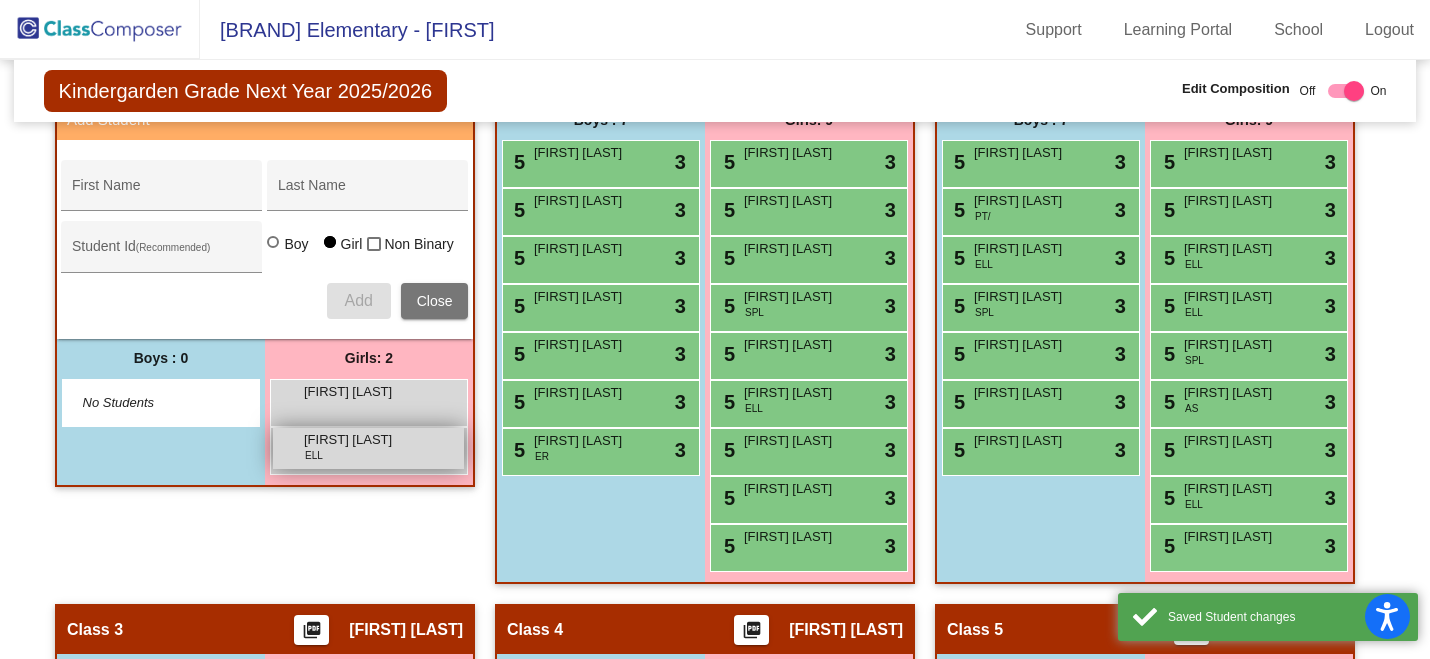 click on "Nusaybah Zahra ELL lock do_not_disturb_alt" at bounding box center [368, 448] 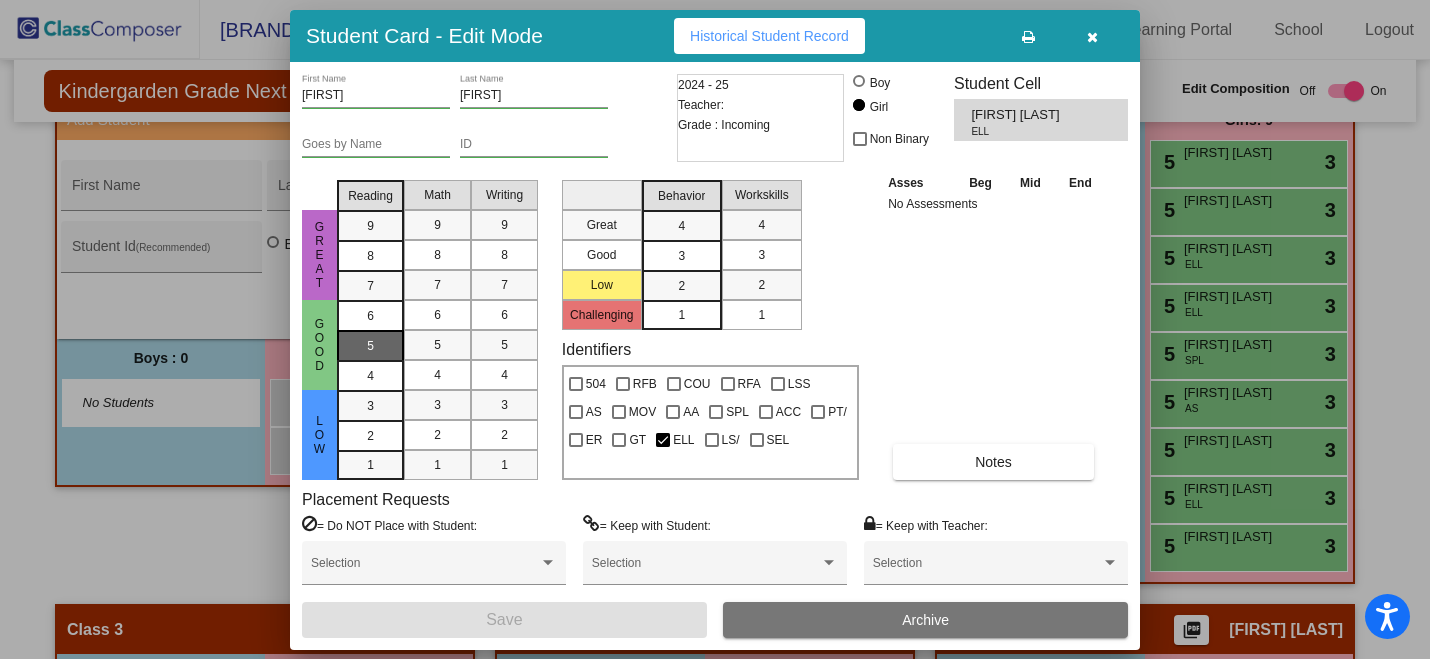 click on "5" at bounding box center [370, 345] 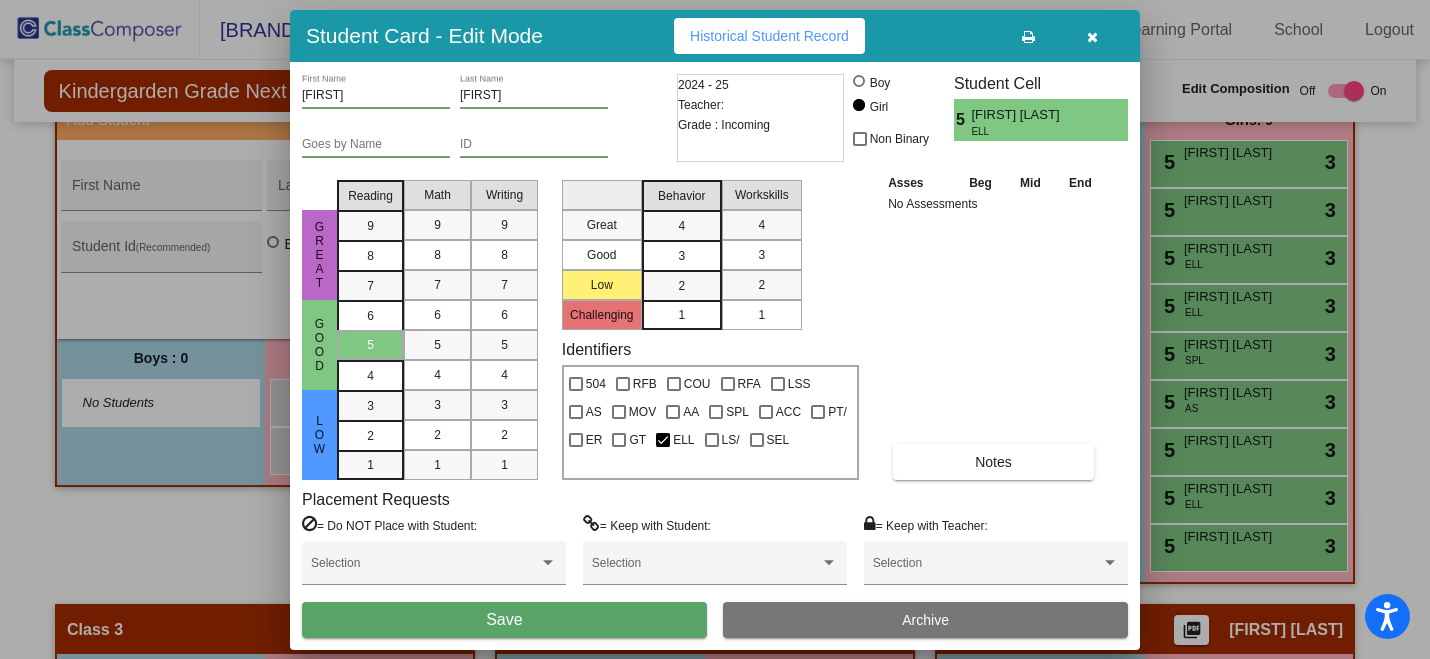click on "3" at bounding box center [681, 226] 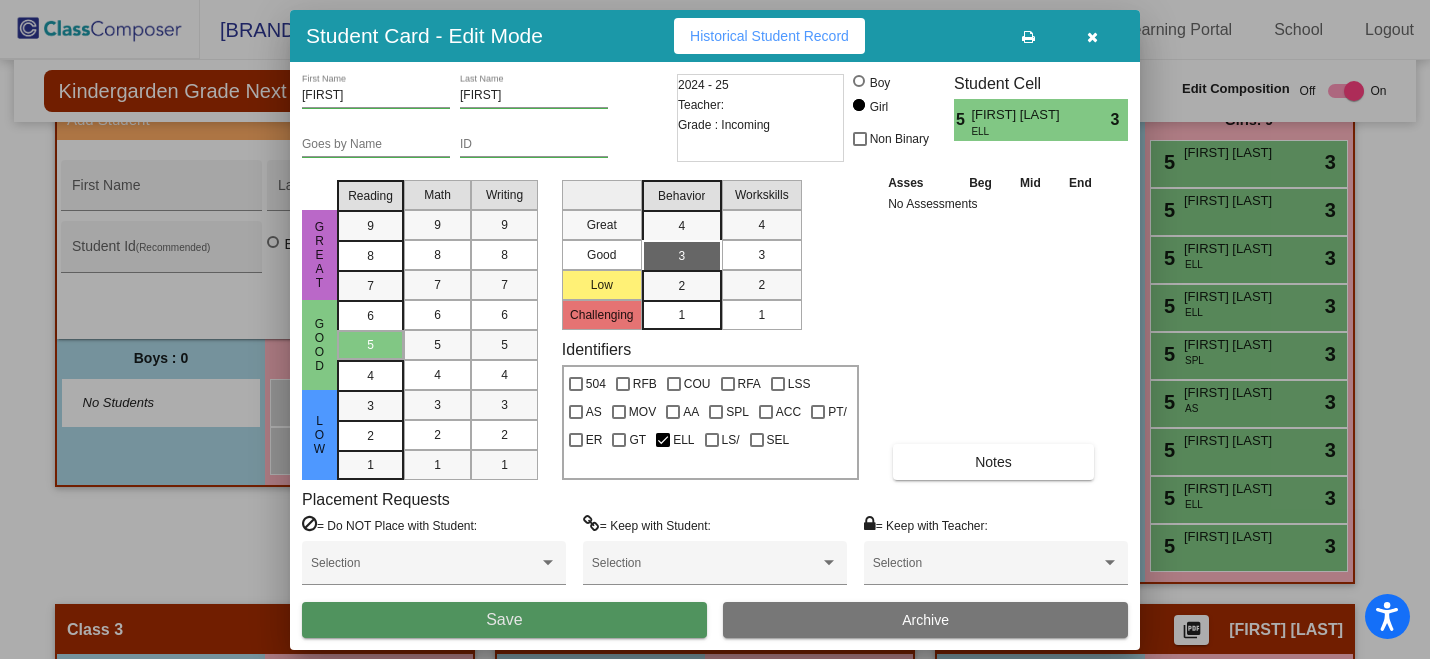 click on "Save" at bounding box center [504, 620] 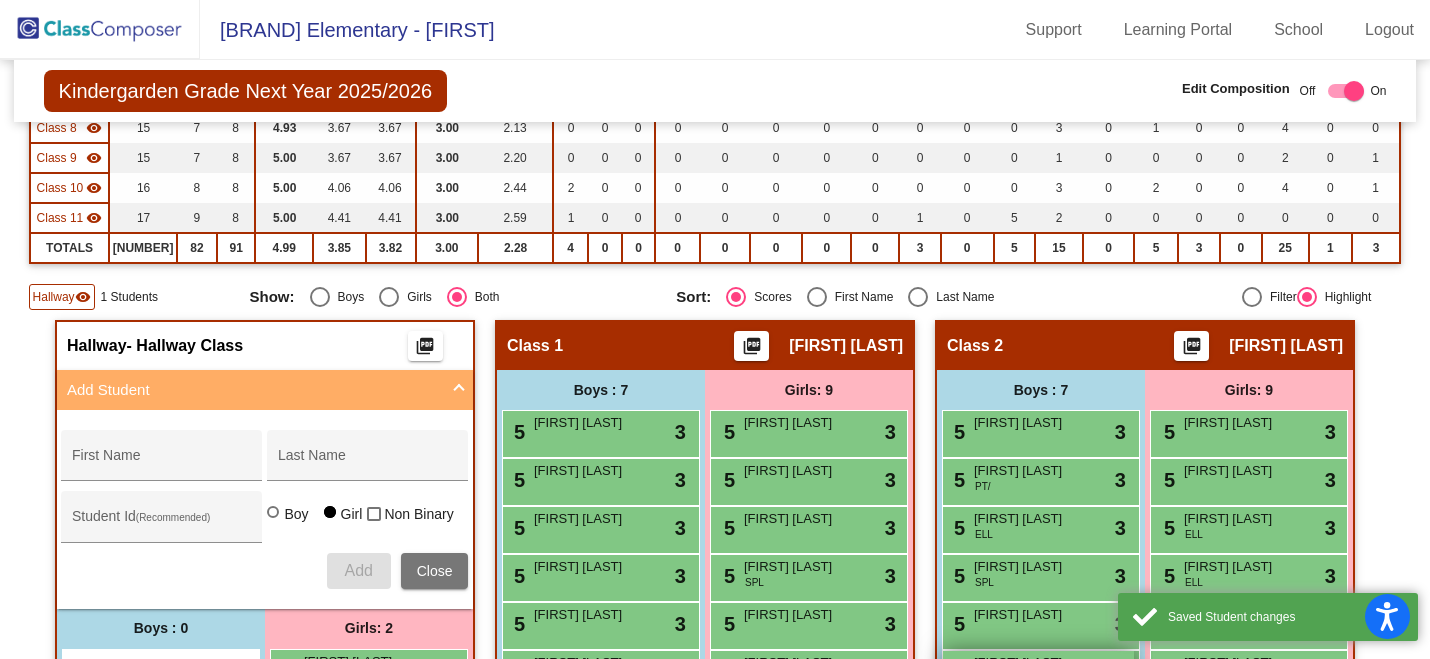 scroll, scrollTop: 0, scrollLeft: 0, axis: both 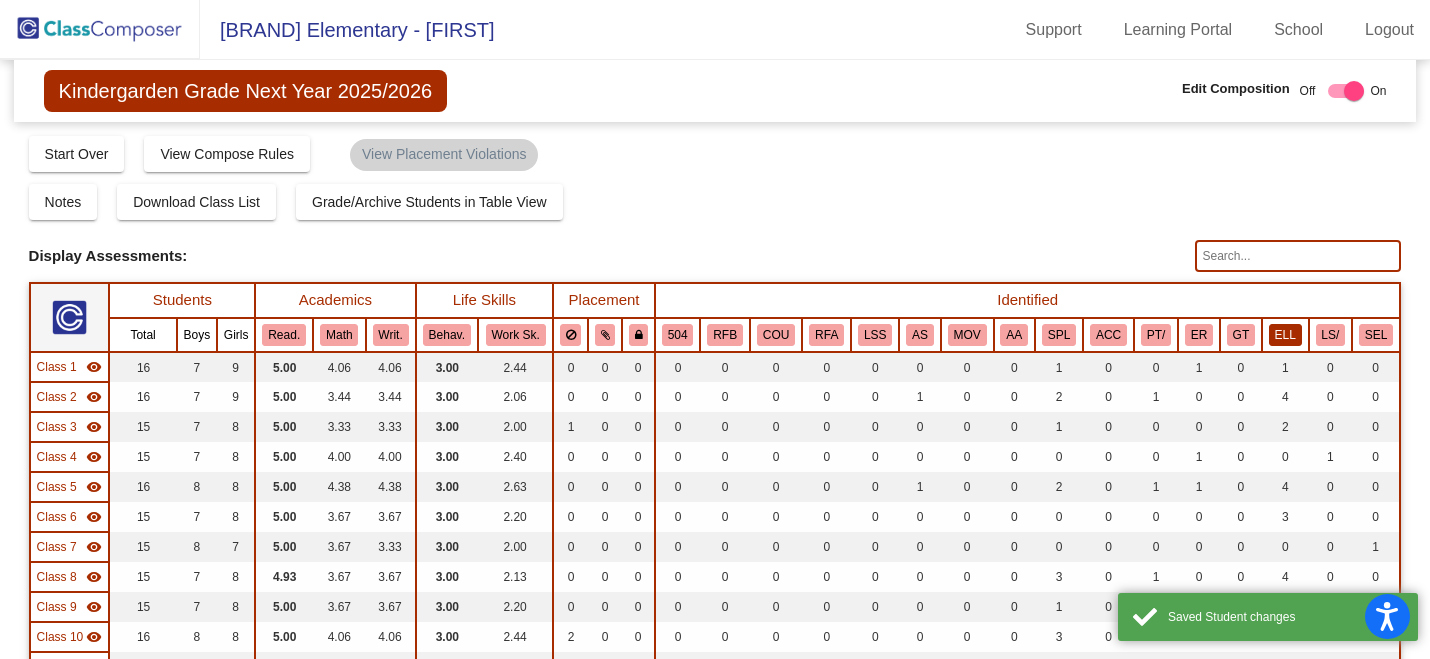 click on "ELL" 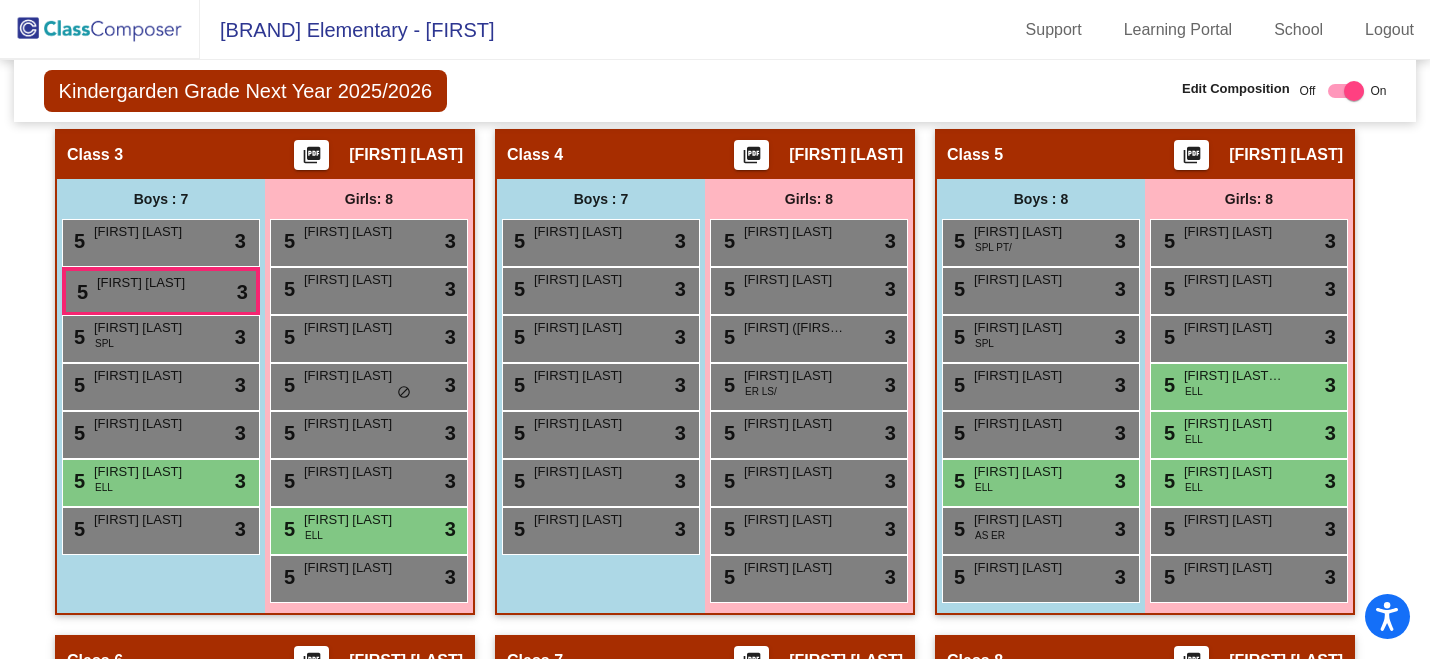 scroll, scrollTop: 688, scrollLeft: 0, axis: vertical 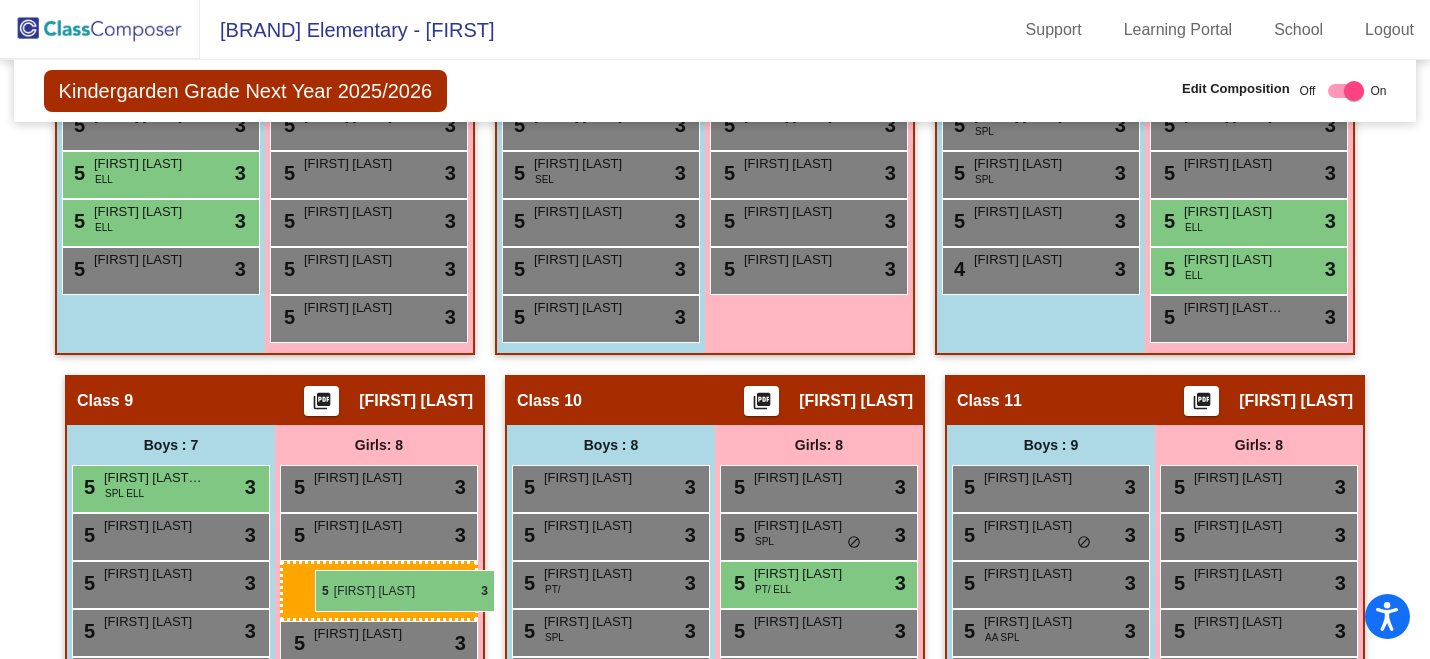 drag, startPoint x: 395, startPoint y: 426, endPoint x: 299, endPoint y: 563, distance: 167.28719 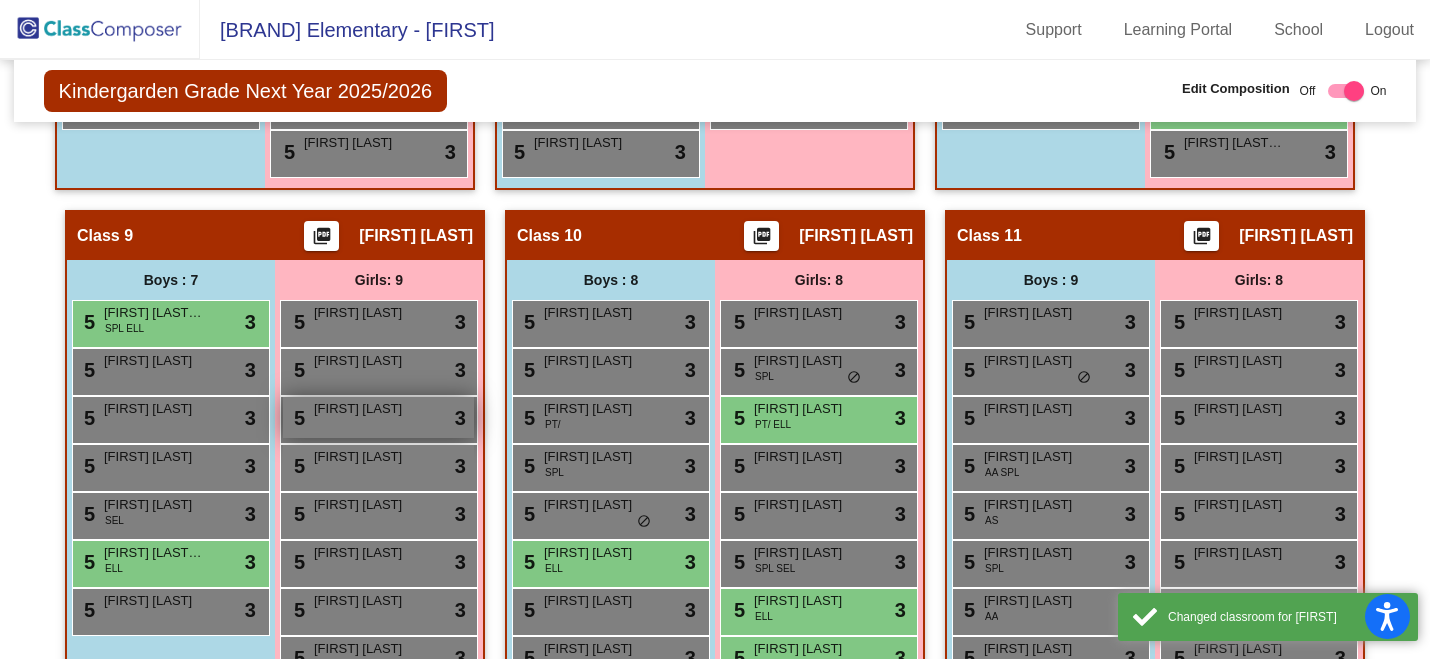 scroll, scrollTop: 2229, scrollLeft: 0, axis: vertical 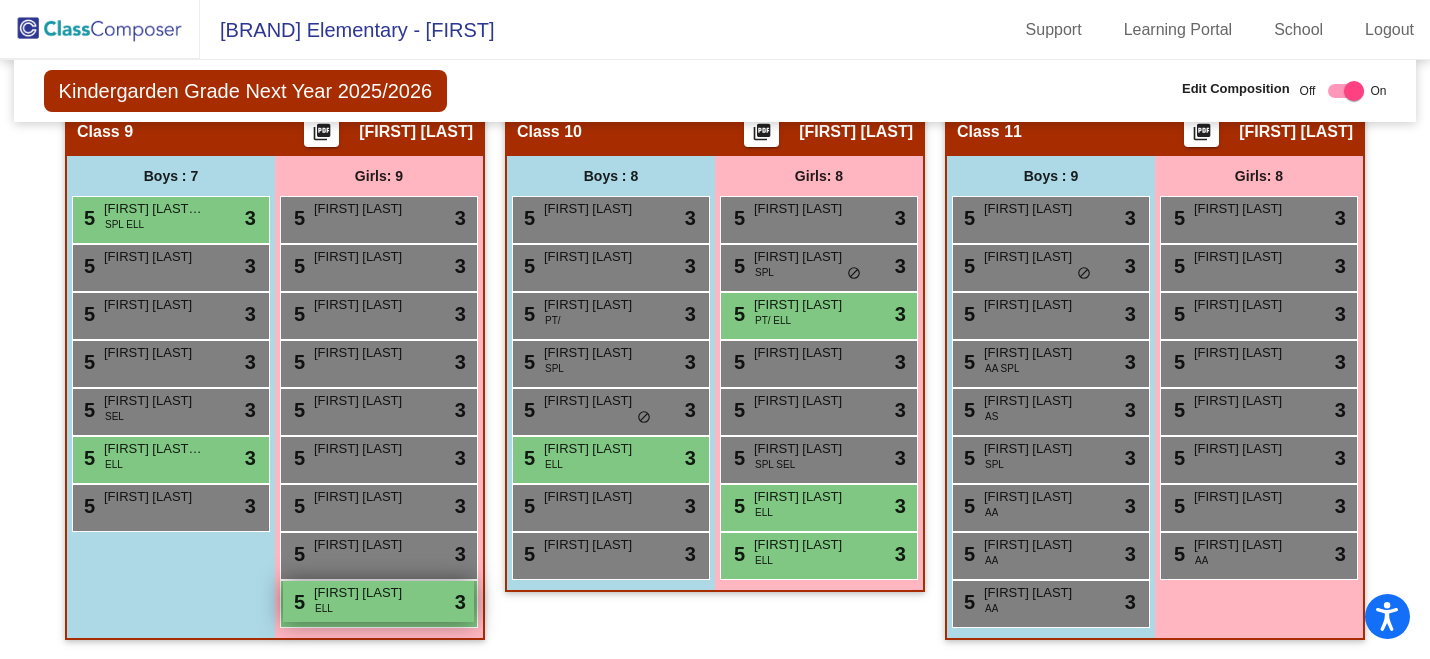 click on "5 Nusaybah Zahra ELL lock do_not_disturb_alt 3" at bounding box center (378, 601) 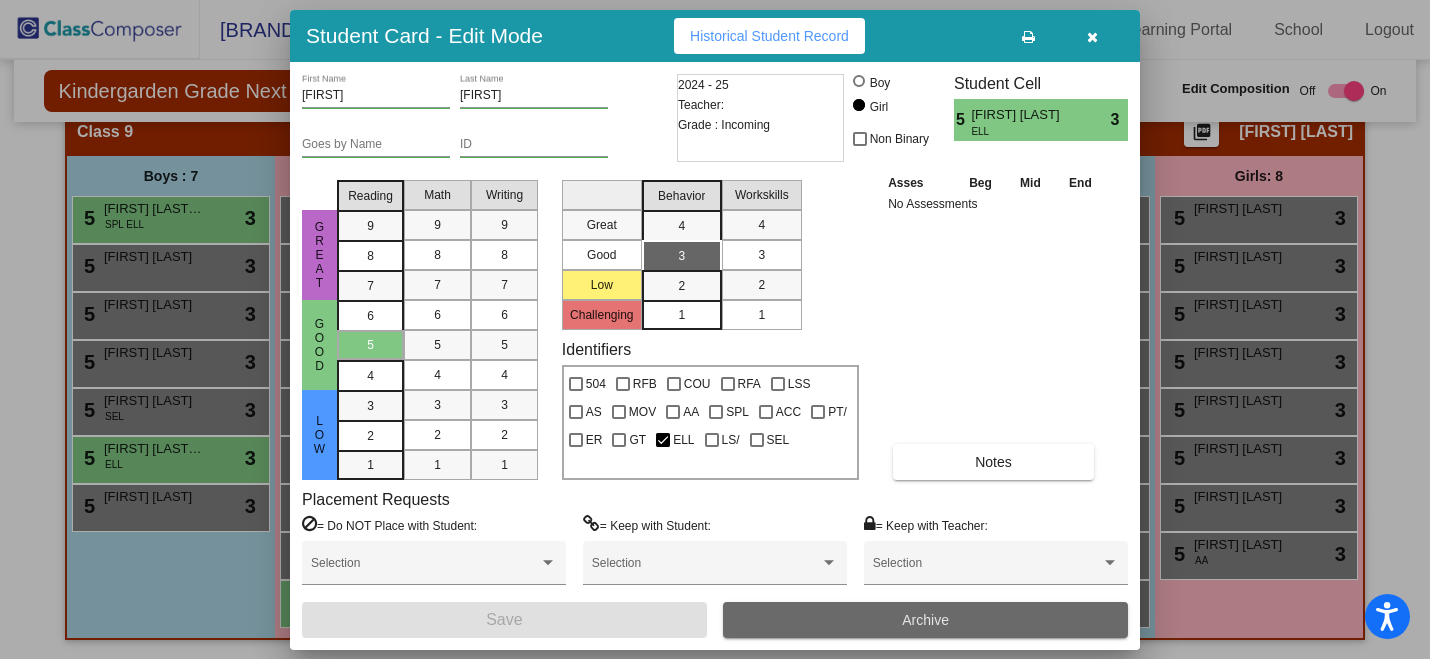 click on "Archive" at bounding box center (925, 620) 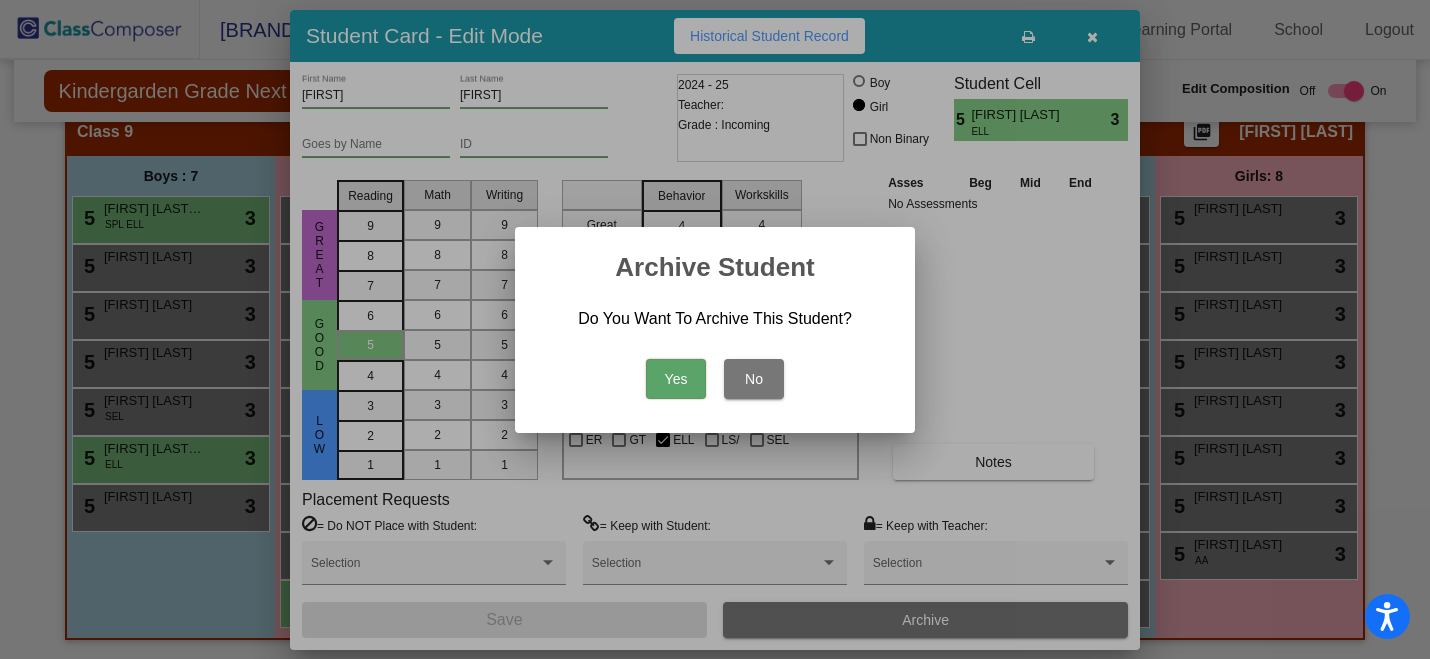 click on "Yes" at bounding box center (676, 379) 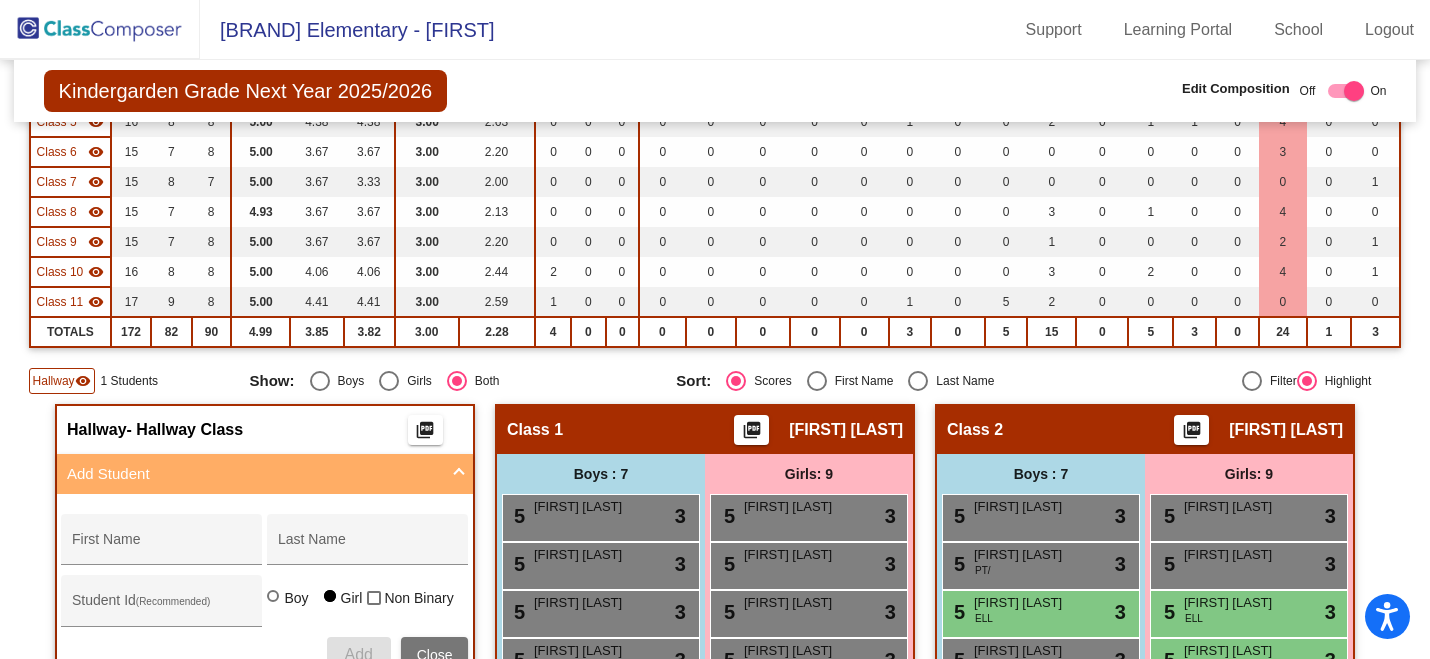 scroll, scrollTop: 0, scrollLeft: 0, axis: both 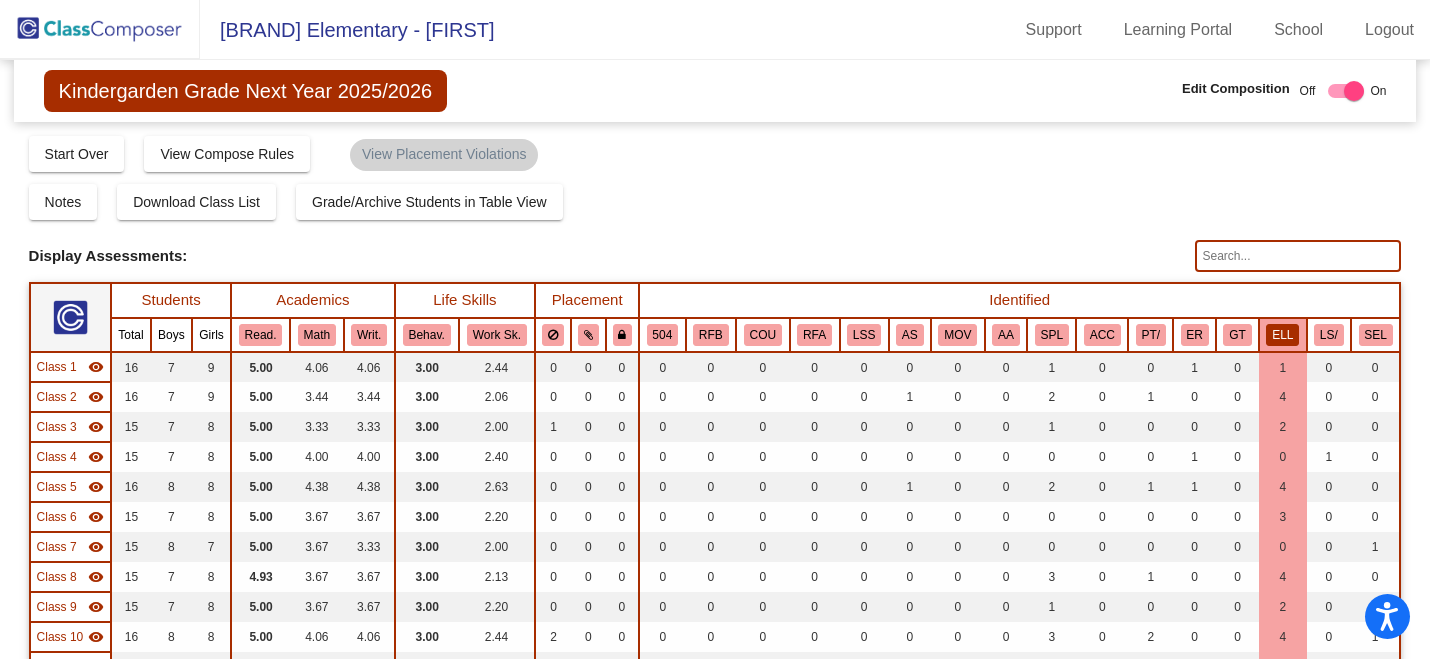 click 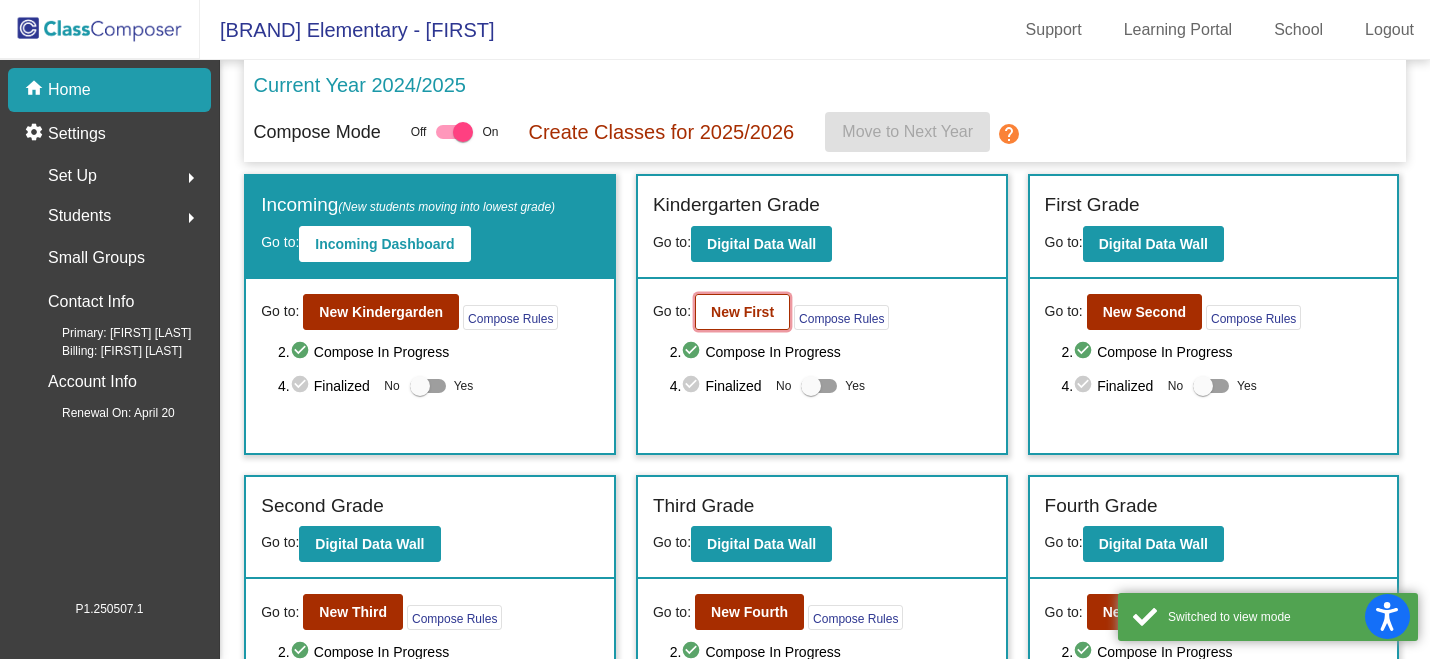 click on "New First" 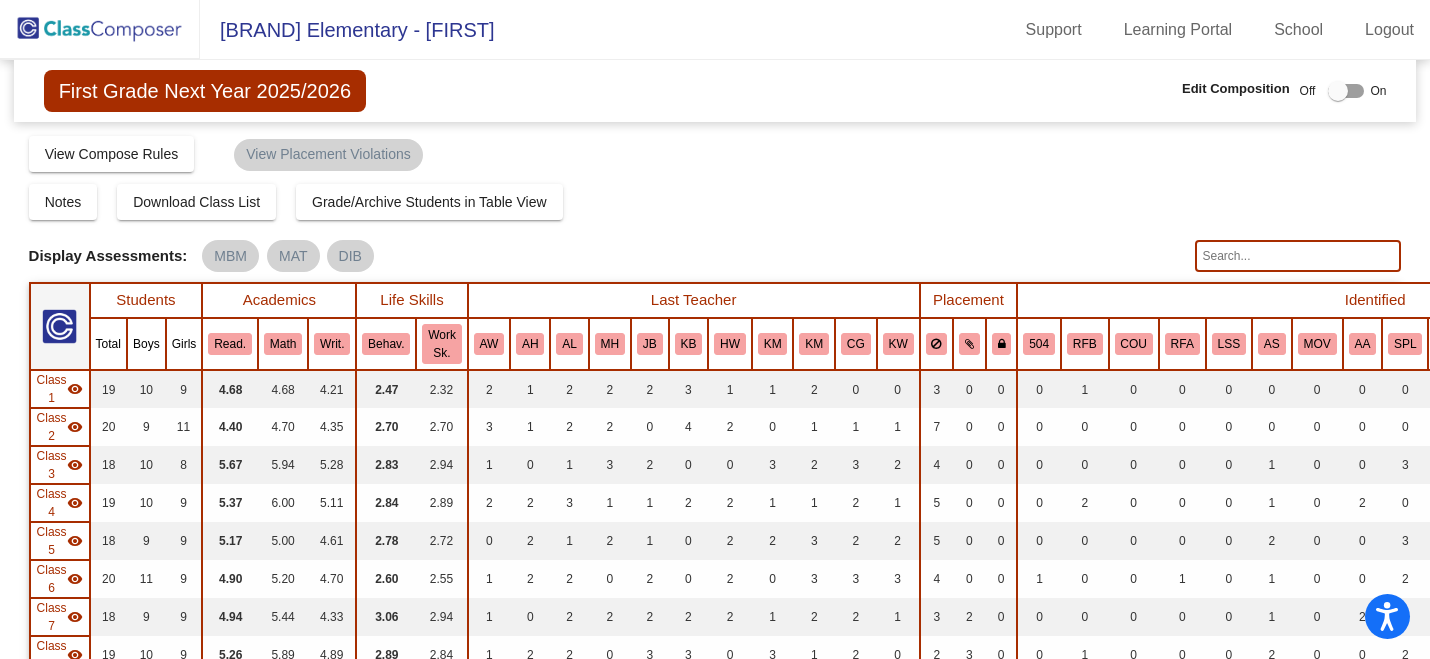 click at bounding box center [1338, 91] 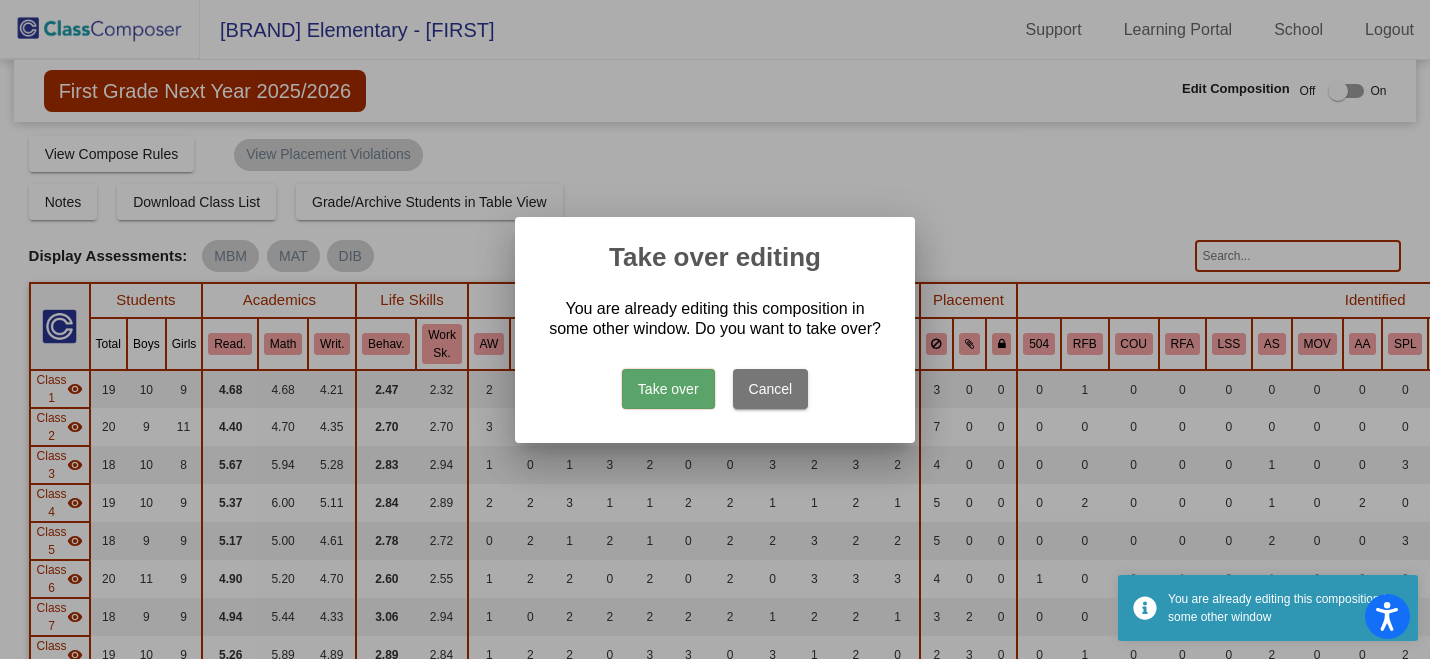 click on "Take over" at bounding box center (668, 389) 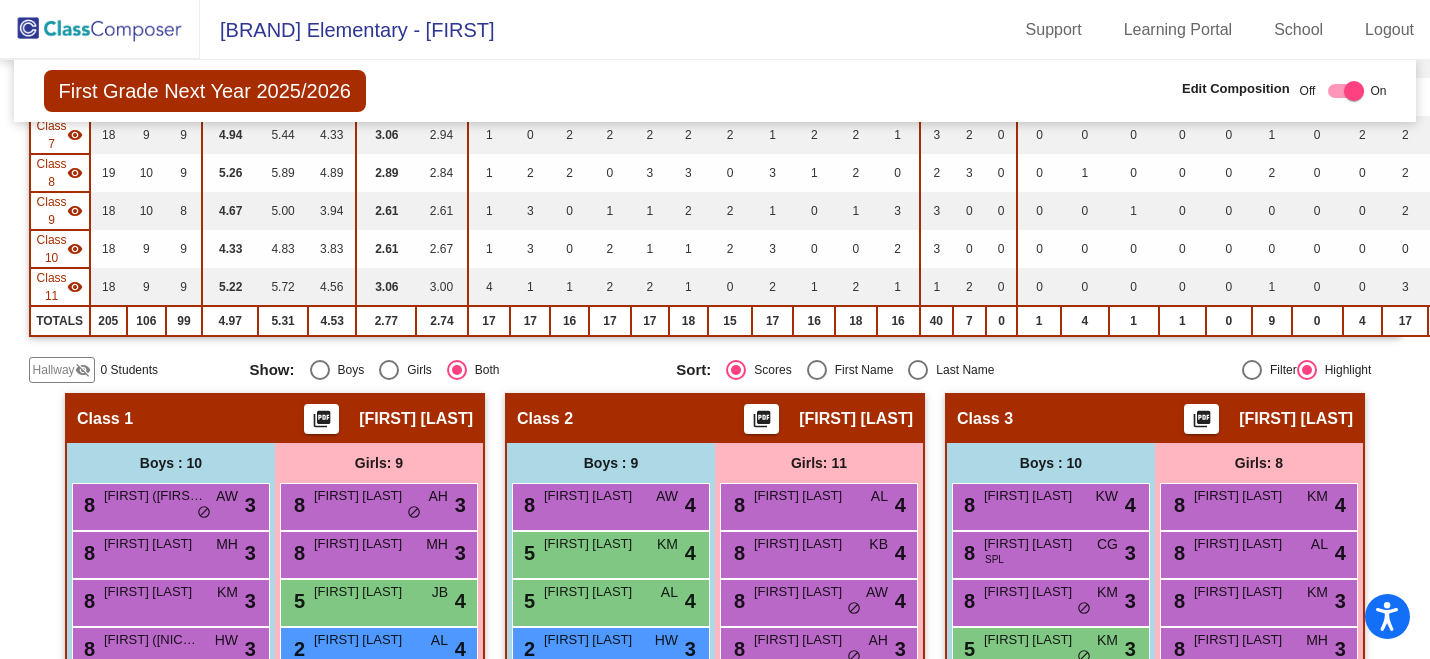 scroll, scrollTop: 492, scrollLeft: 0, axis: vertical 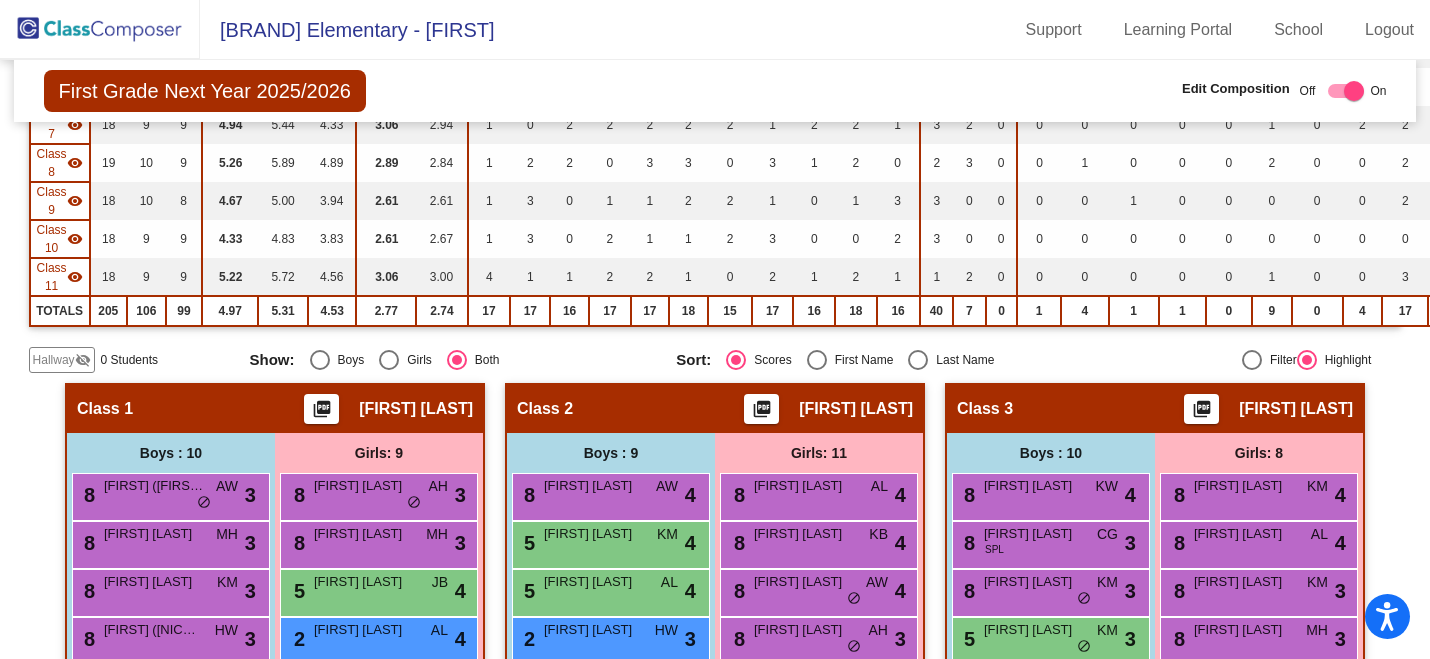 click on "Hallway" 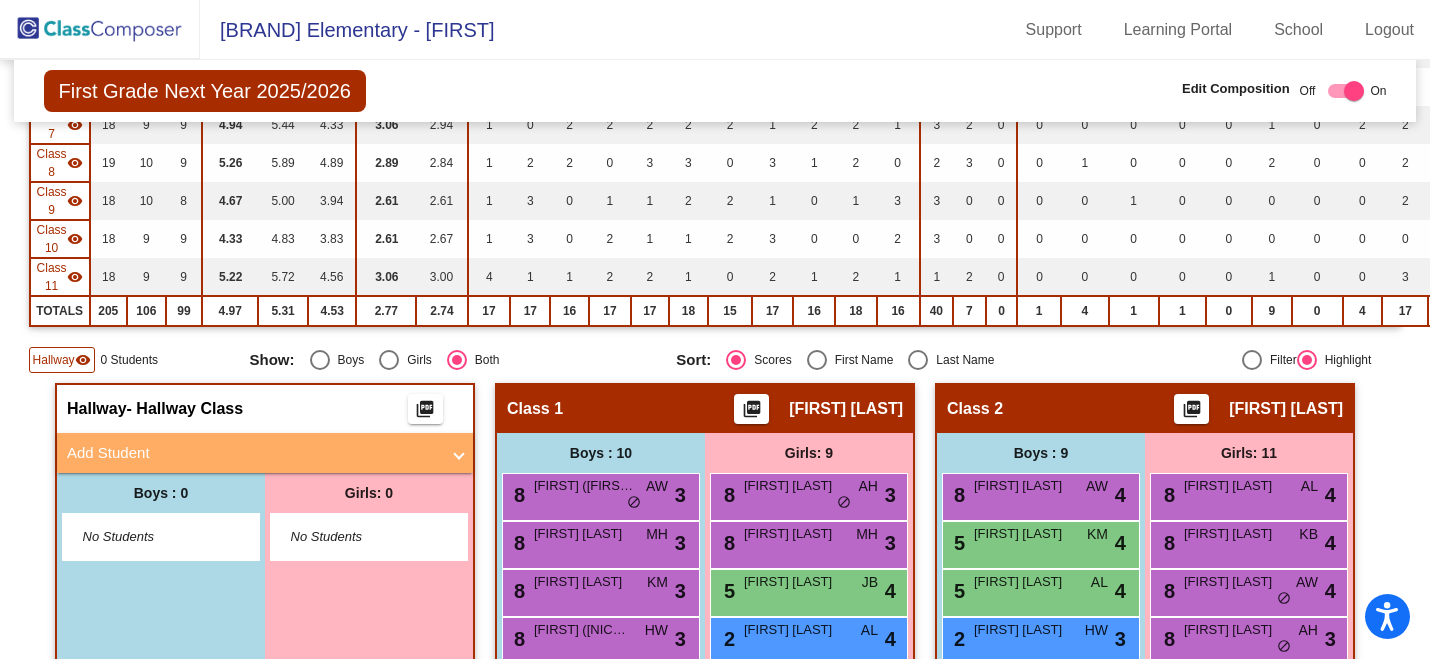 click on "Add Student" at bounding box center [253, 453] 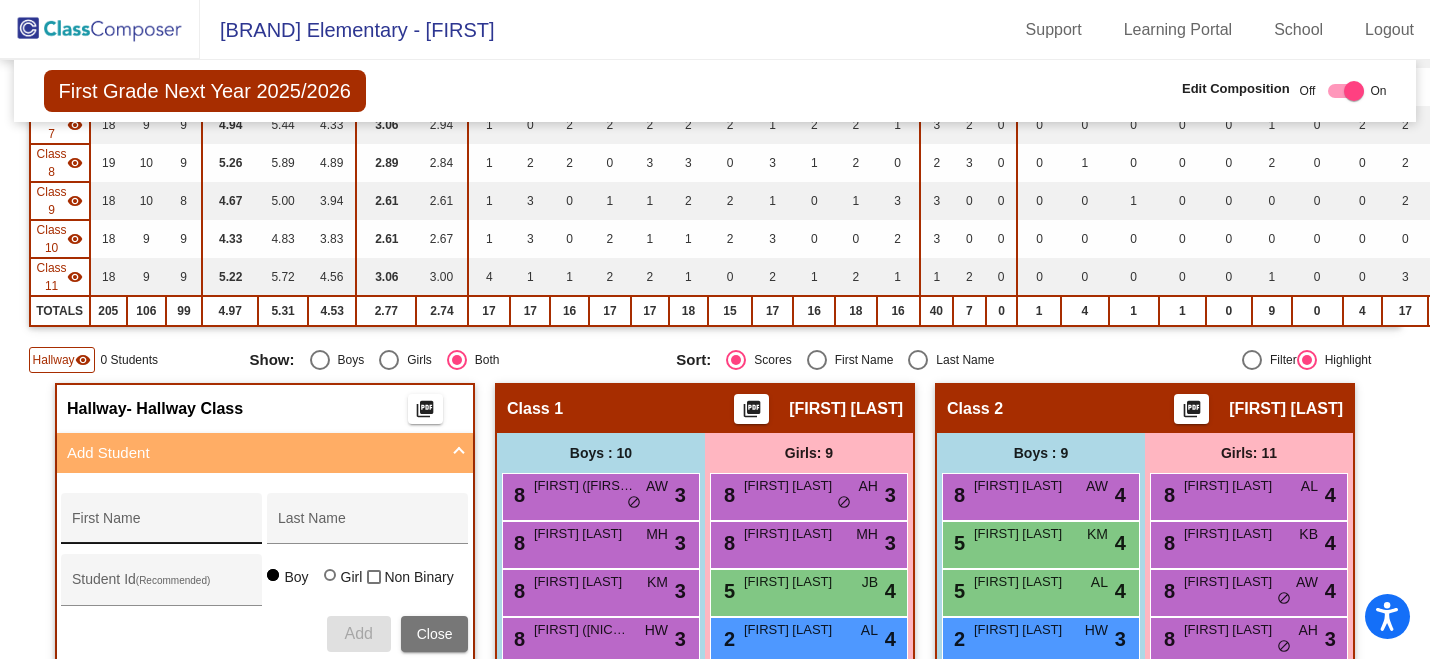 click on "First Name" at bounding box center (162, 526) 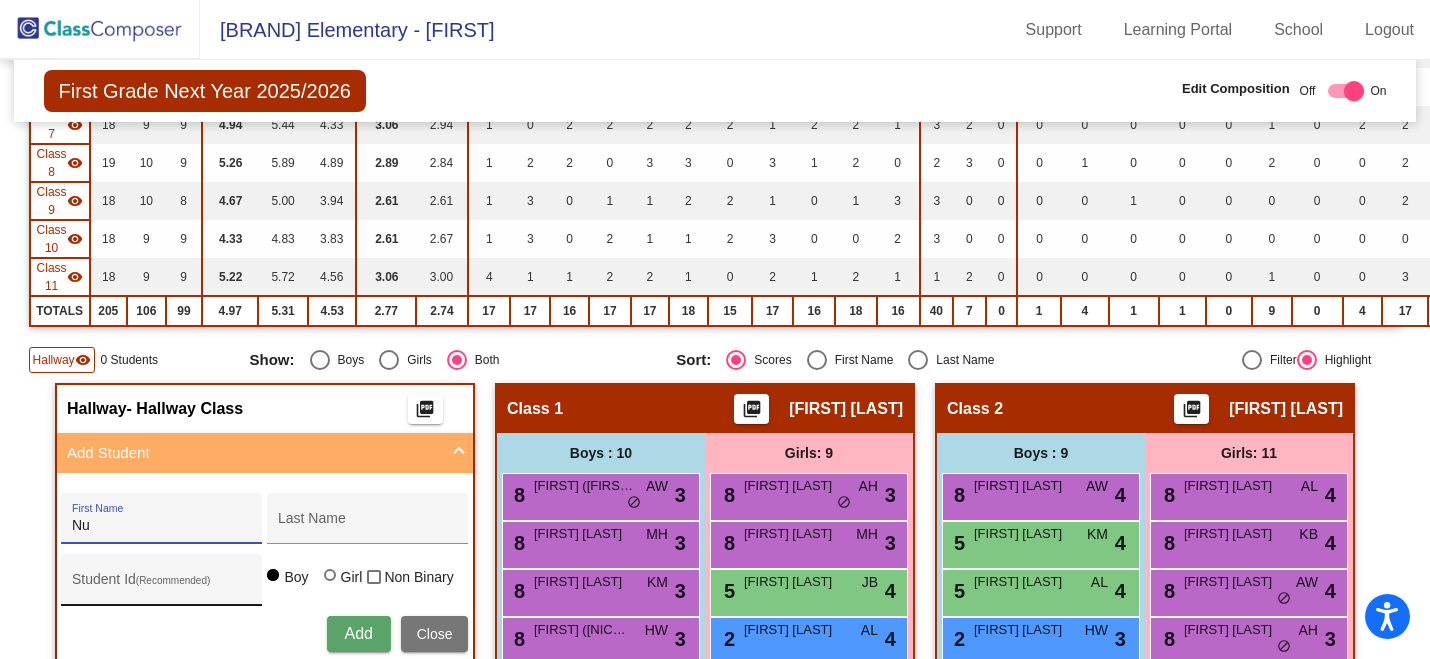 type on "Nusaybah" 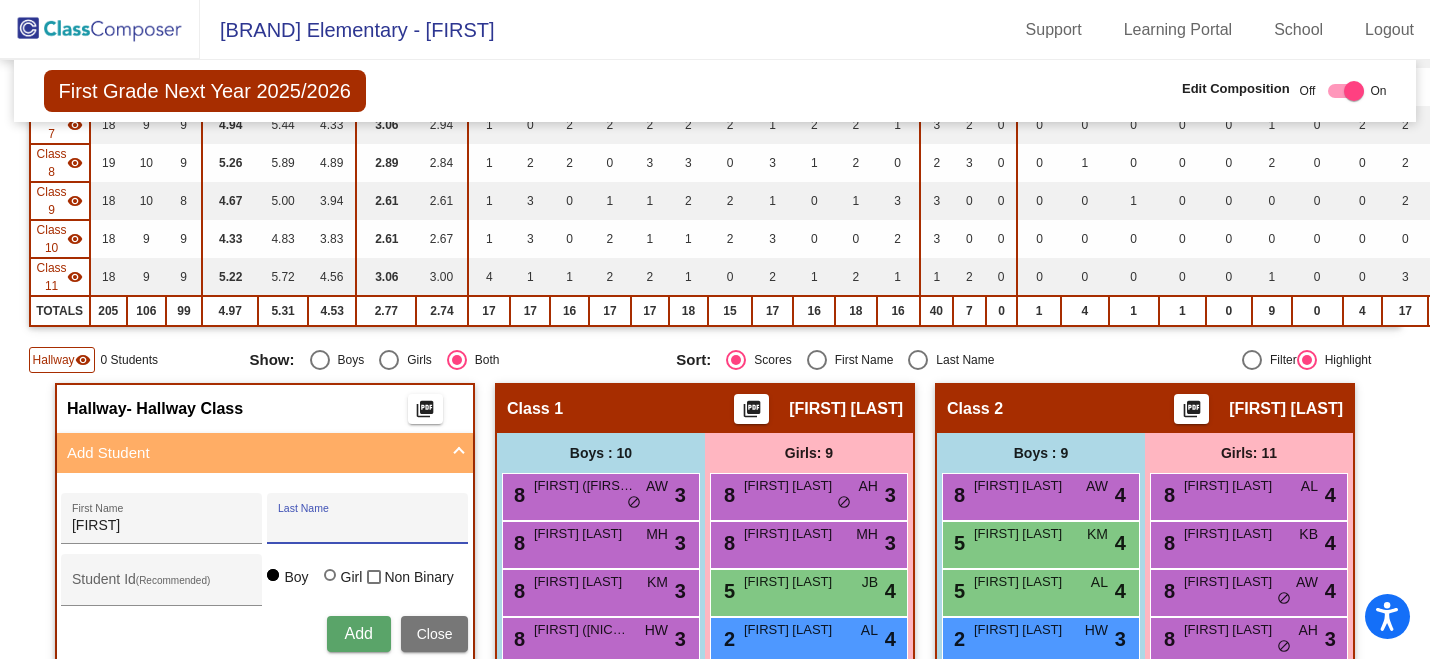 click on "Last Name" at bounding box center [368, 526] 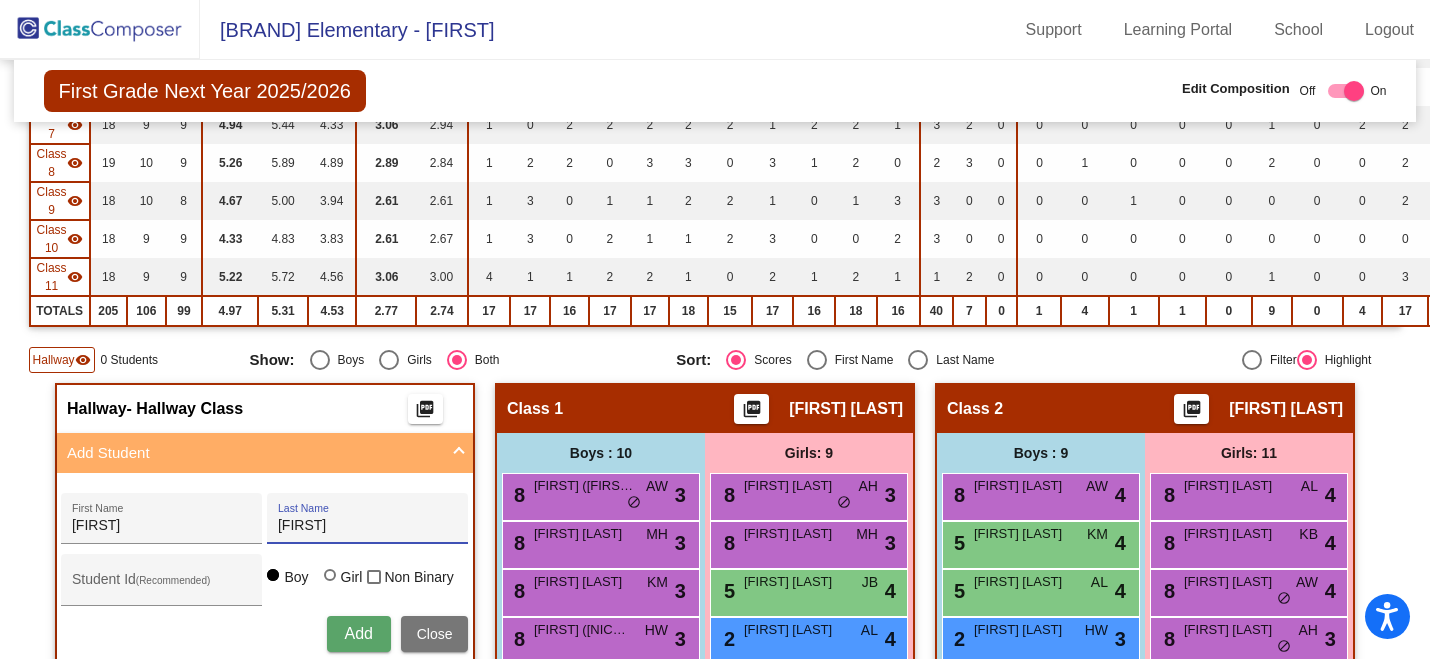 type on "Zahra" 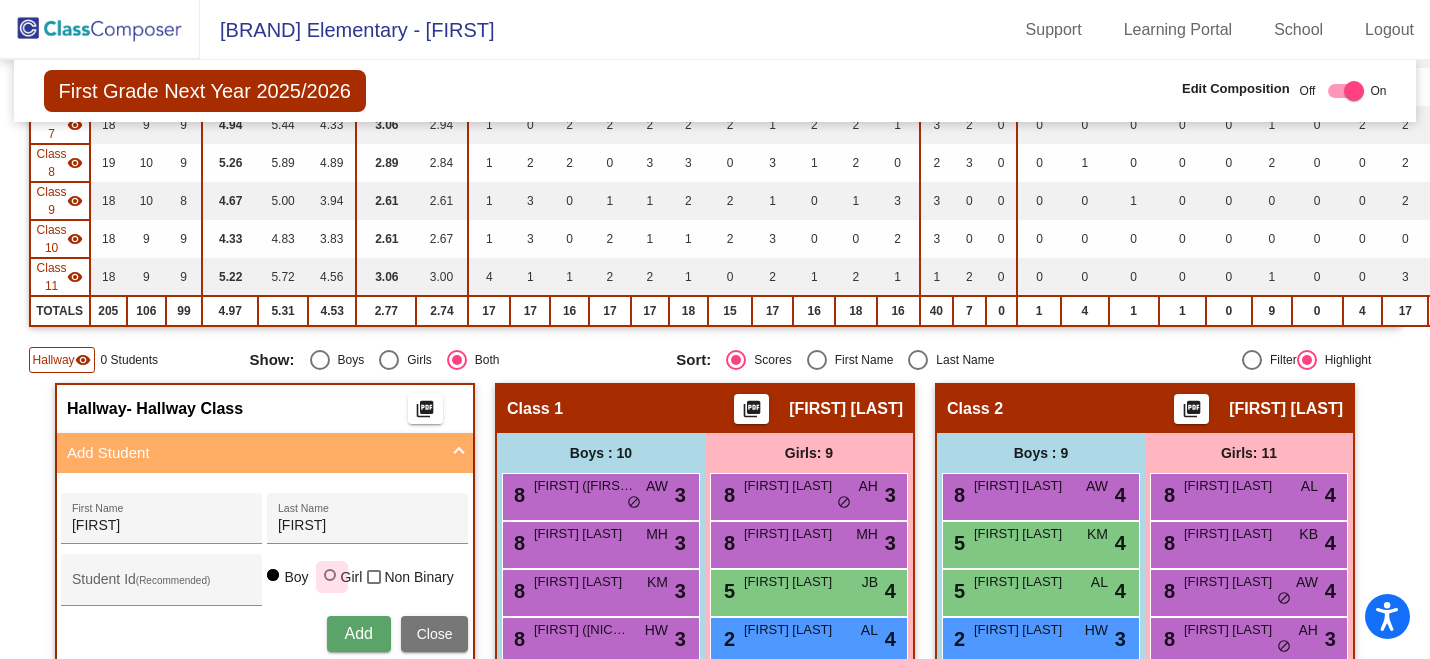 click at bounding box center [332, 577] 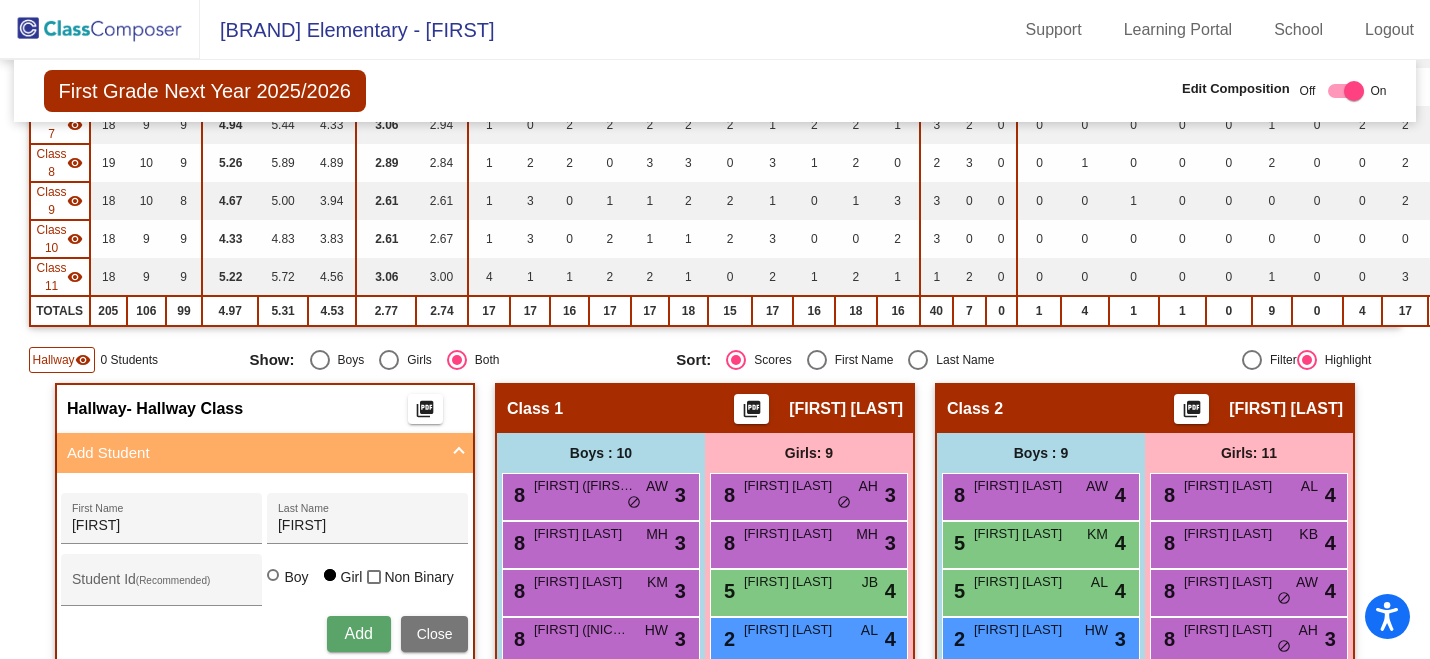 click on "Add" at bounding box center [358, 633] 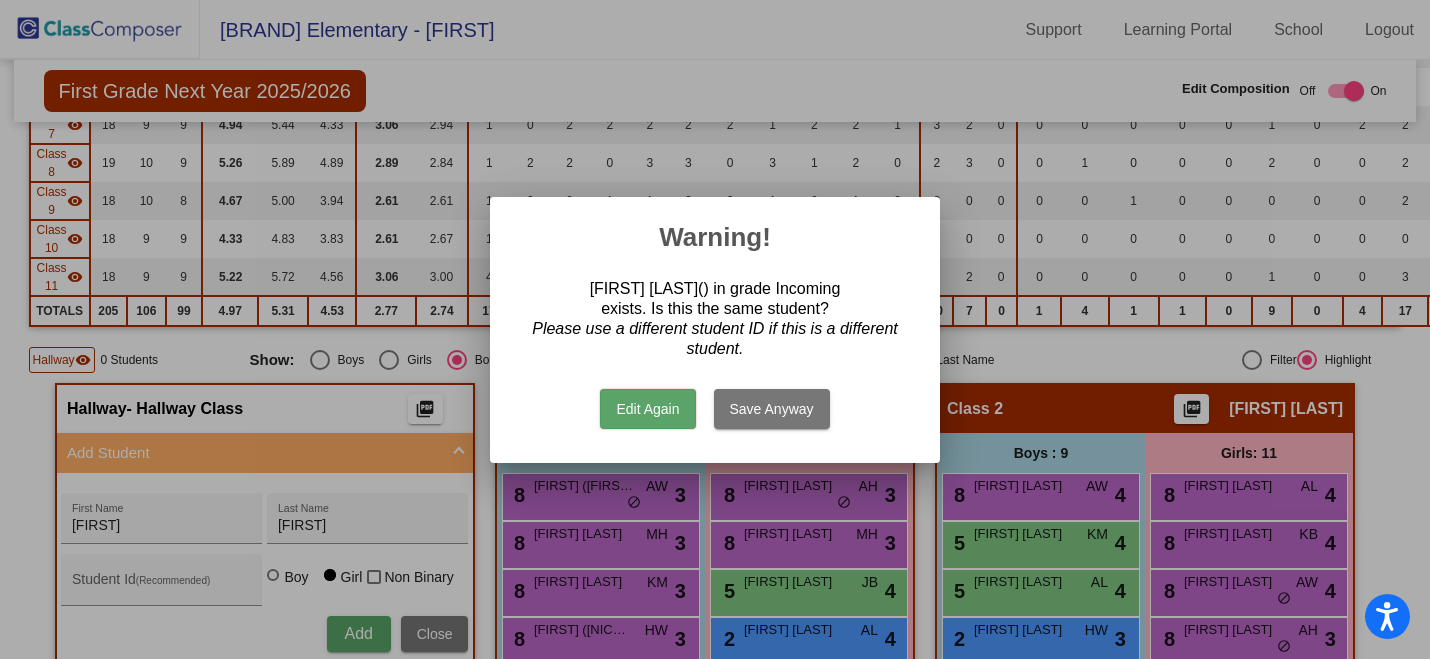 click on "Edit Again" at bounding box center (647, 409) 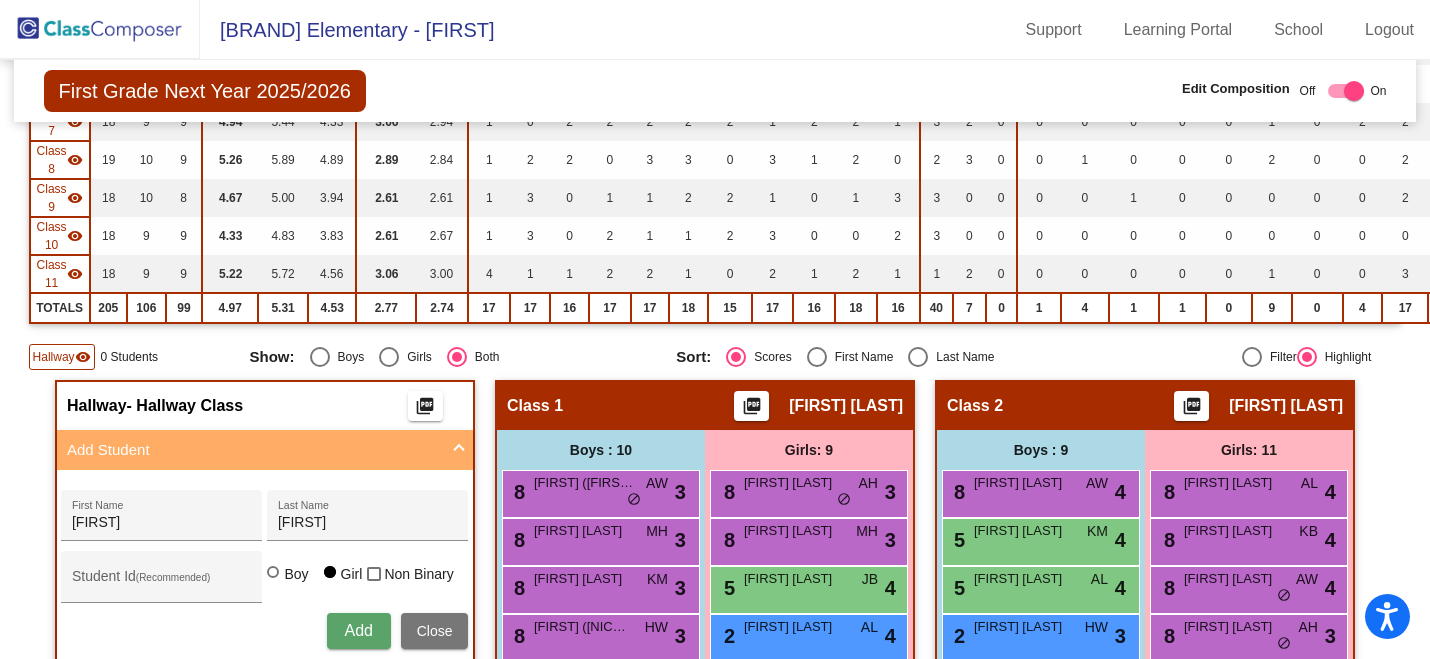 scroll, scrollTop: 721, scrollLeft: 0, axis: vertical 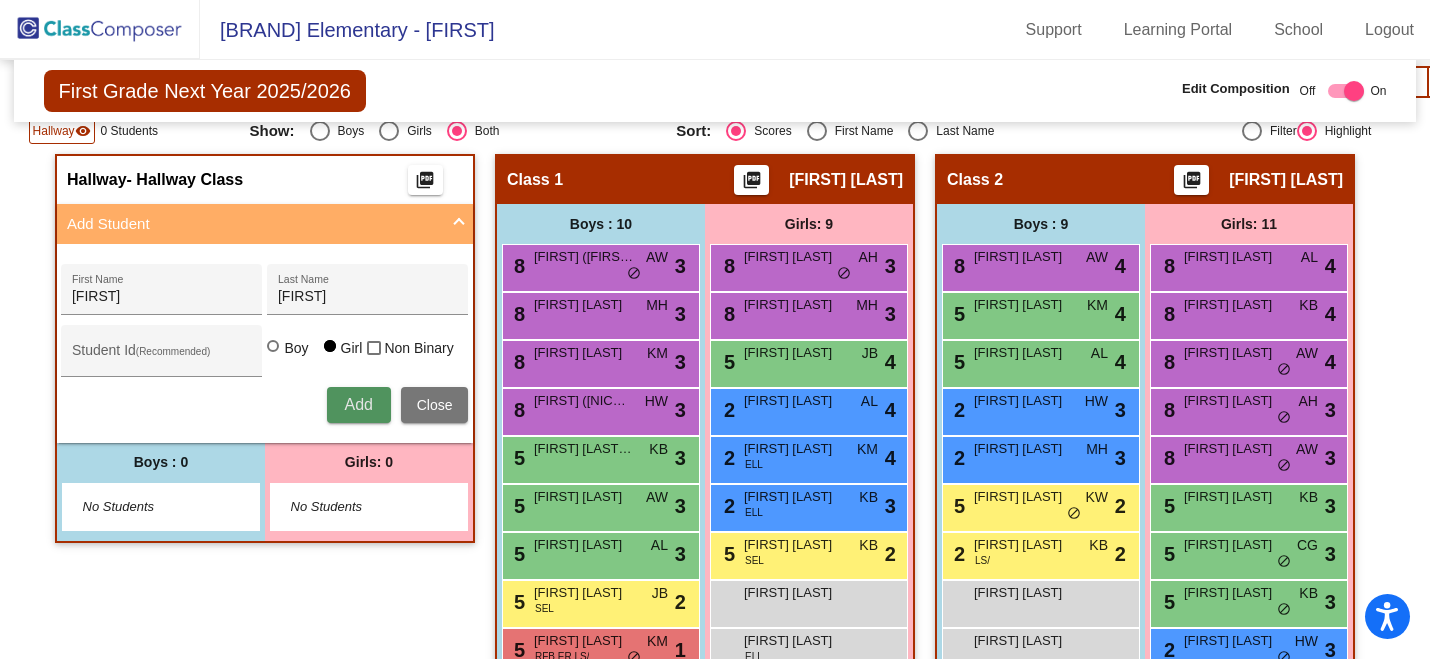 click on "Add" at bounding box center [359, 405] 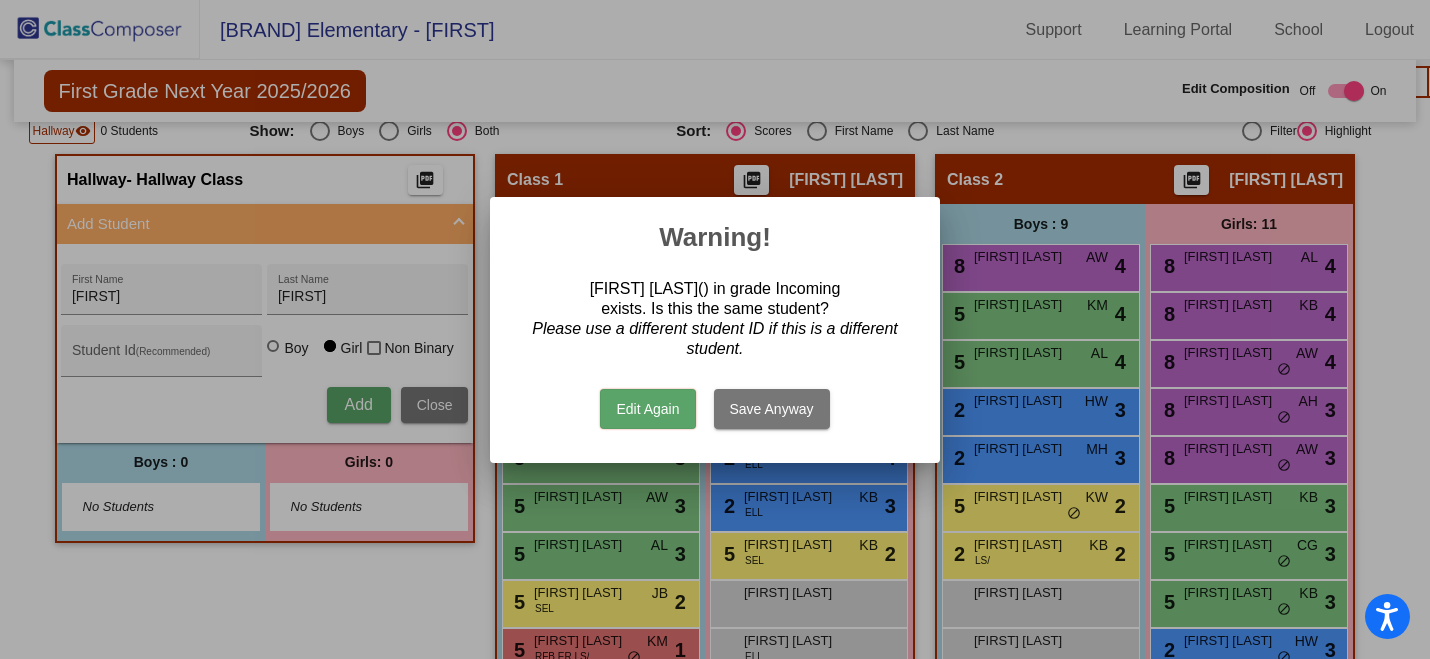 click on "Save Anyway" at bounding box center [772, 409] 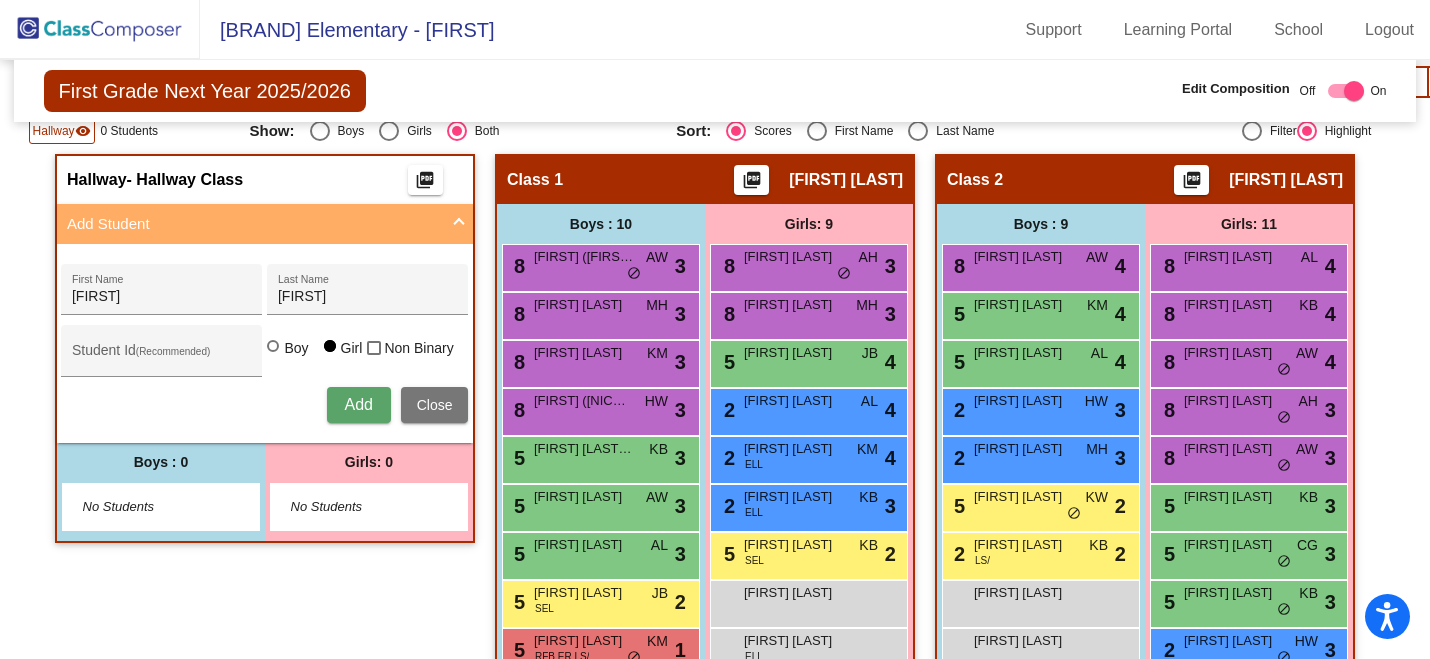 type 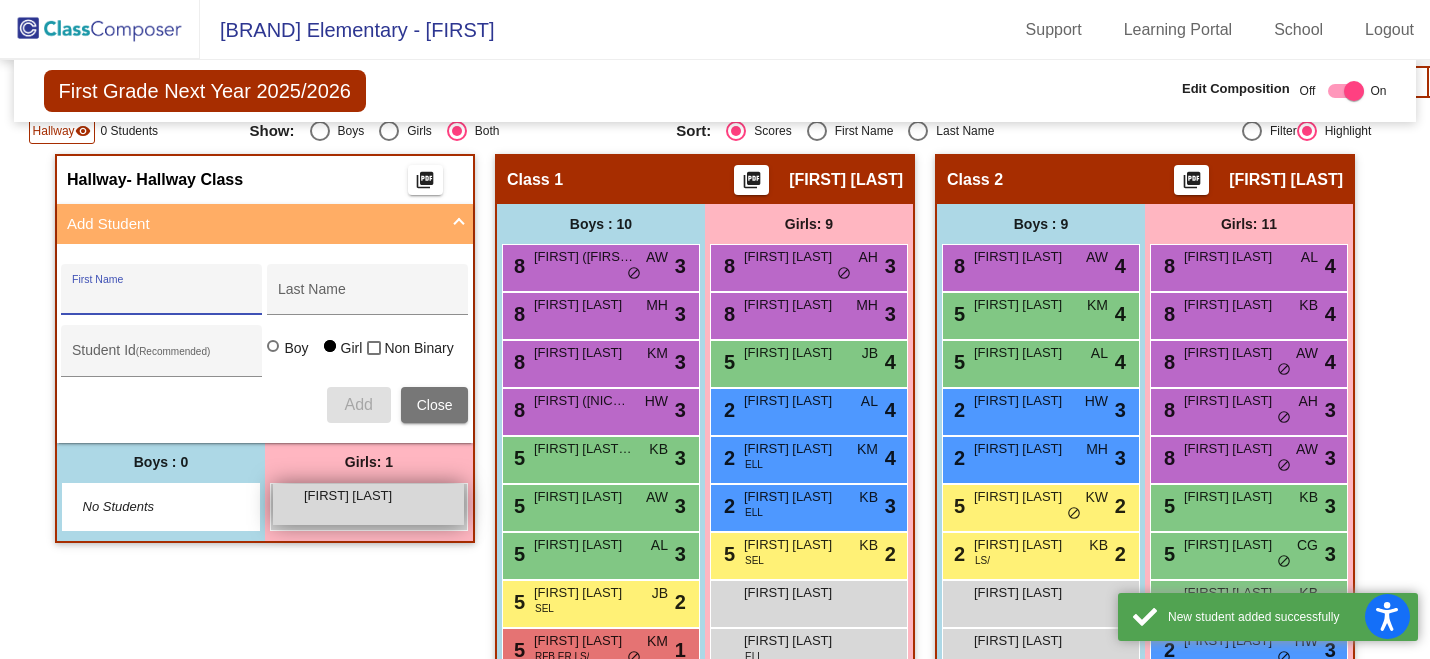 click on "[FIRST] [LAST]" at bounding box center [354, 496] 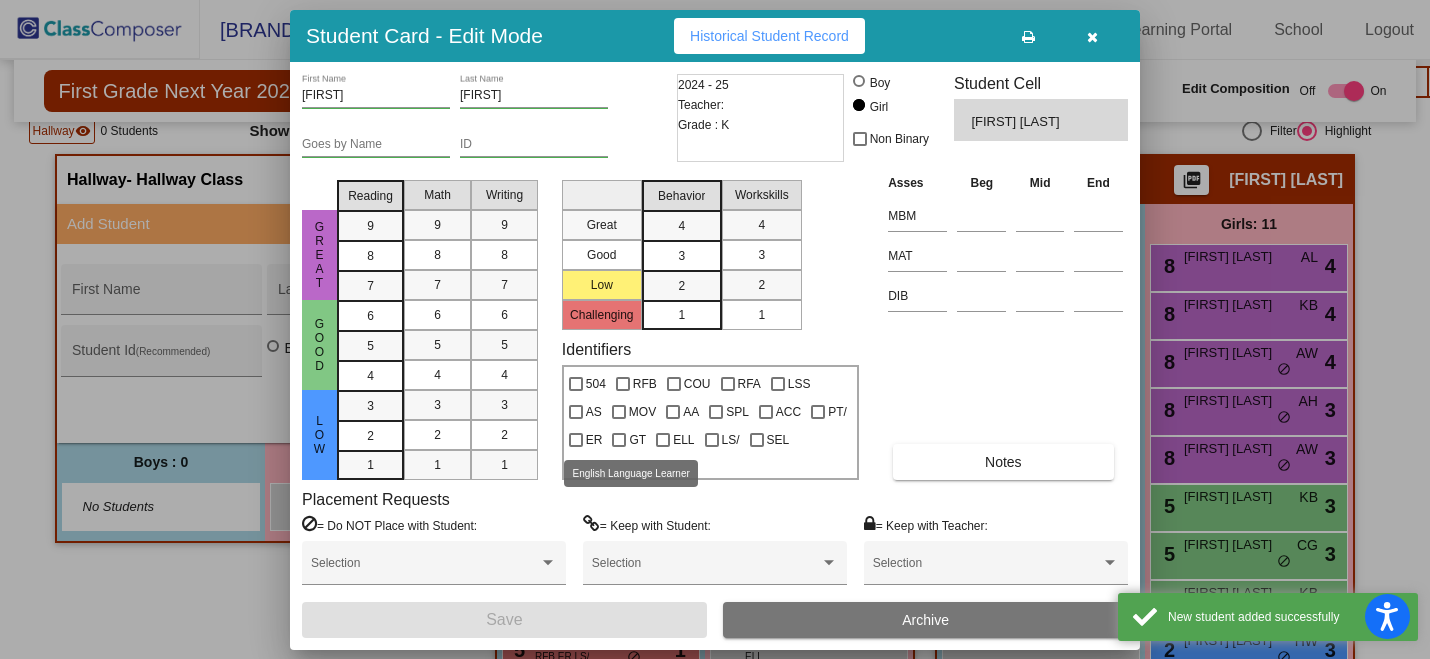 click on "ELL" at bounding box center [683, 440] 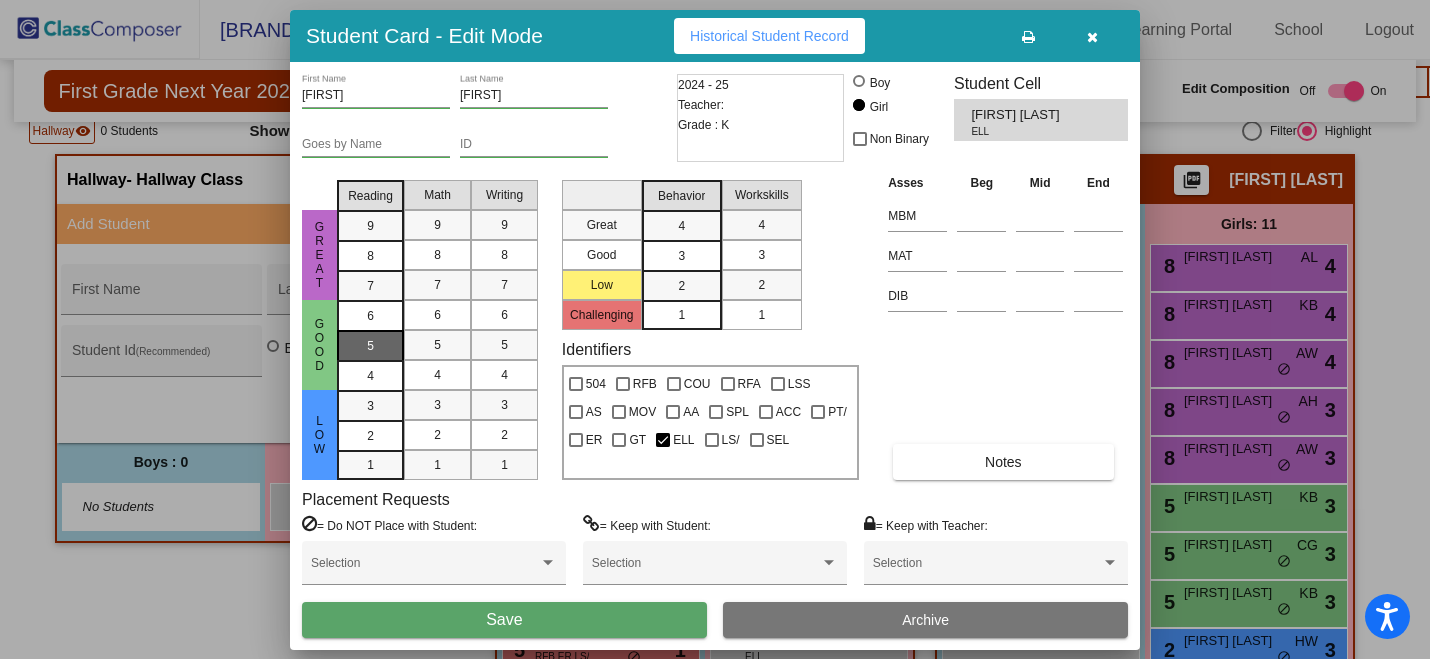 click on "5" at bounding box center (370, 316) 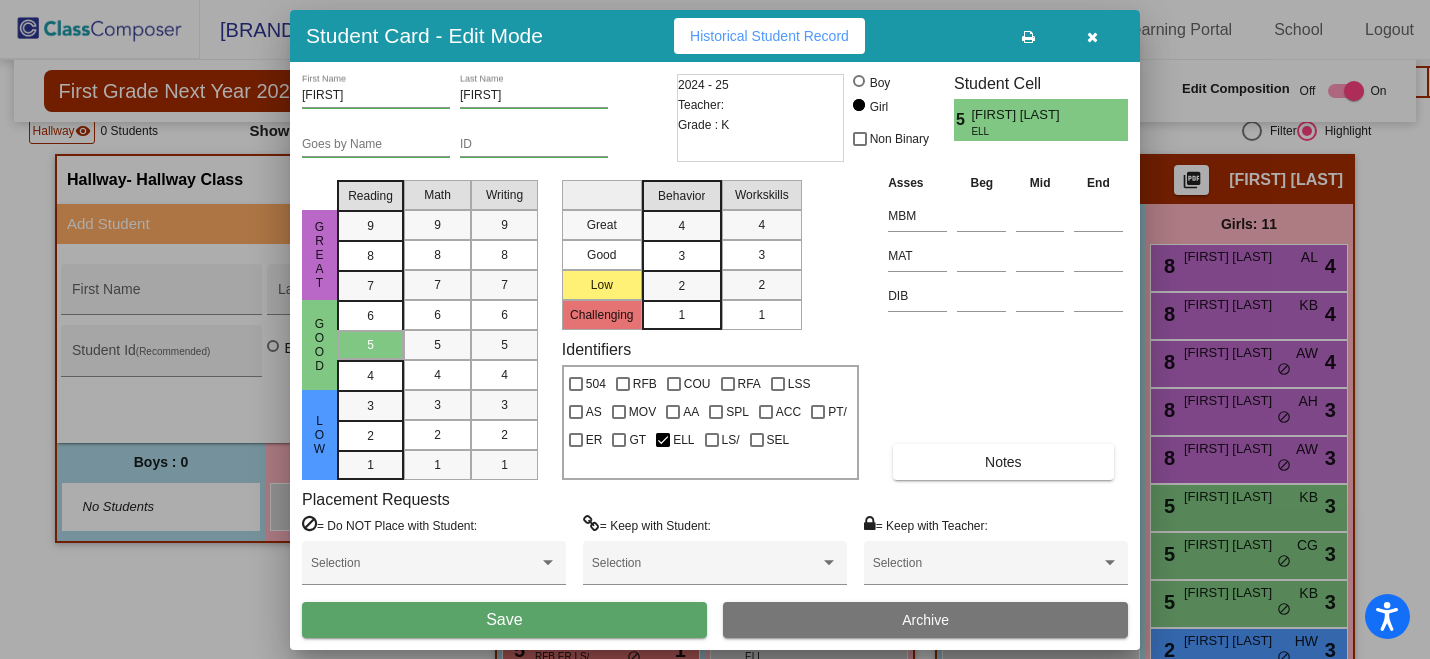 click on "3" at bounding box center [682, 255] 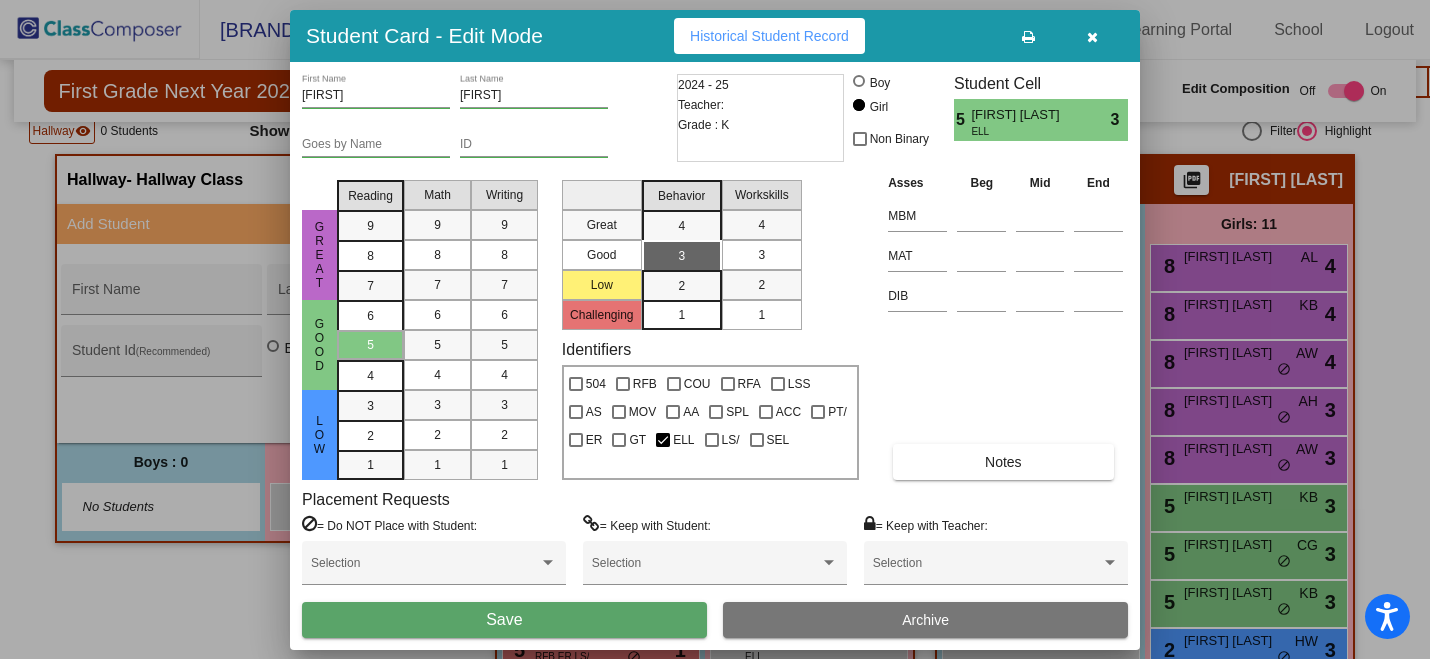 click on "Save" at bounding box center [504, 620] 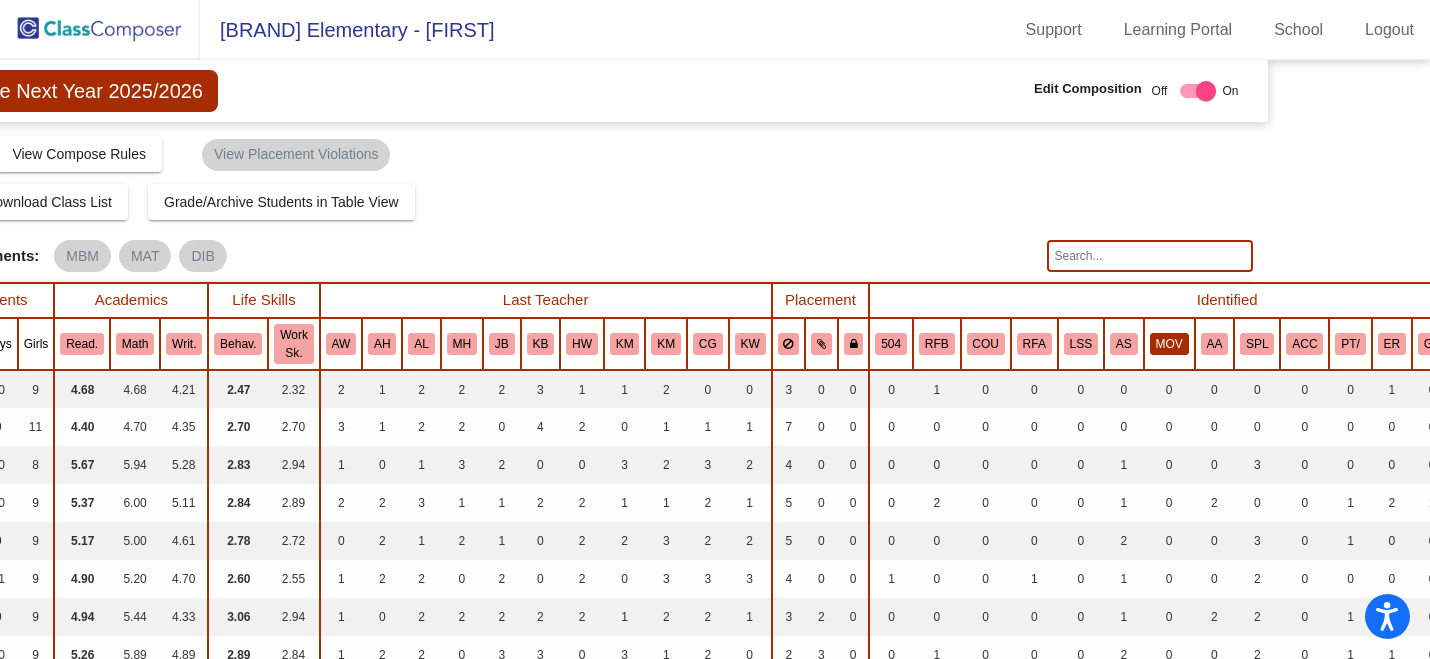 scroll, scrollTop: 0, scrollLeft: 249, axis: horizontal 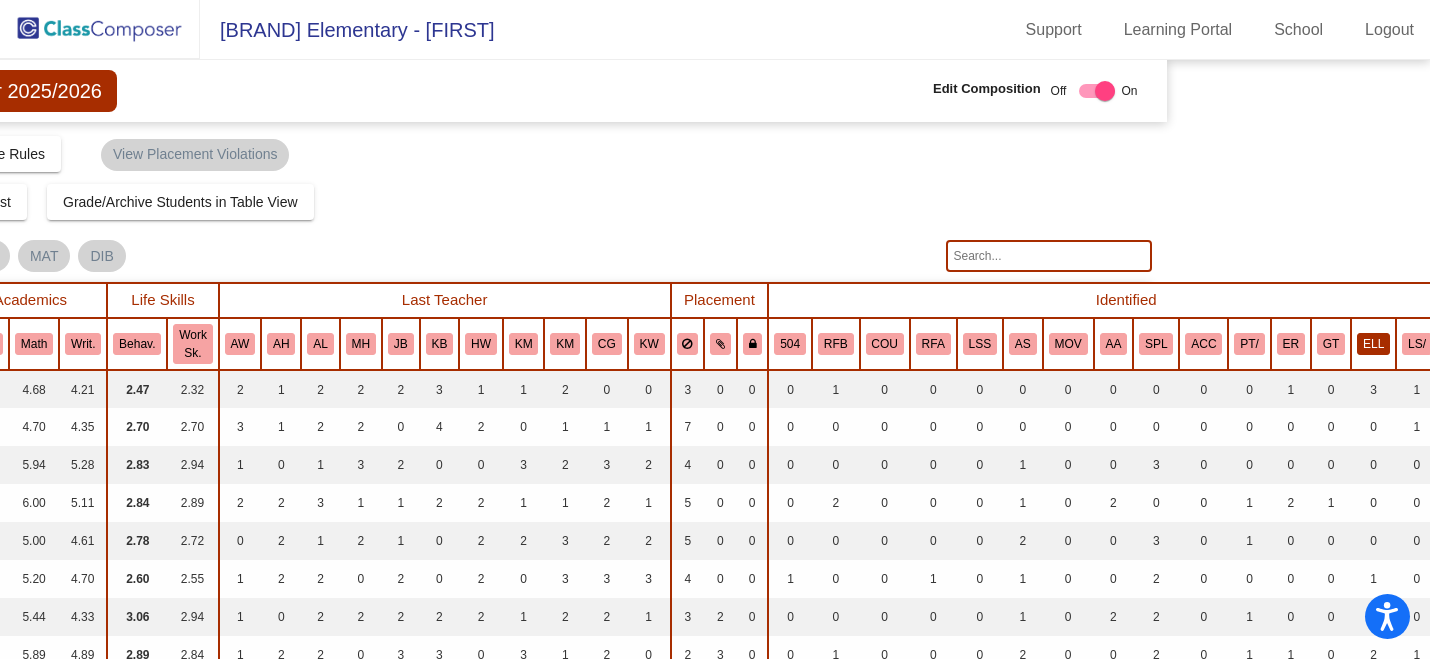 click on "ELL" 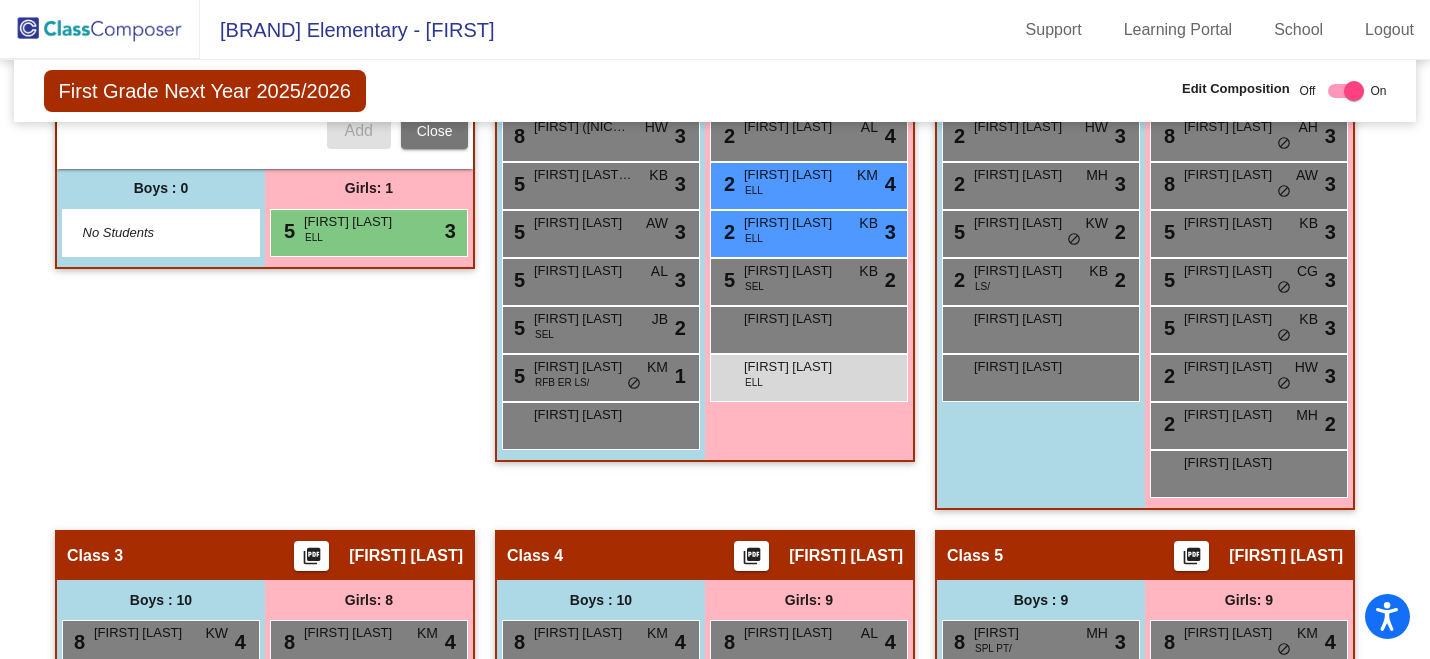 scroll, scrollTop: 800, scrollLeft: 0, axis: vertical 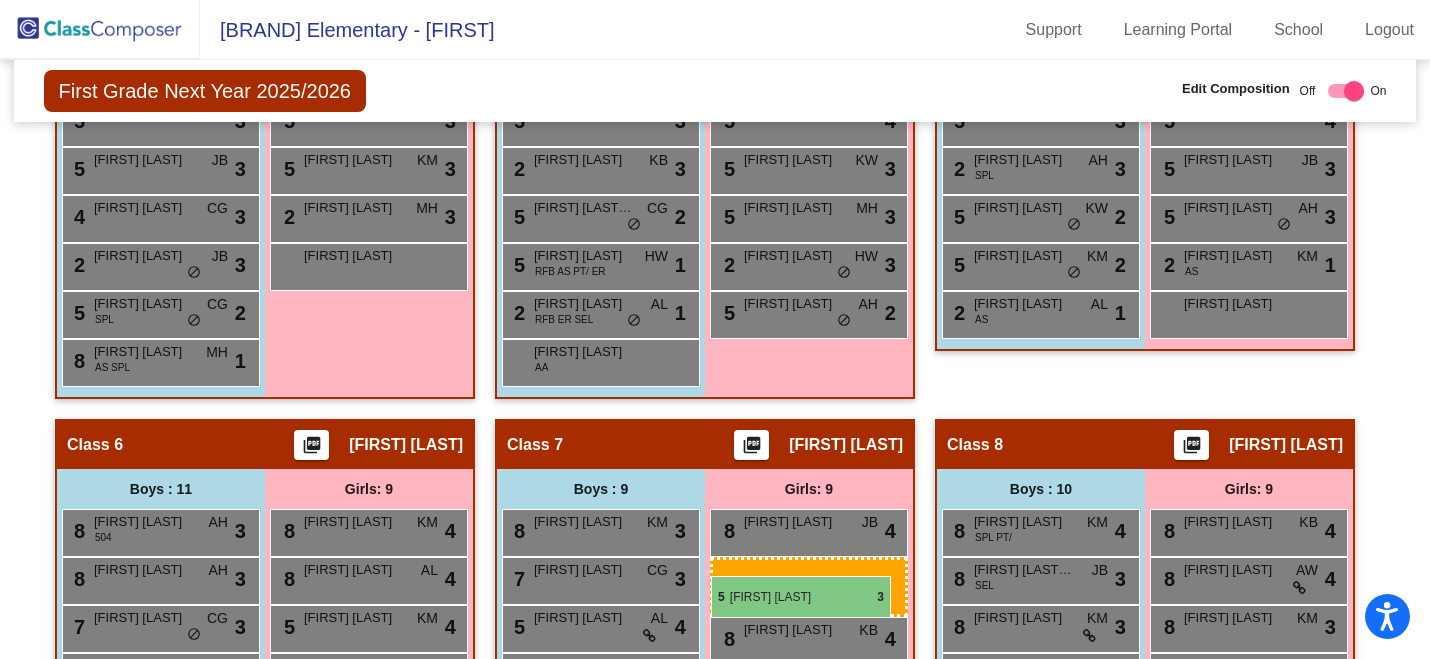 drag, startPoint x: 312, startPoint y: 418, endPoint x: 711, endPoint y: 575, distance: 428.77734 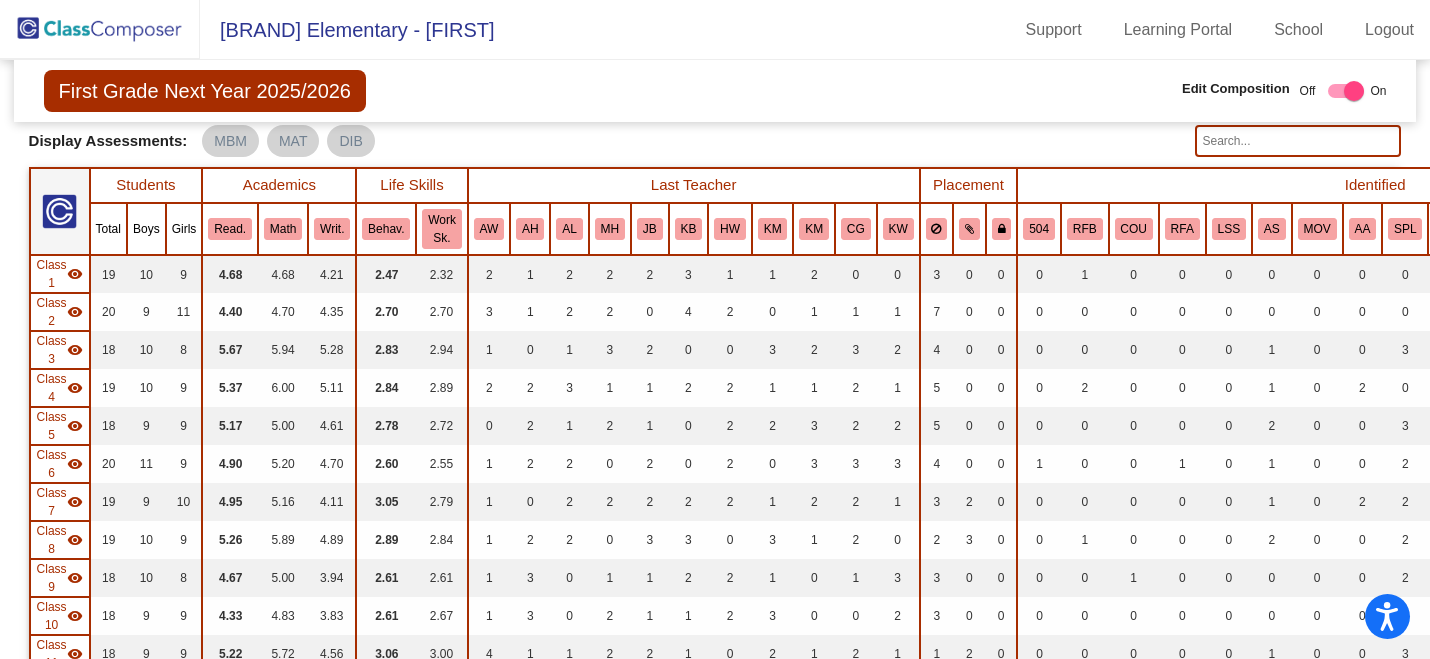 scroll, scrollTop: 0, scrollLeft: 0, axis: both 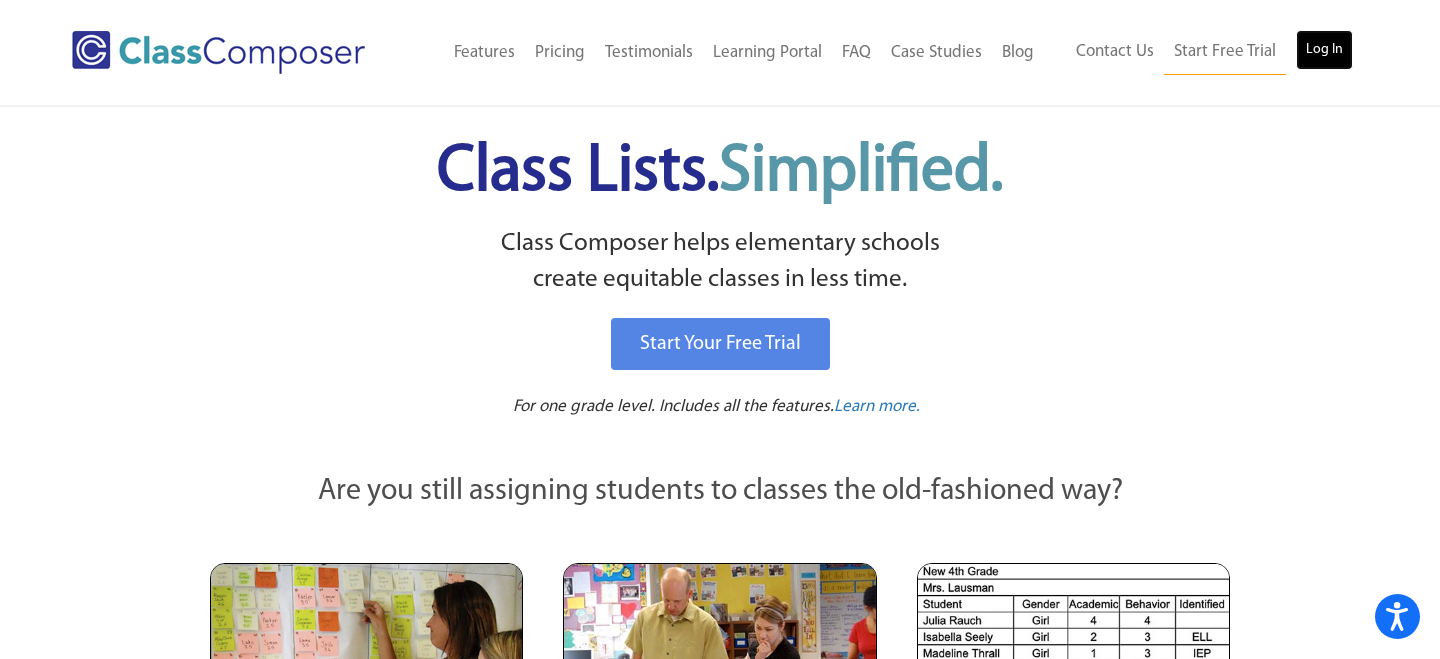 click on "Log In" at bounding box center (1324, 50) 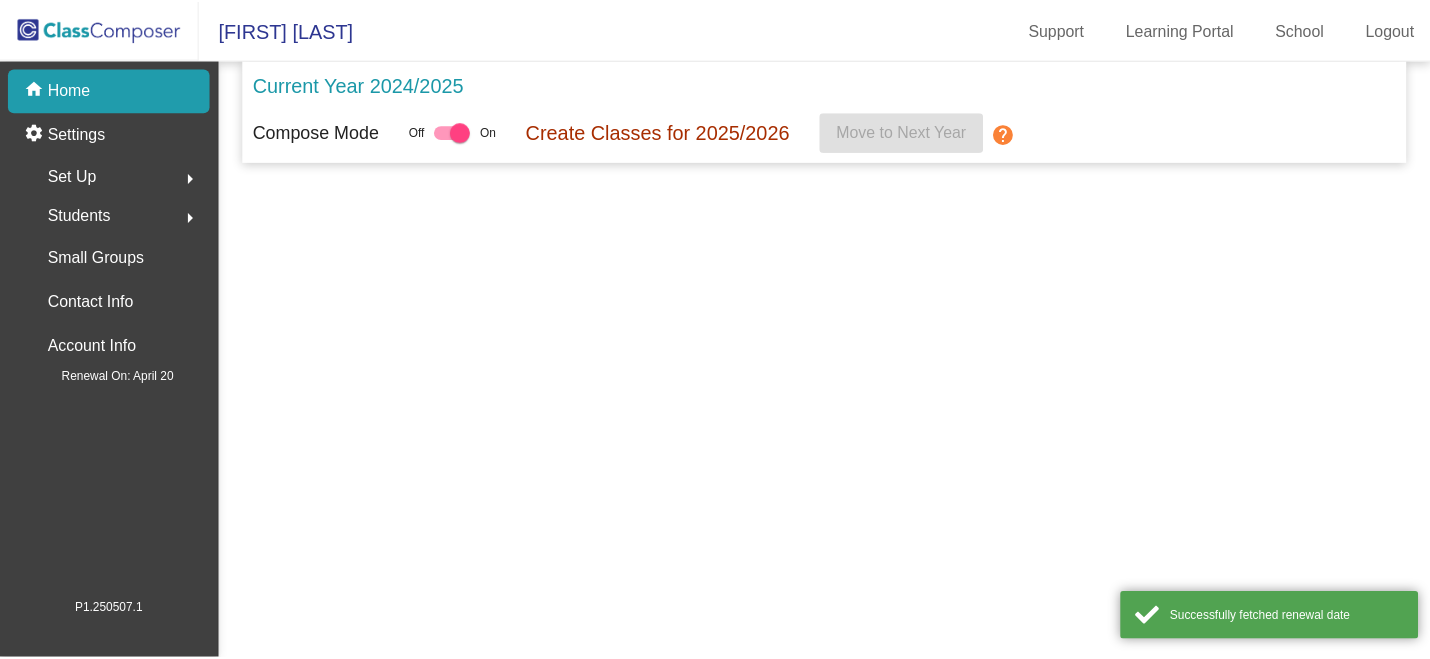 scroll, scrollTop: 0, scrollLeft: 0, axis: both 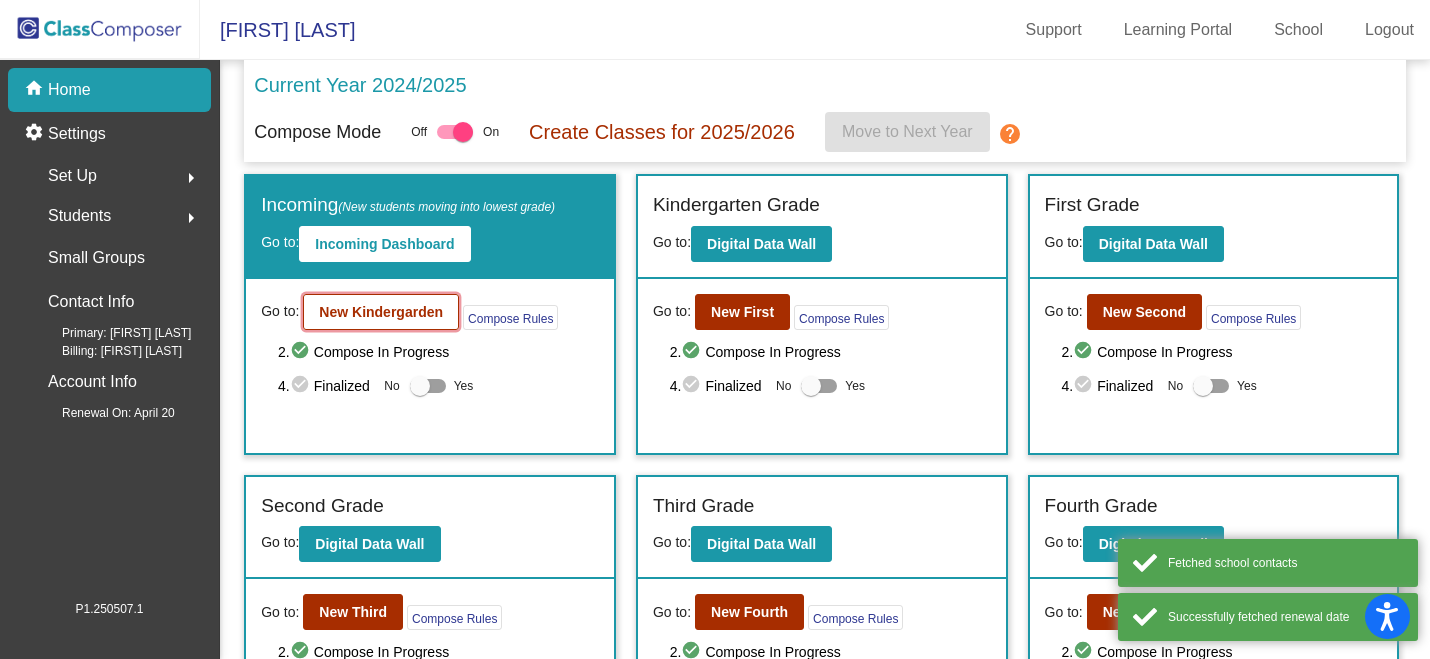 click on "New Kindergarden" 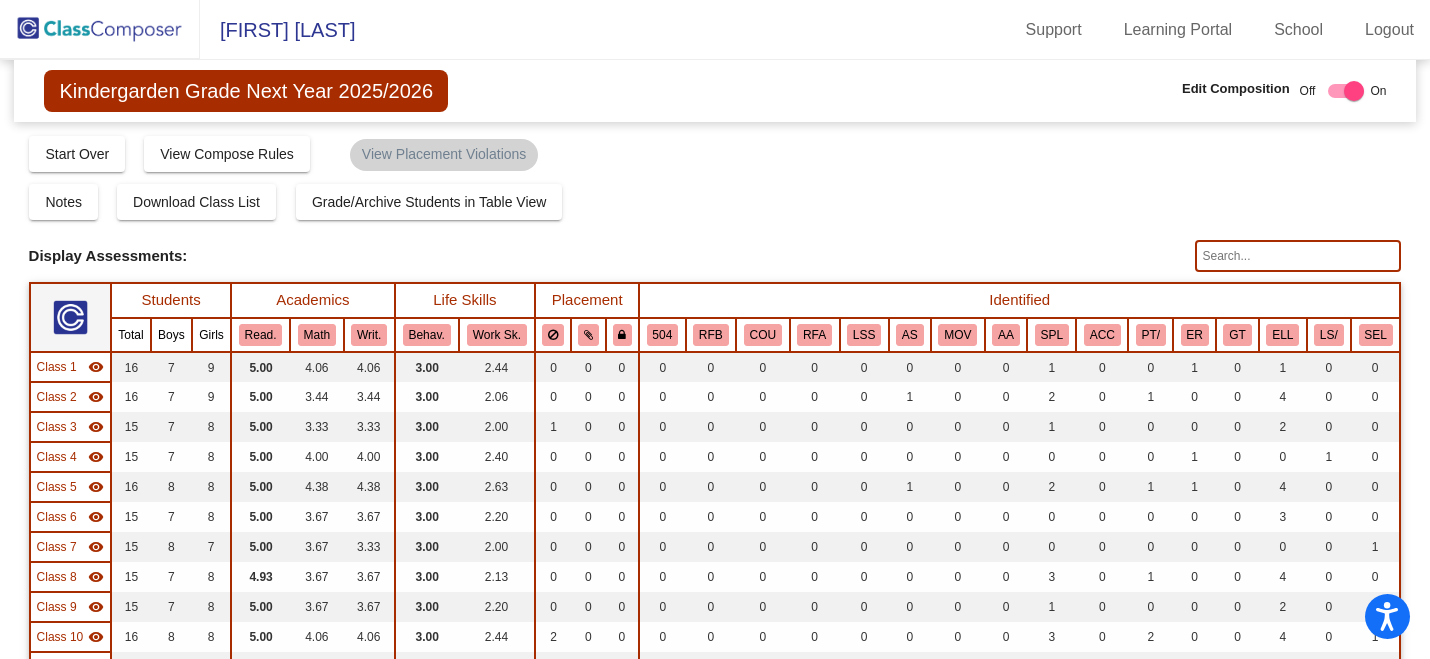 click 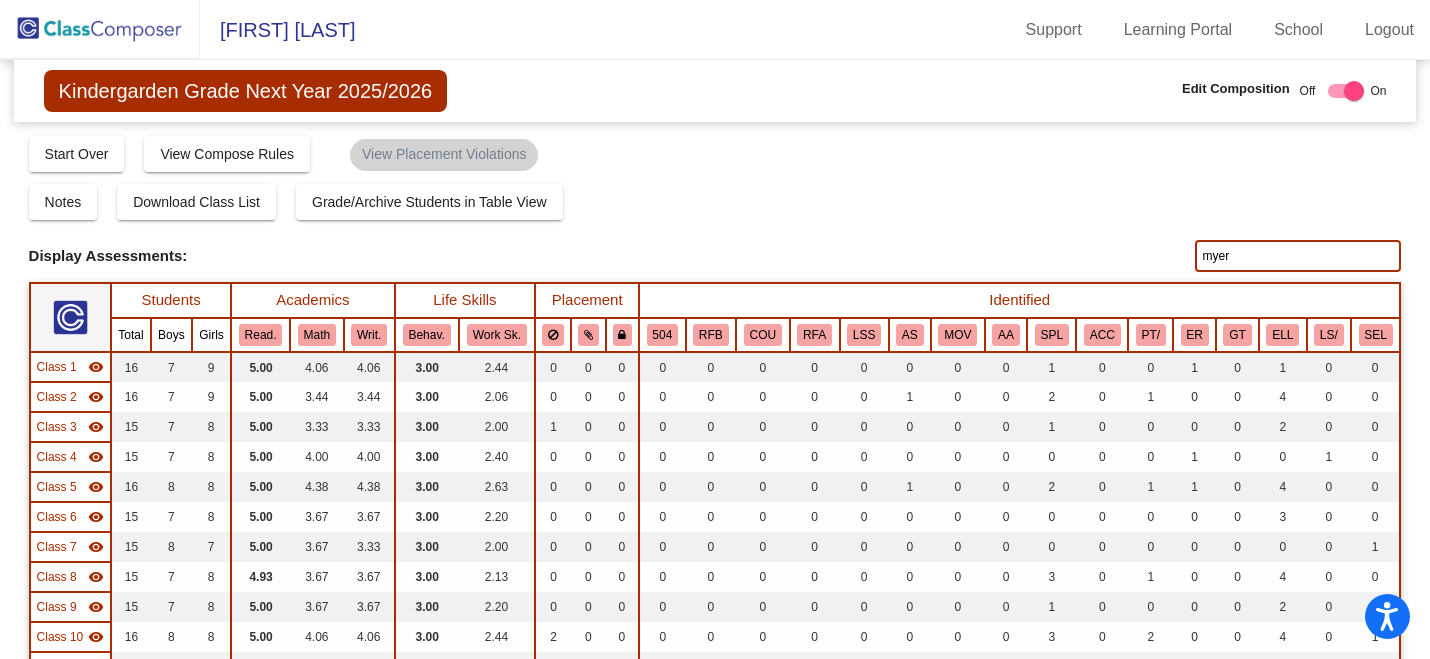 type on "myer" 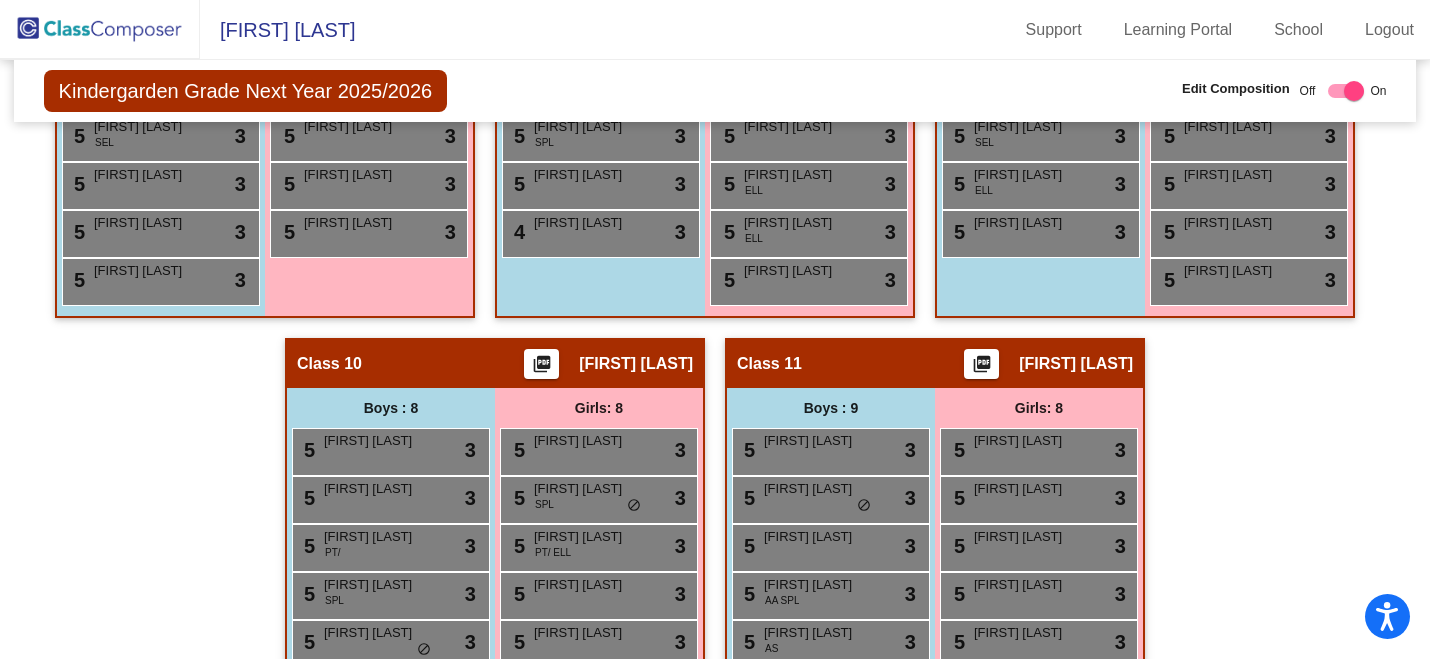 scroll, scrollTop: 2229, scrollLeft: 0, axis: vertical 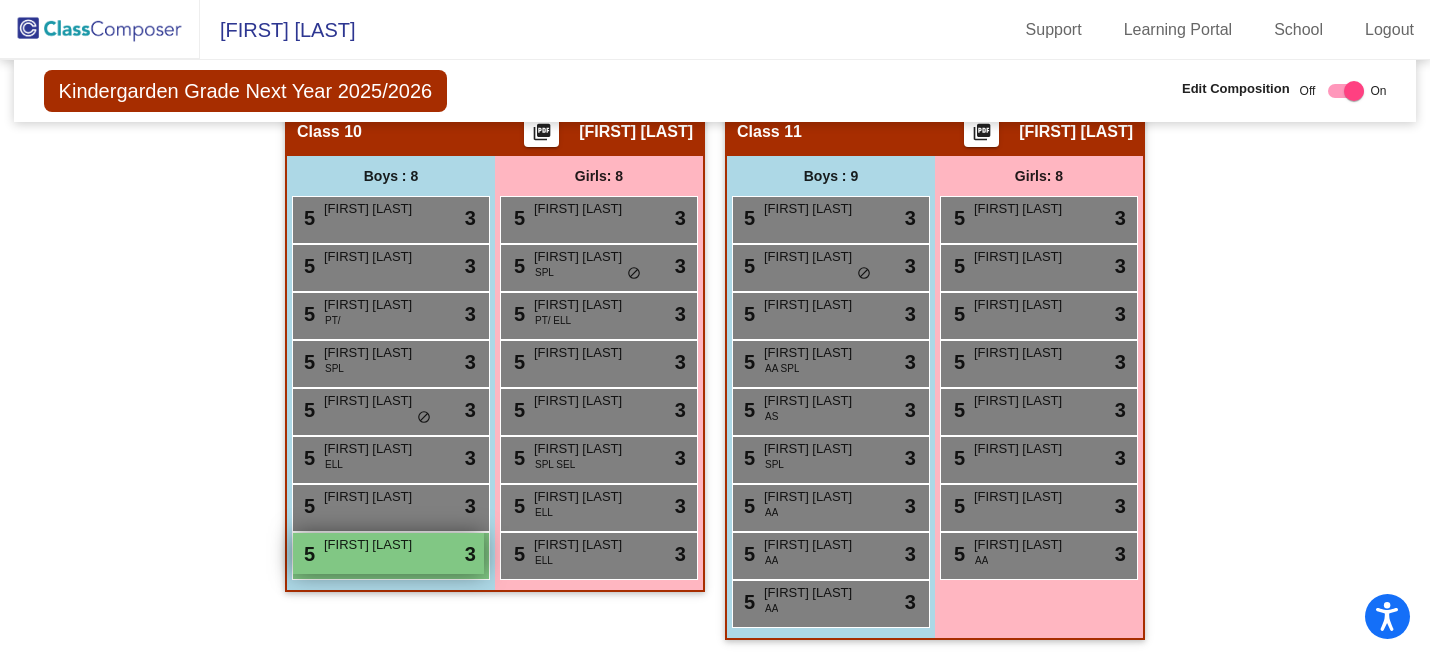 click on "[FIRST] [LAST]" at bounding box center (388, 553) 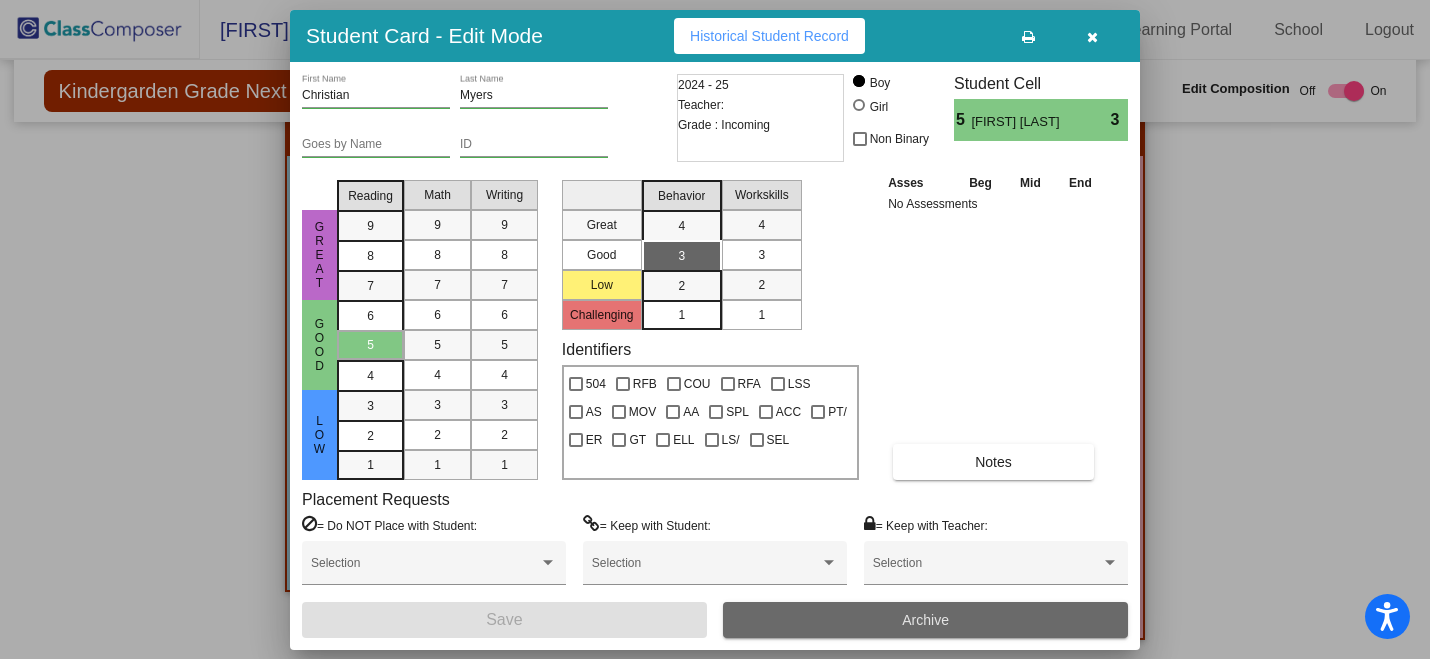 click on "Archive" at bounding box center [925, 620] 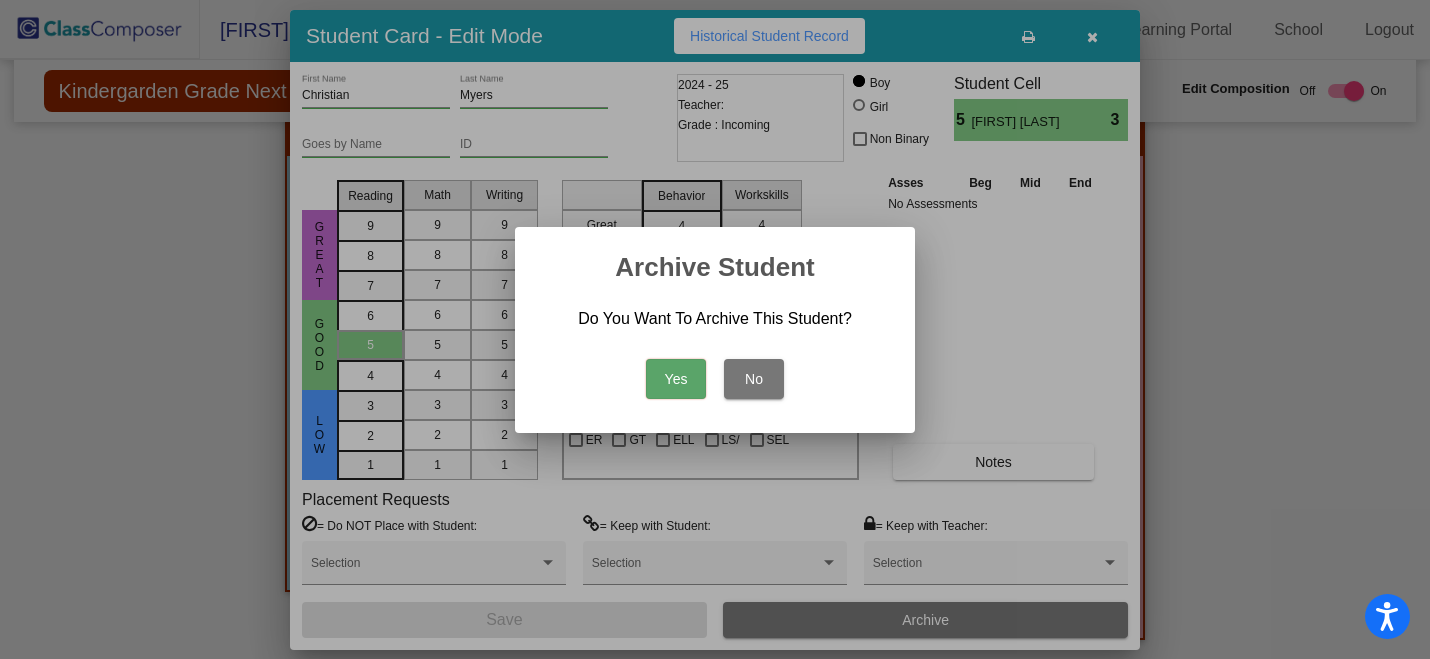 click on "Yes" at bounding box center (676, 379) 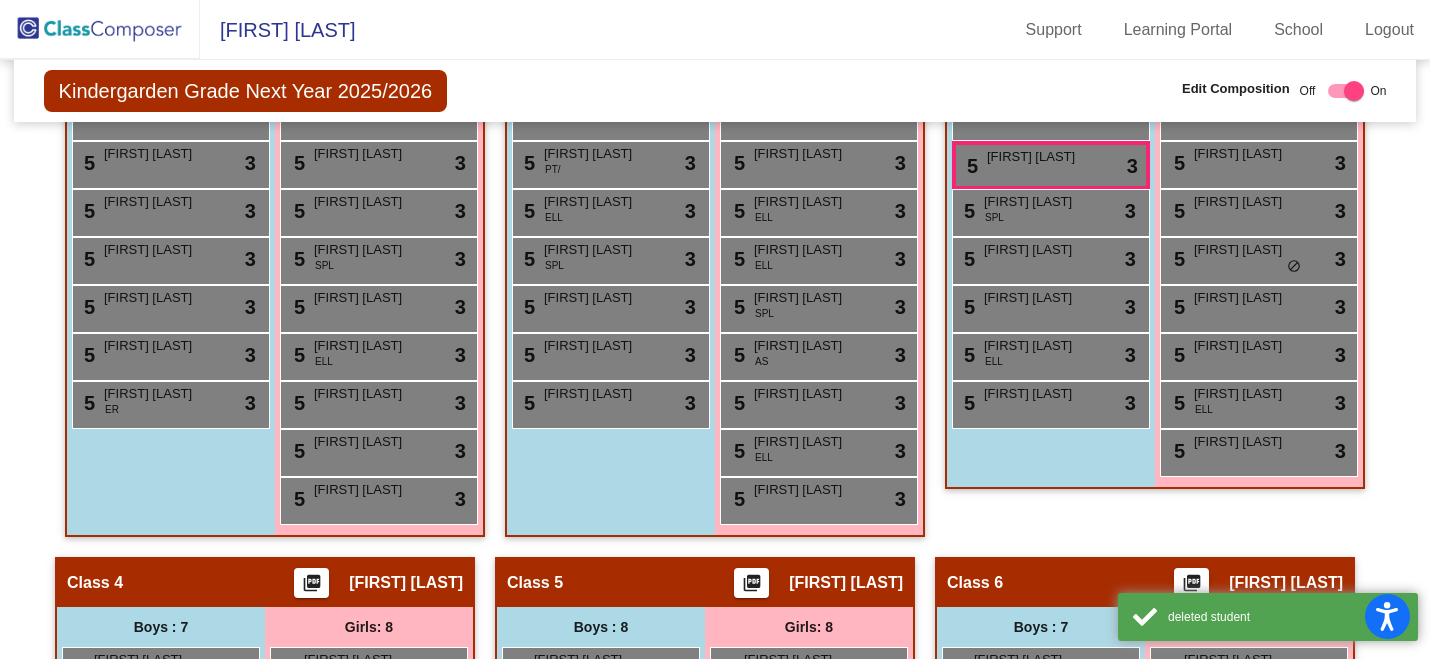 scroll, scrollTop: 0, scrollLeft: 0, axis: both 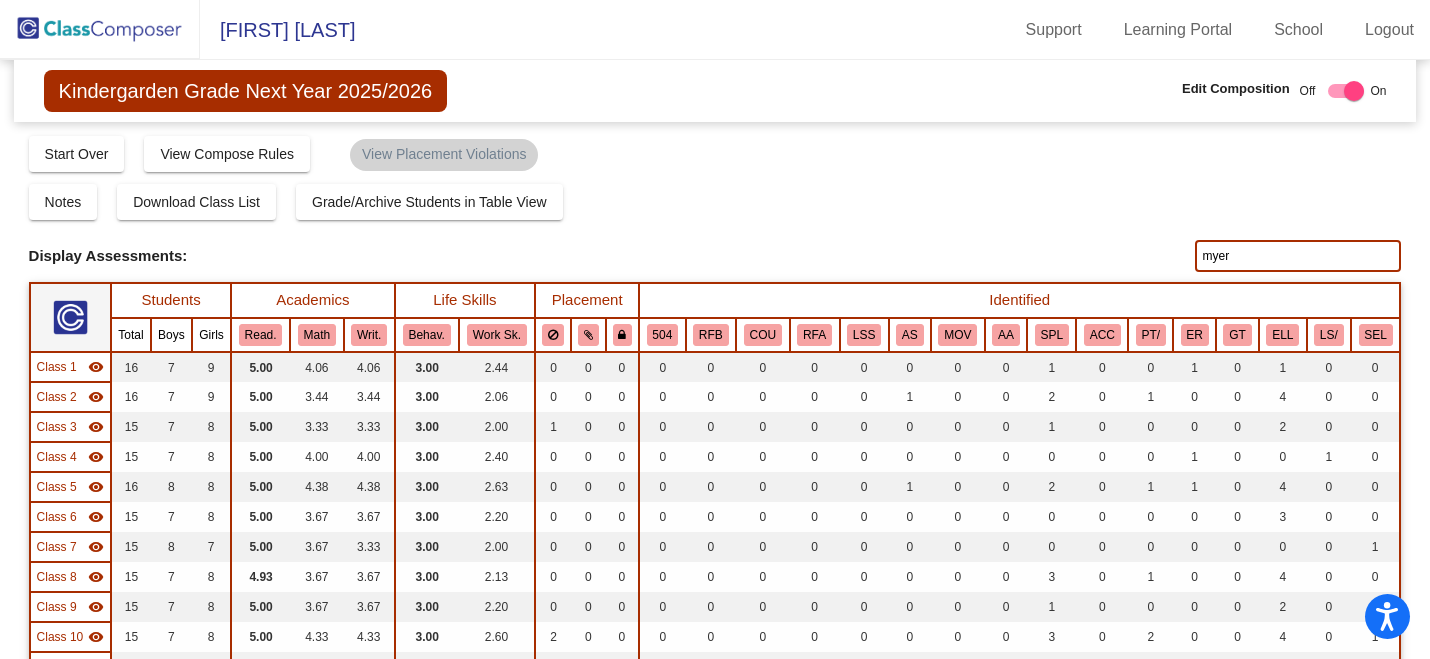 click 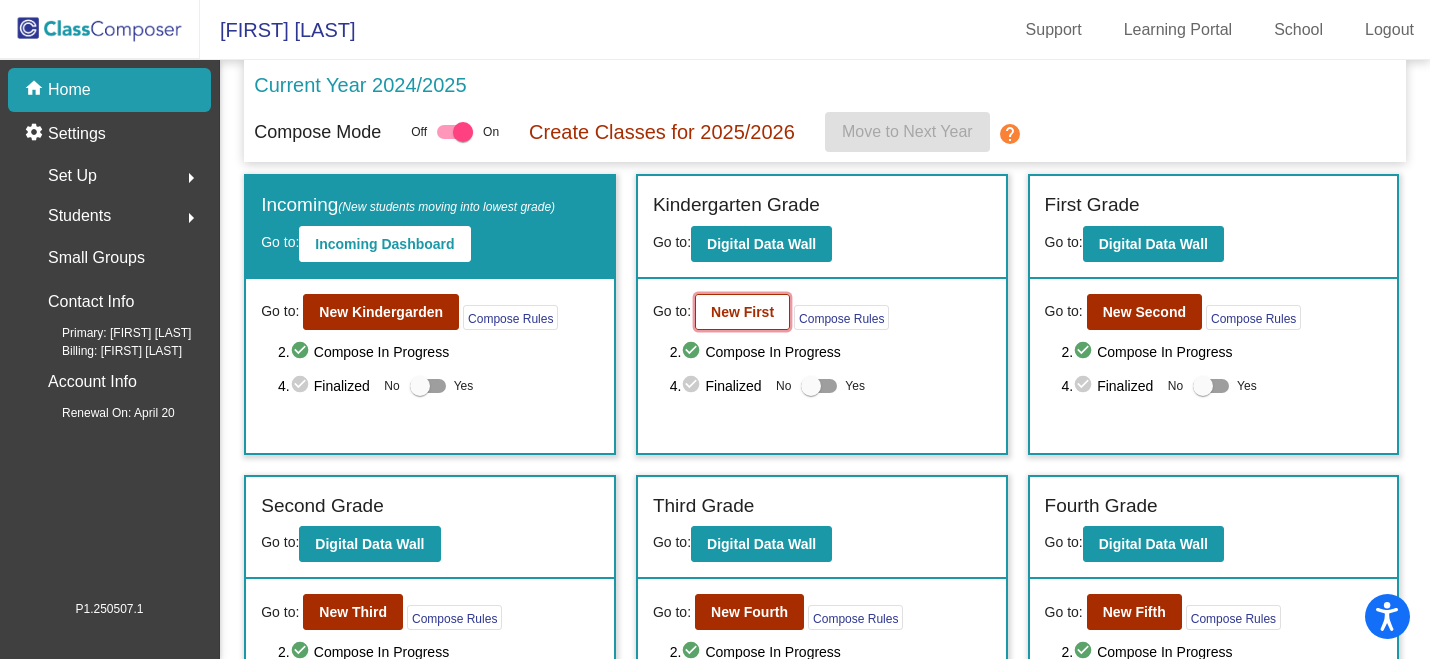 click on "New First" 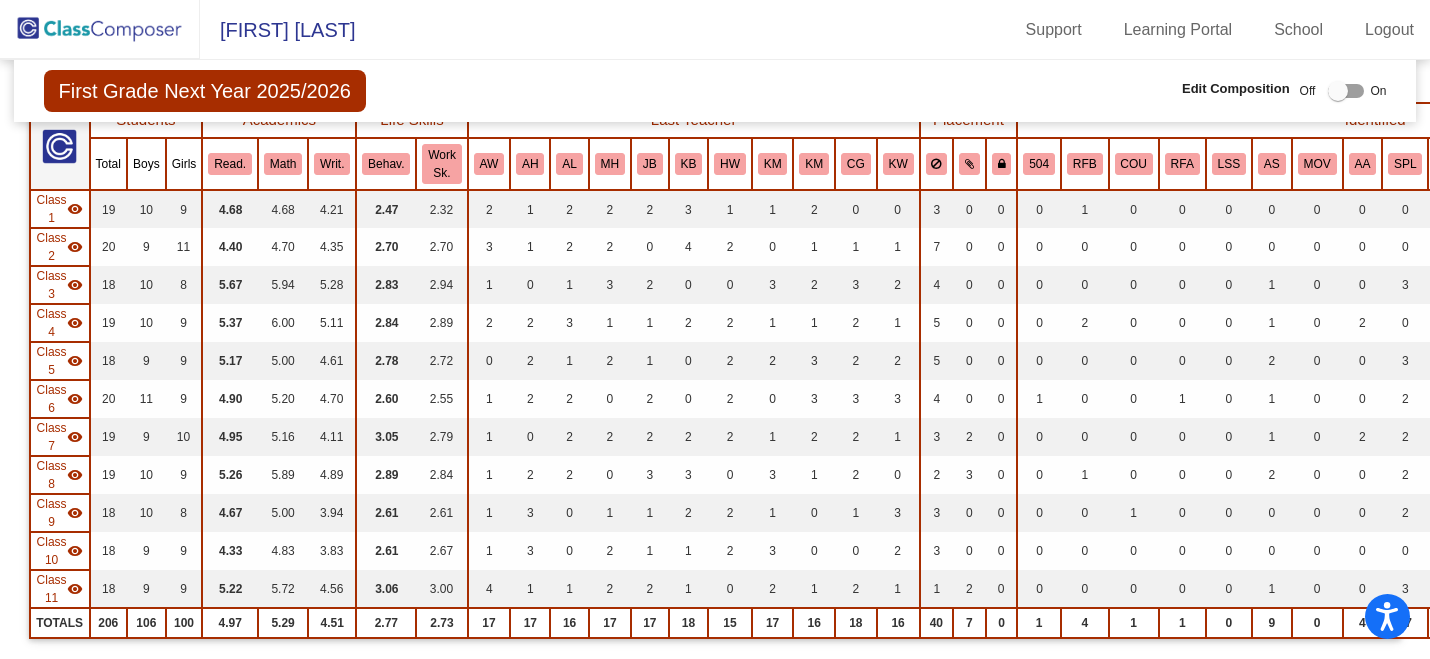 scroll, scrollTop: 362, scrollLeft: 0, axis: vertical 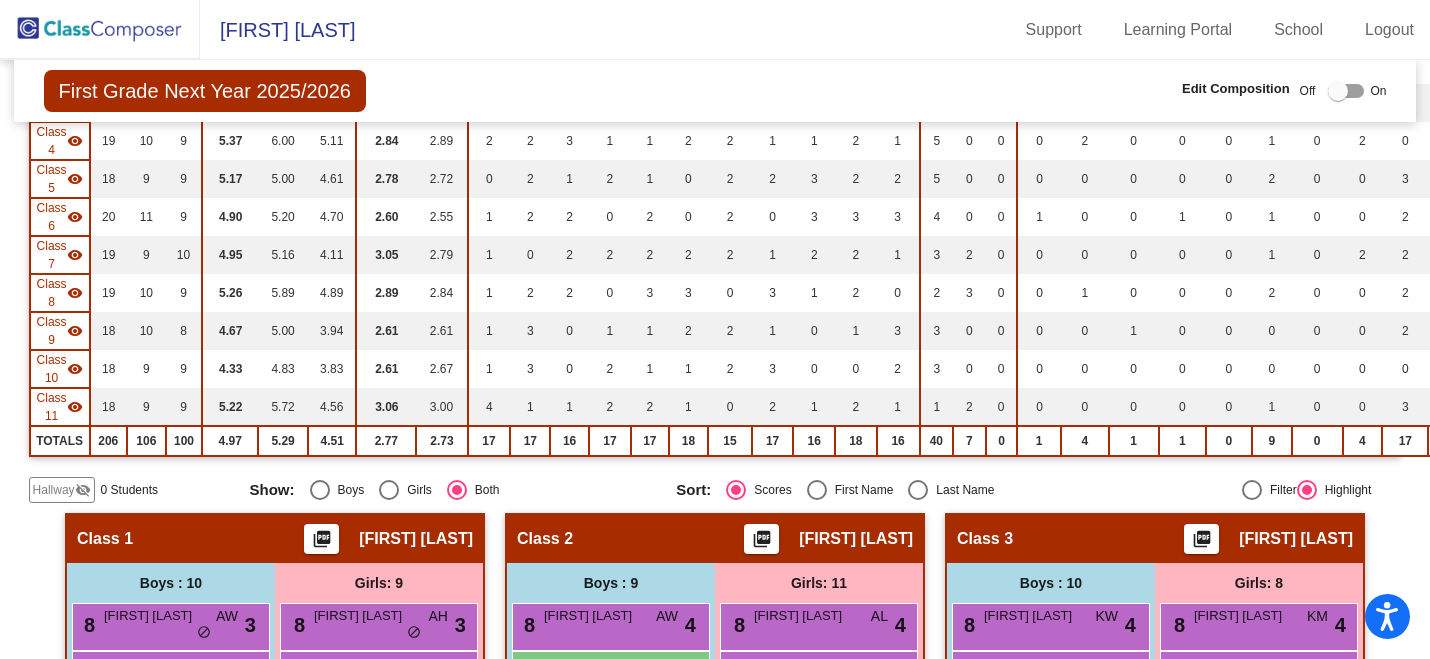 click on "Hallway" 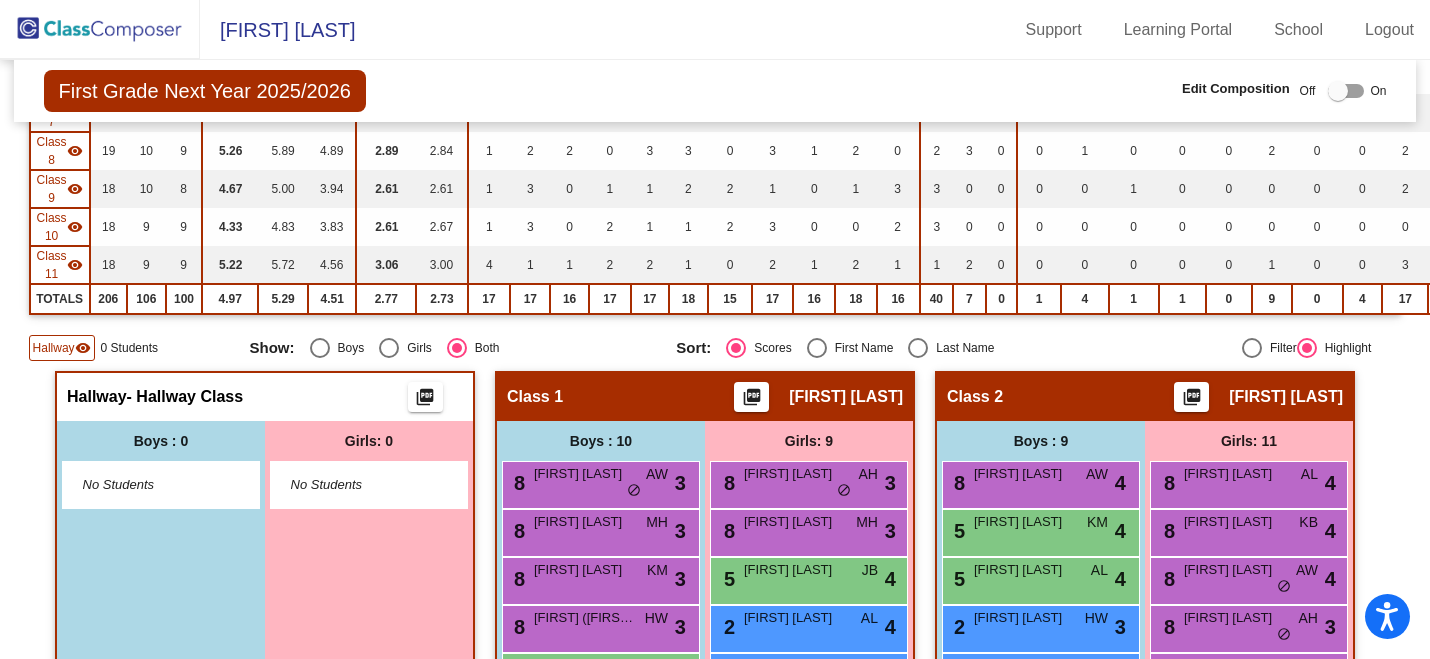 scroll, scrollTop: 524, scrollLeft: 0, axis: vertical 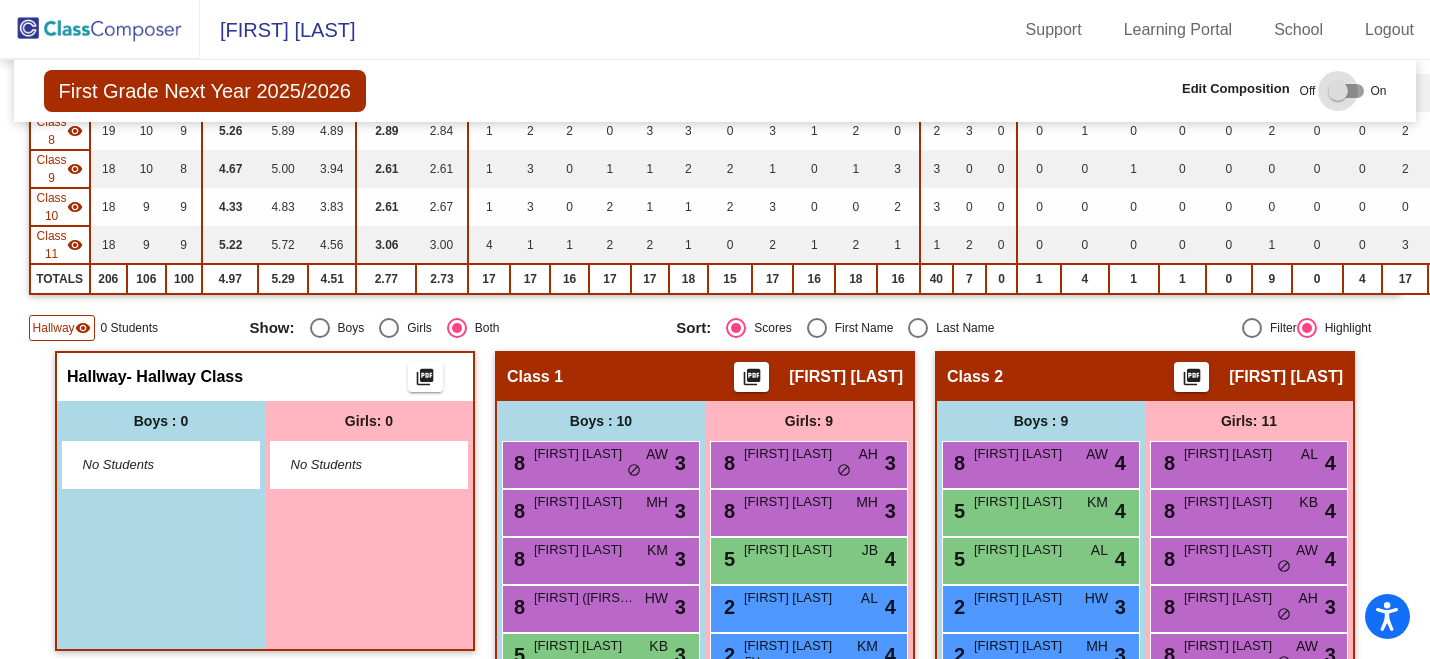 click at bounding box center [1338, 91] 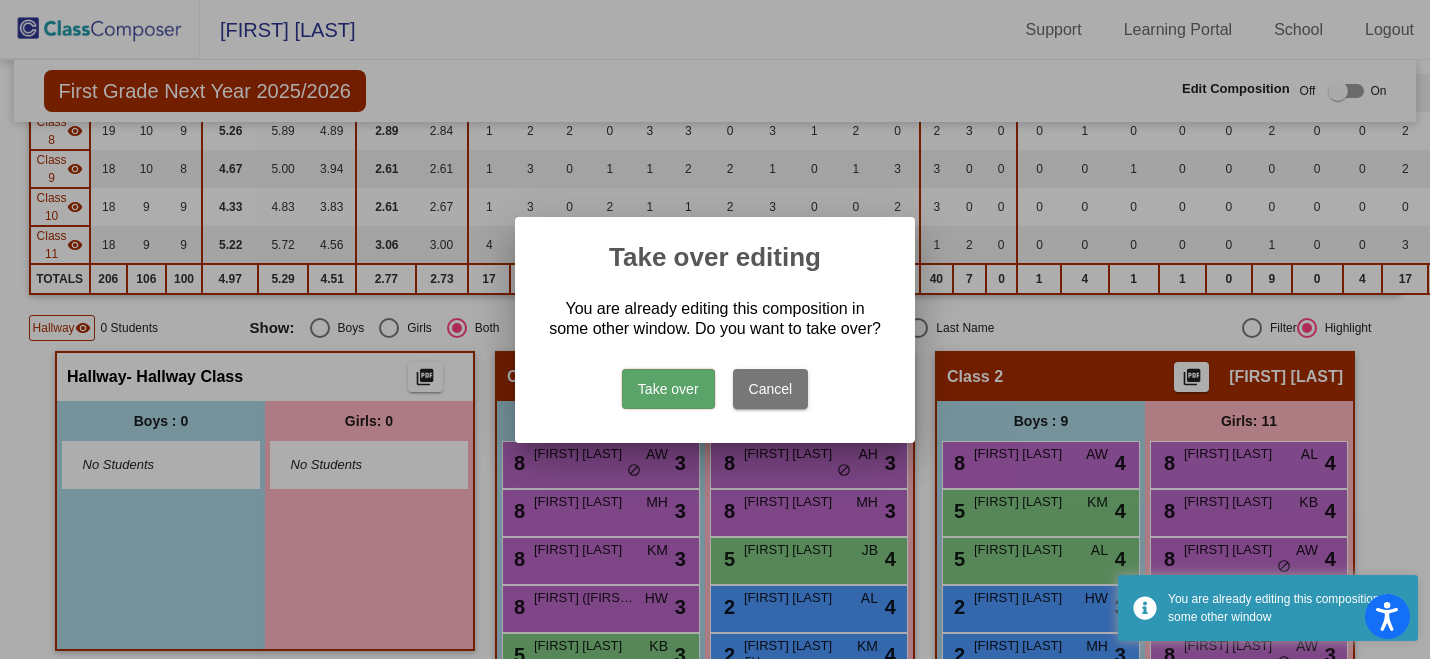 click on "Take over" at bounding box center (668, 389) 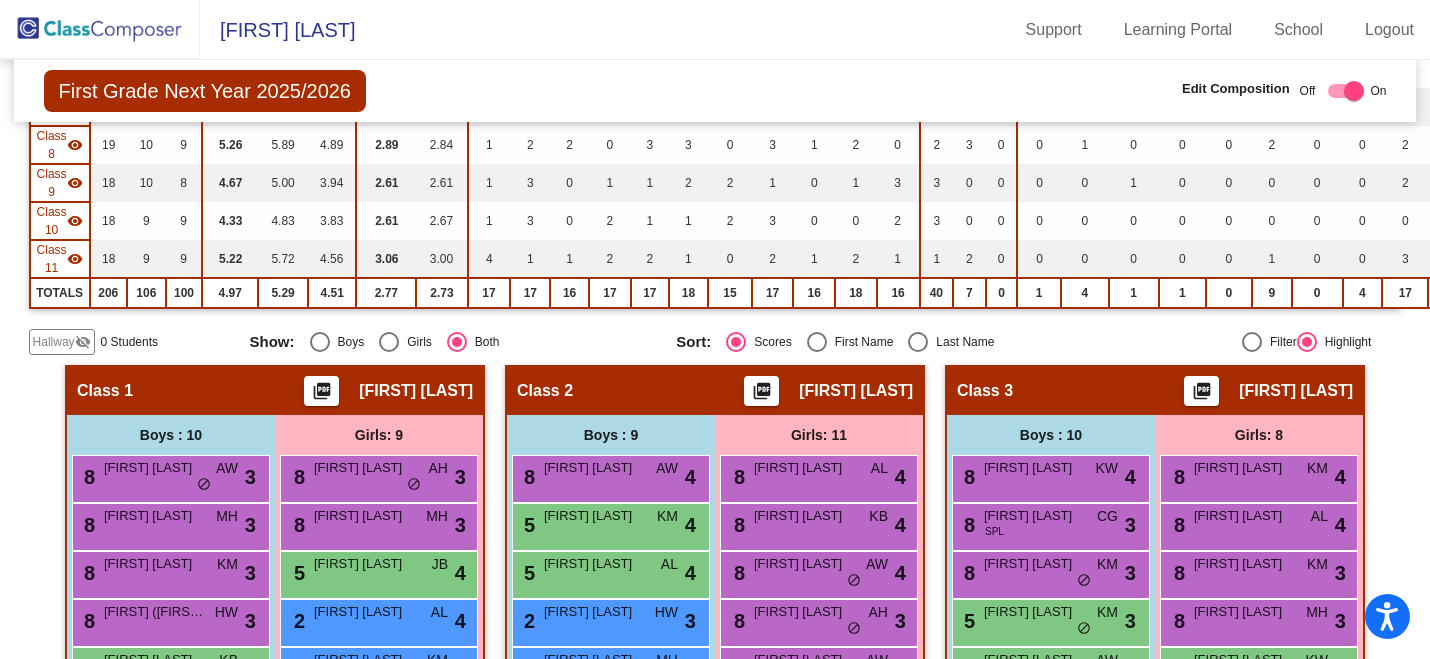 scroll, scrollTop: 486, scrollLeft: 0, axis: vertical 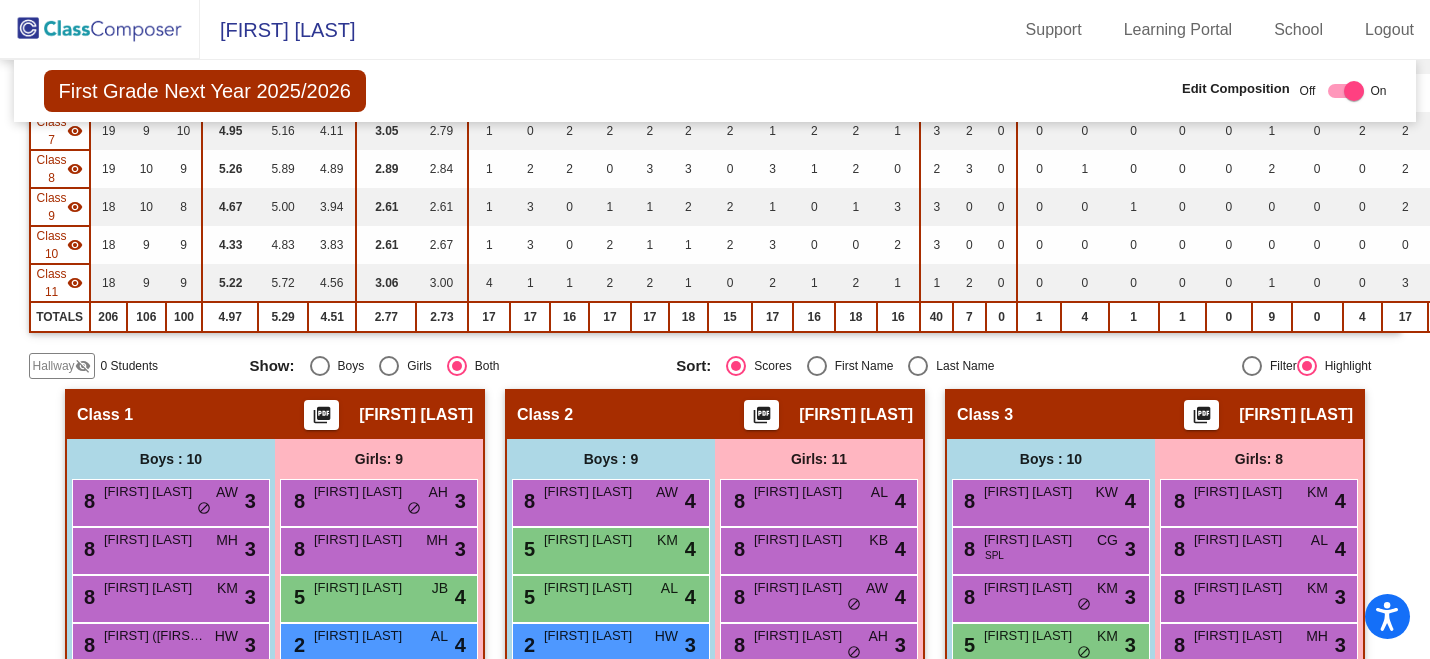 click on "Hallway" 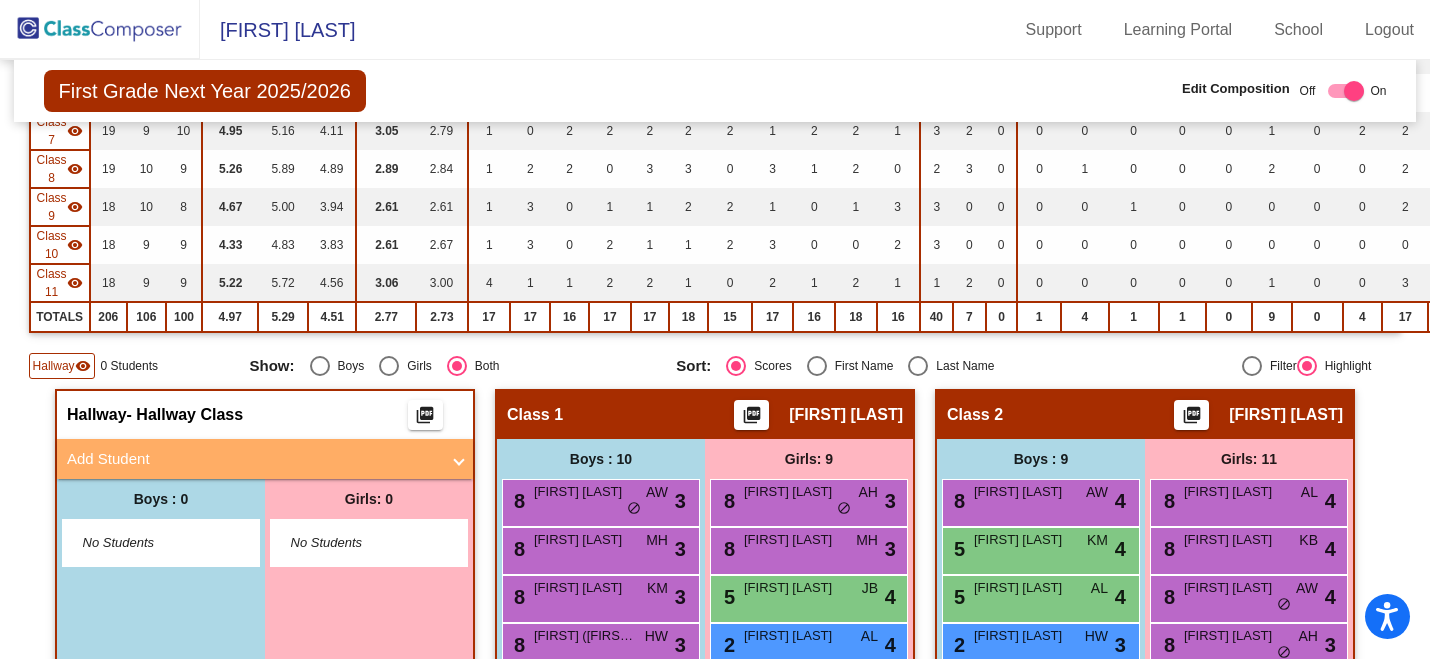 click on "Add Student" at bounding box center [253, 459] 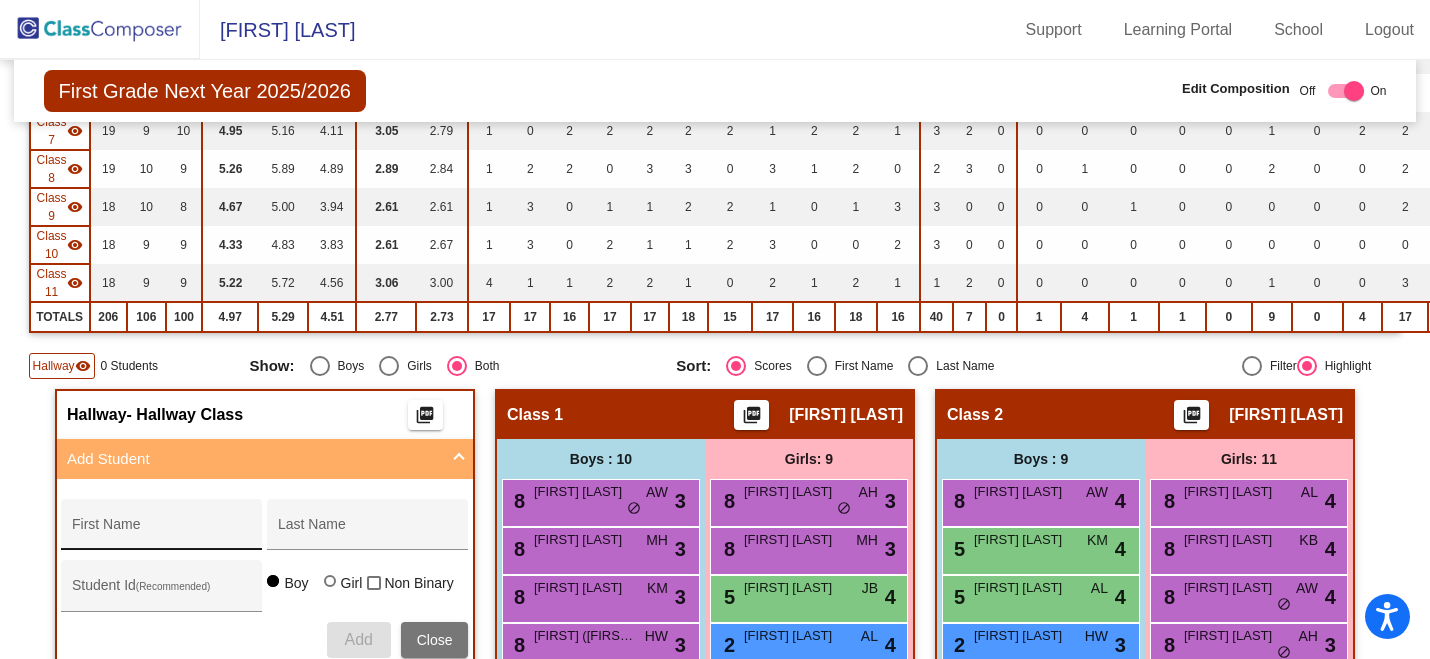 click on "First Name" at bounding box center (162, 530) 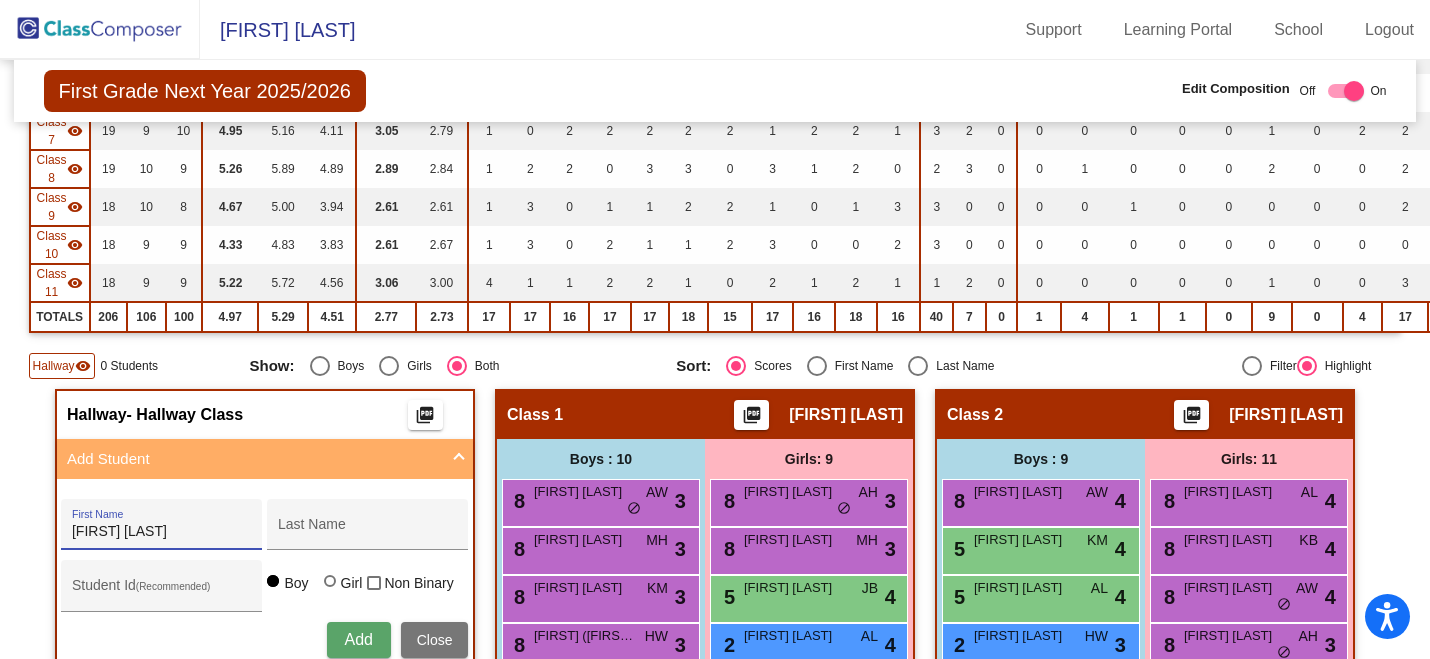 click on "[FIRST] [LAST]" at bounding box center [162, 532] 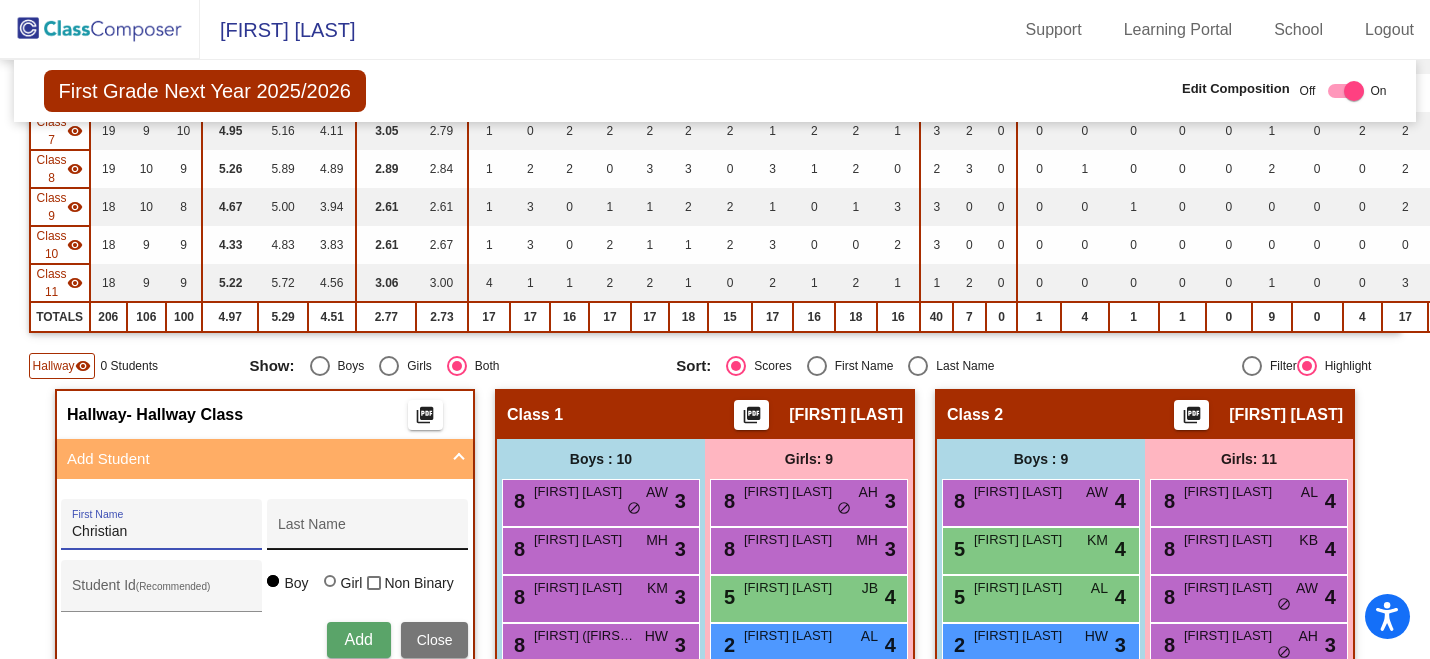type on "Christian" 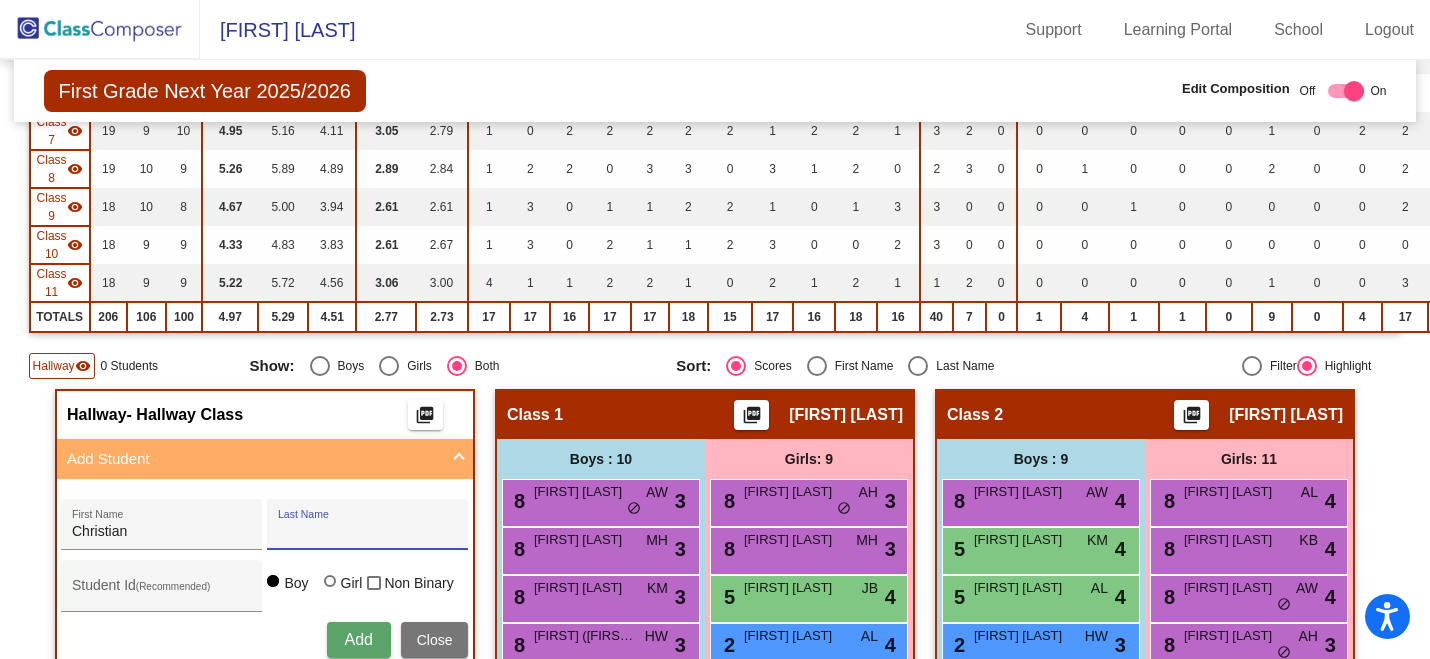 paste on "Myers" 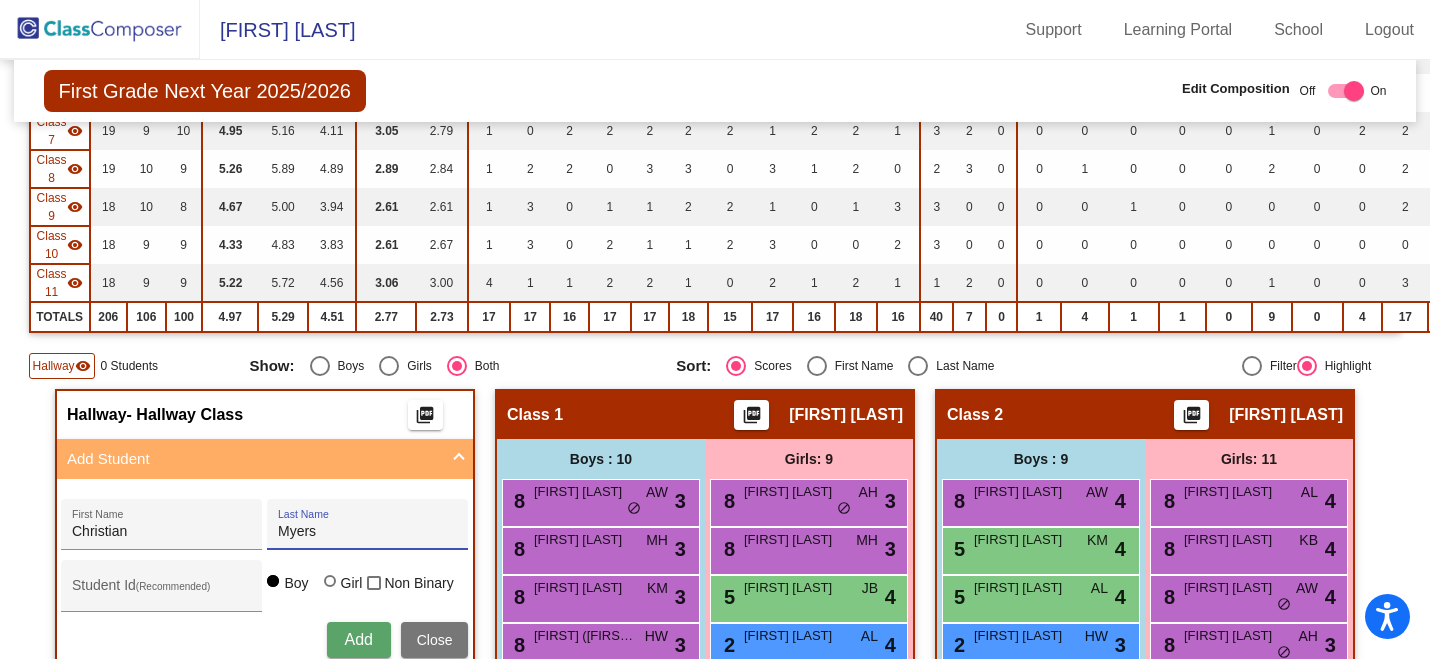 type on "Myers" 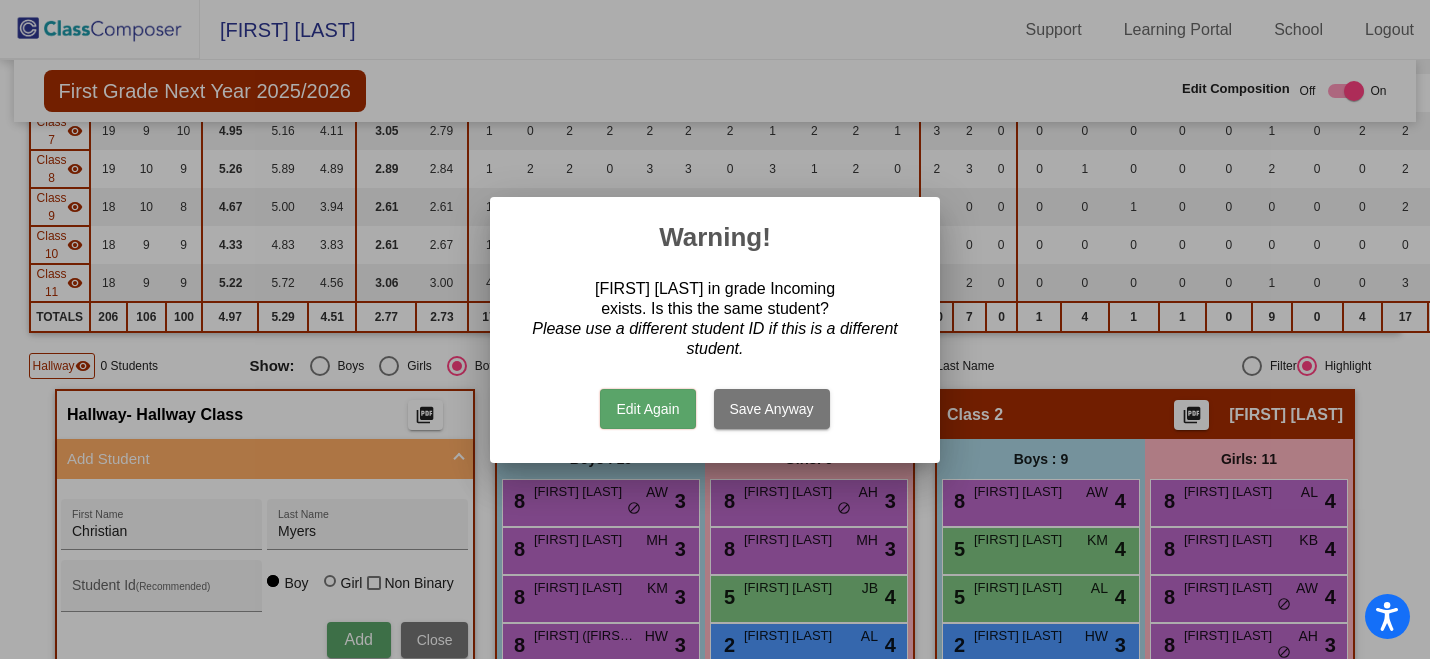 click on "Edit Again" at bounding box center [647, 409] 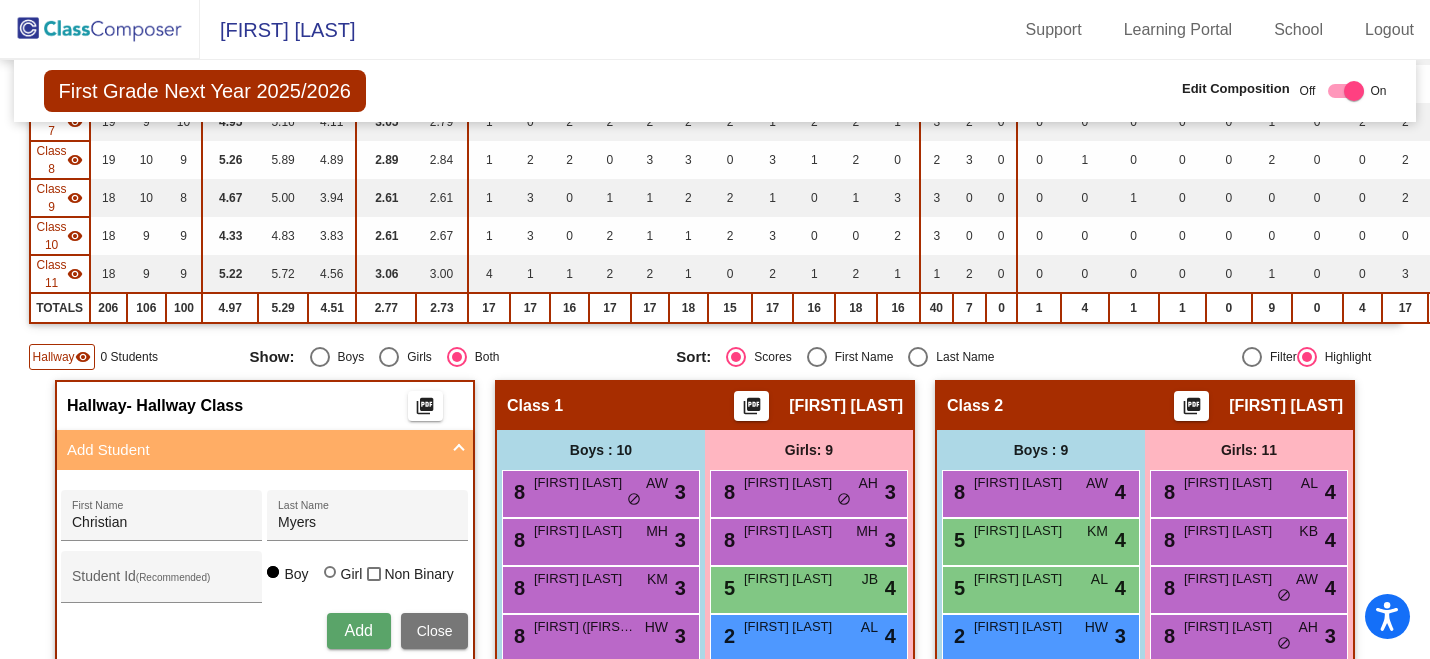 scroll, scrollTop: 740, scrollLeft: 0, axis: vertical 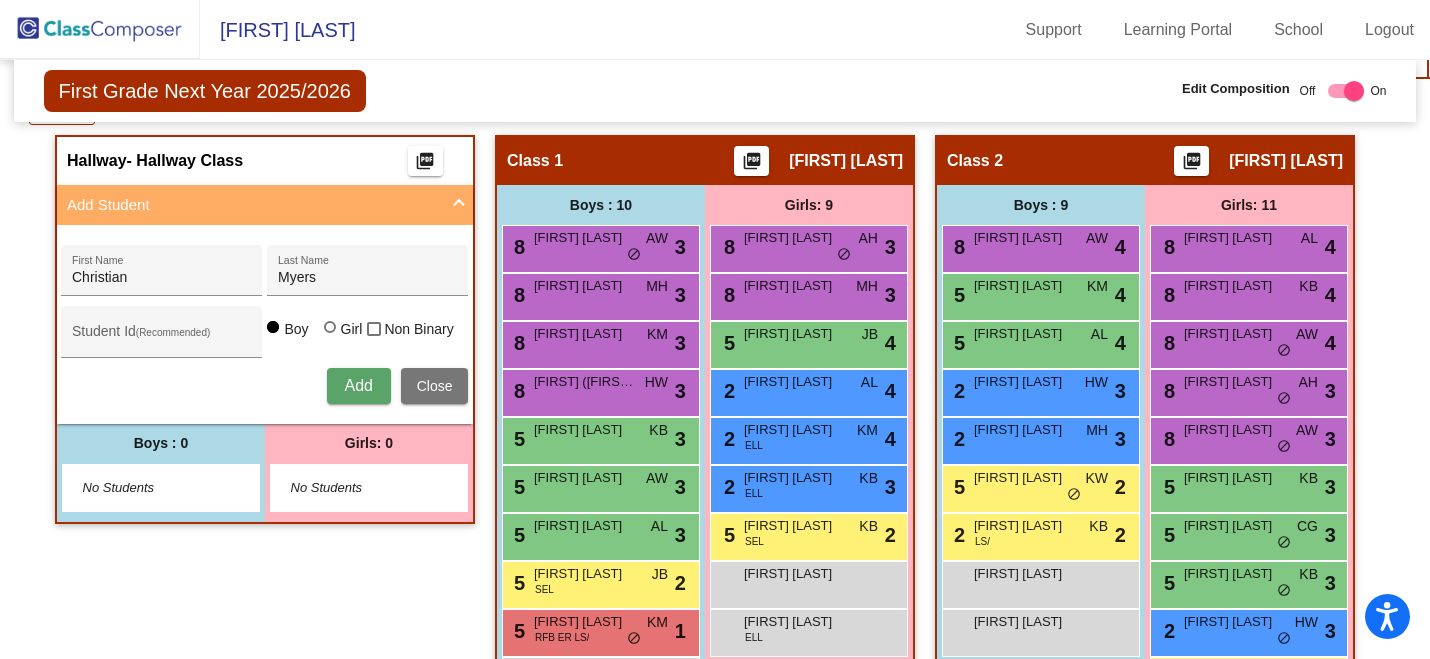 click on "Add" at bounding box center (359, 386) 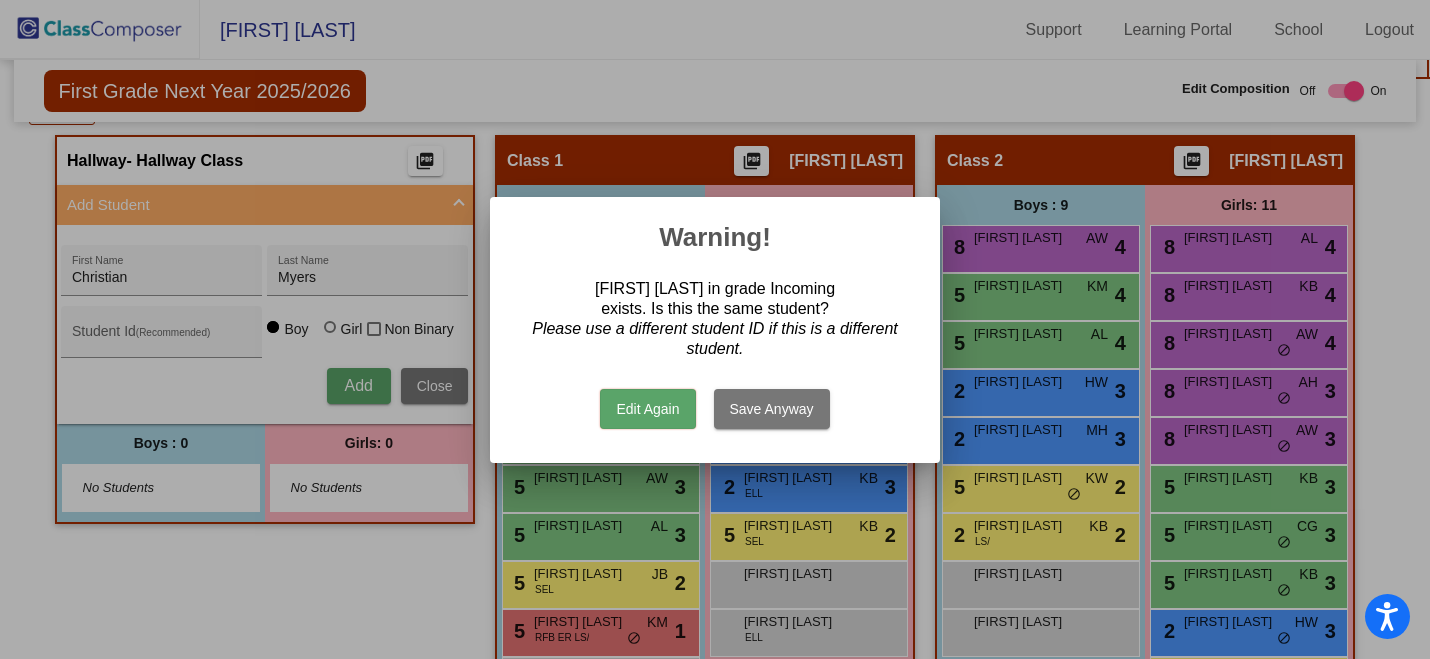 click on "Save Anyway" at bounding box center [772, 409] 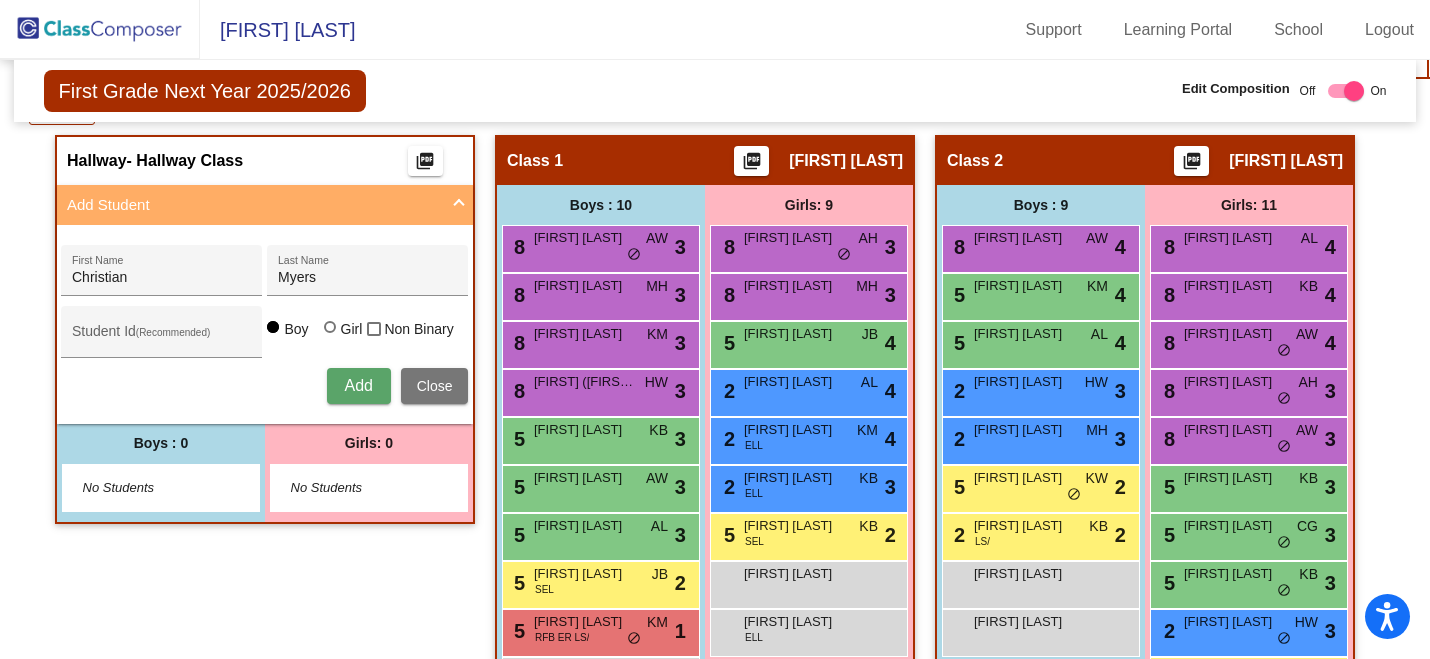 type 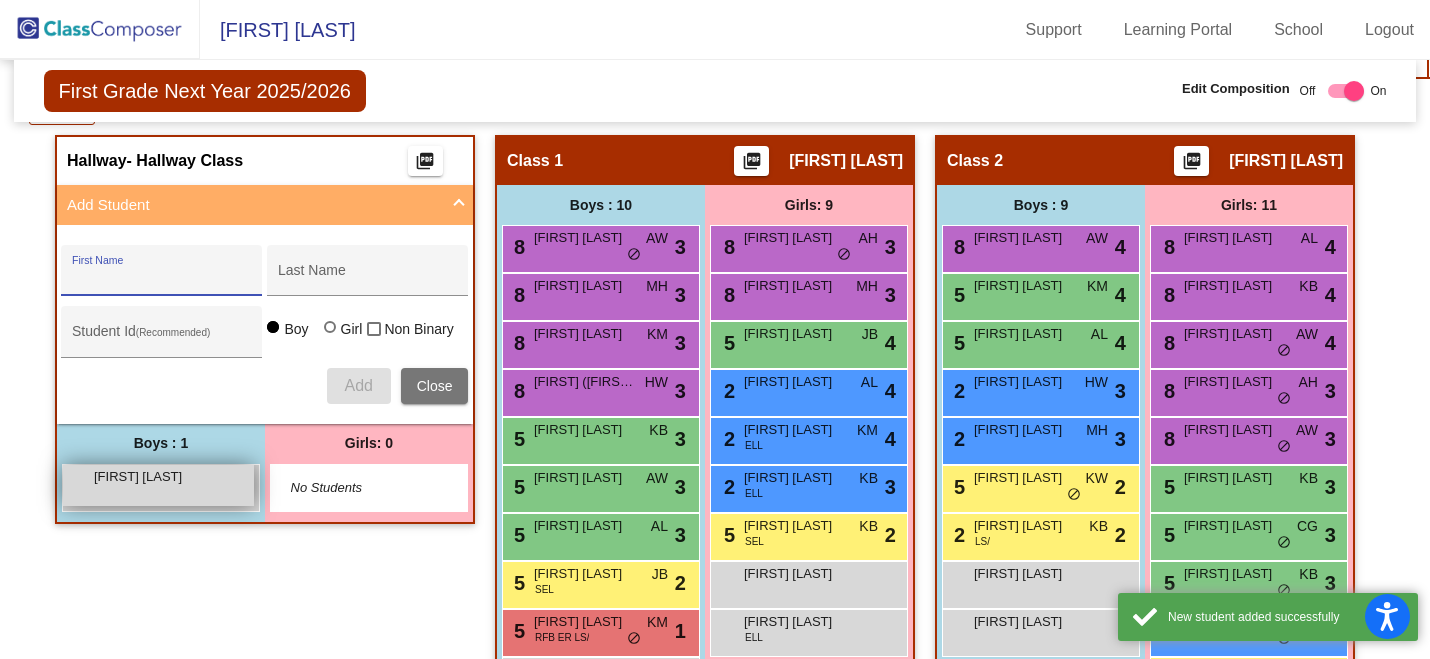 click on "[FIRST] [LAST] lock do_not_disturb_alt" at bounding box center [158, 485] 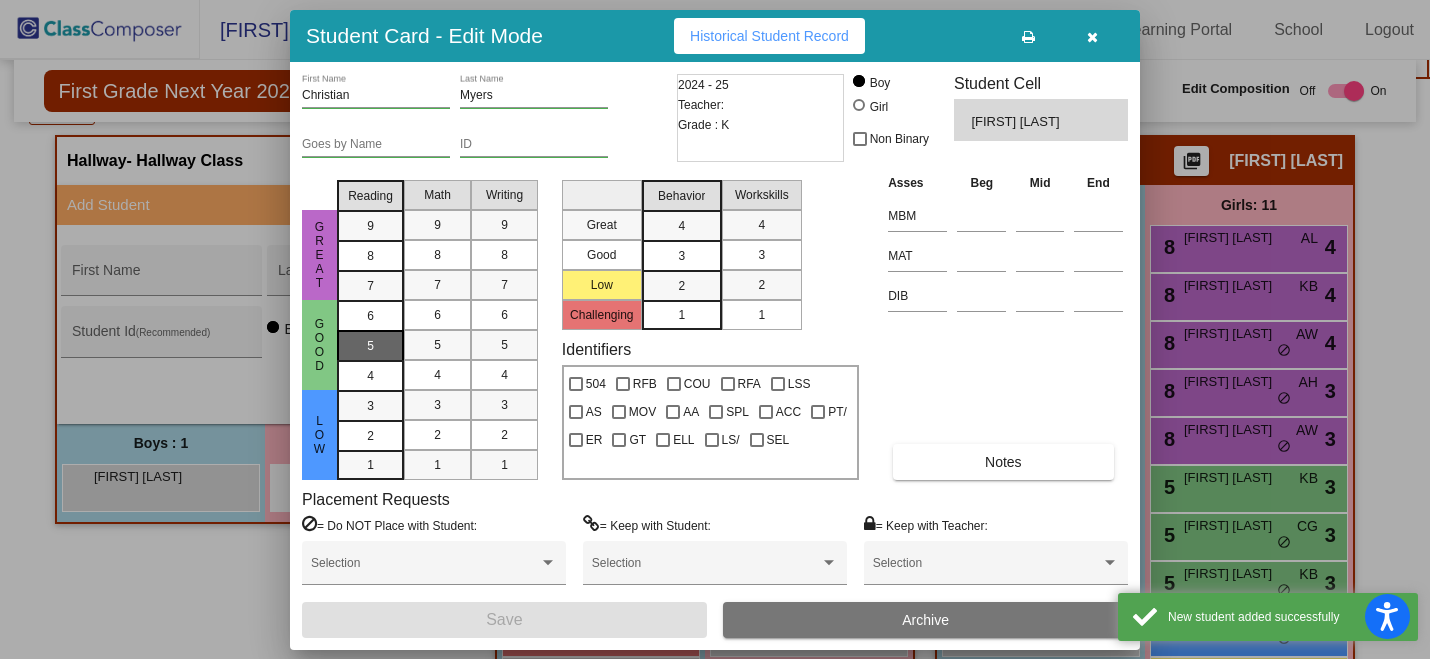 click on "5" at bounding box center (370, 316) 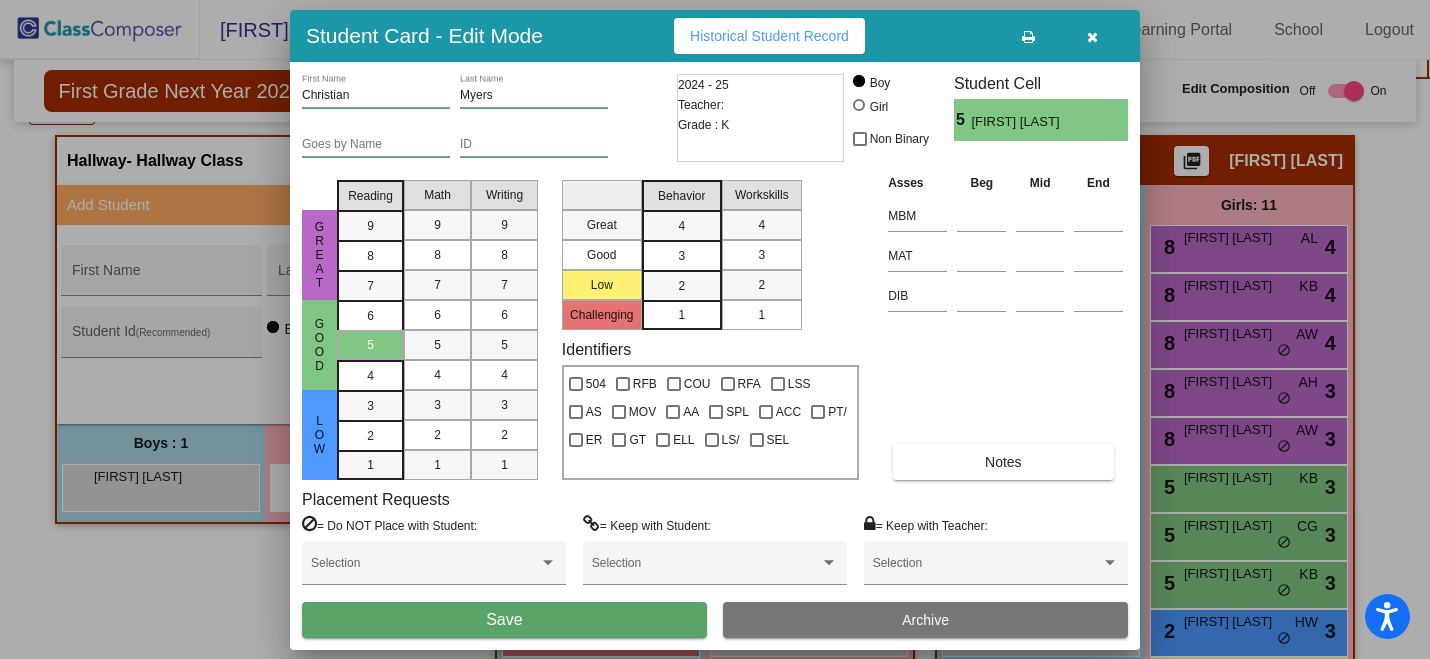 click on "3" at bounding box center [682, 255] 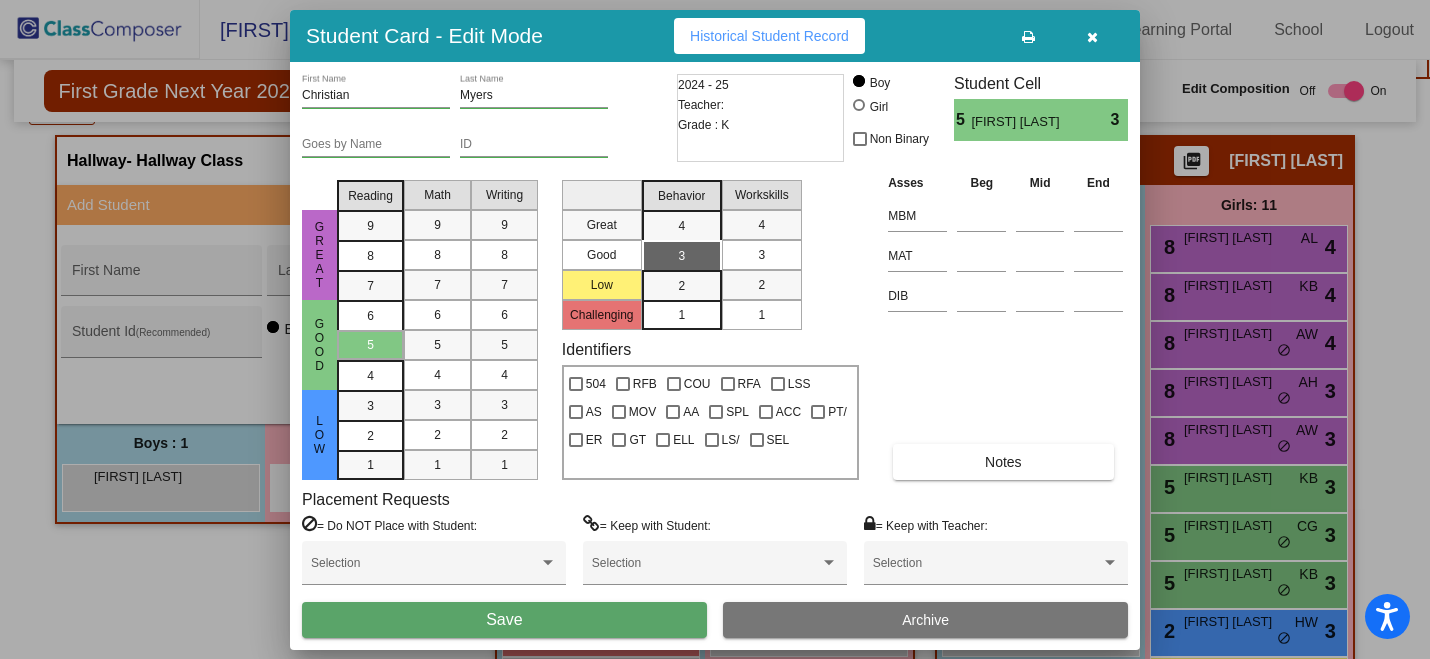 click on "Save" at bounding box center (504, 620) 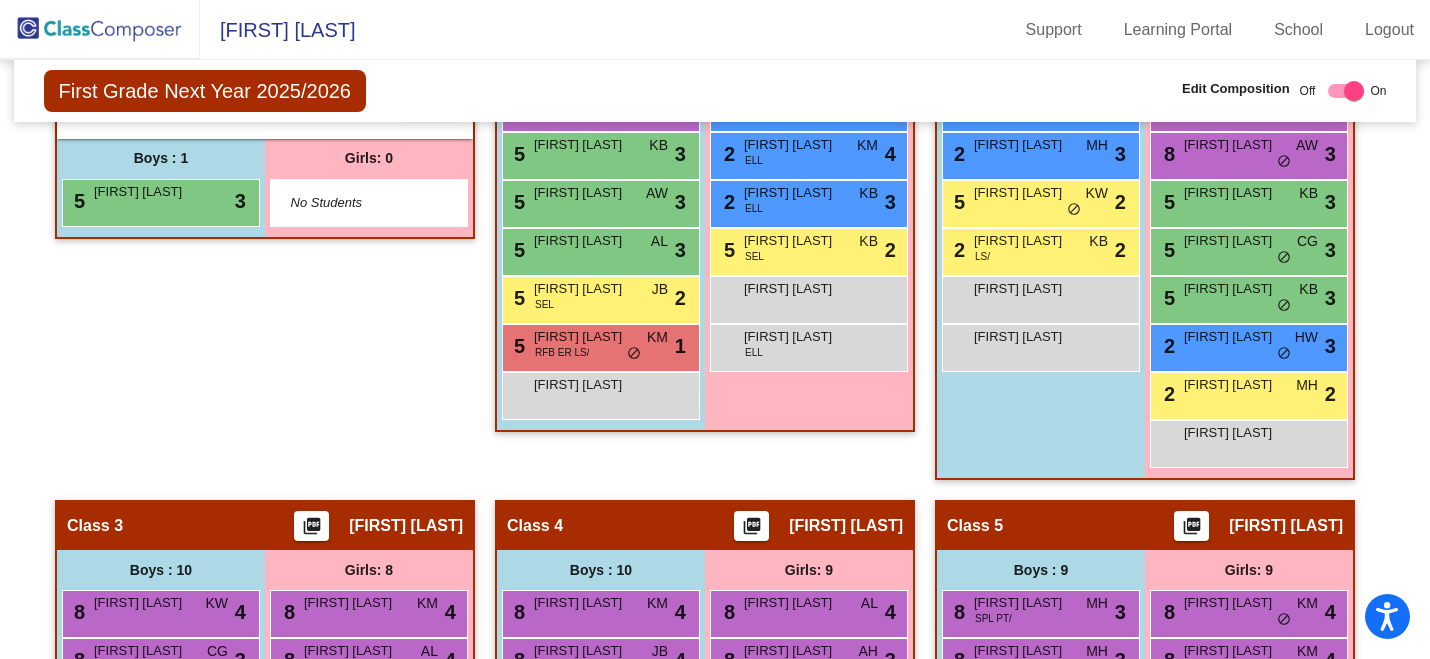 scroll, scrollTop: 1046, scrollLeft: 0, axis: vertical 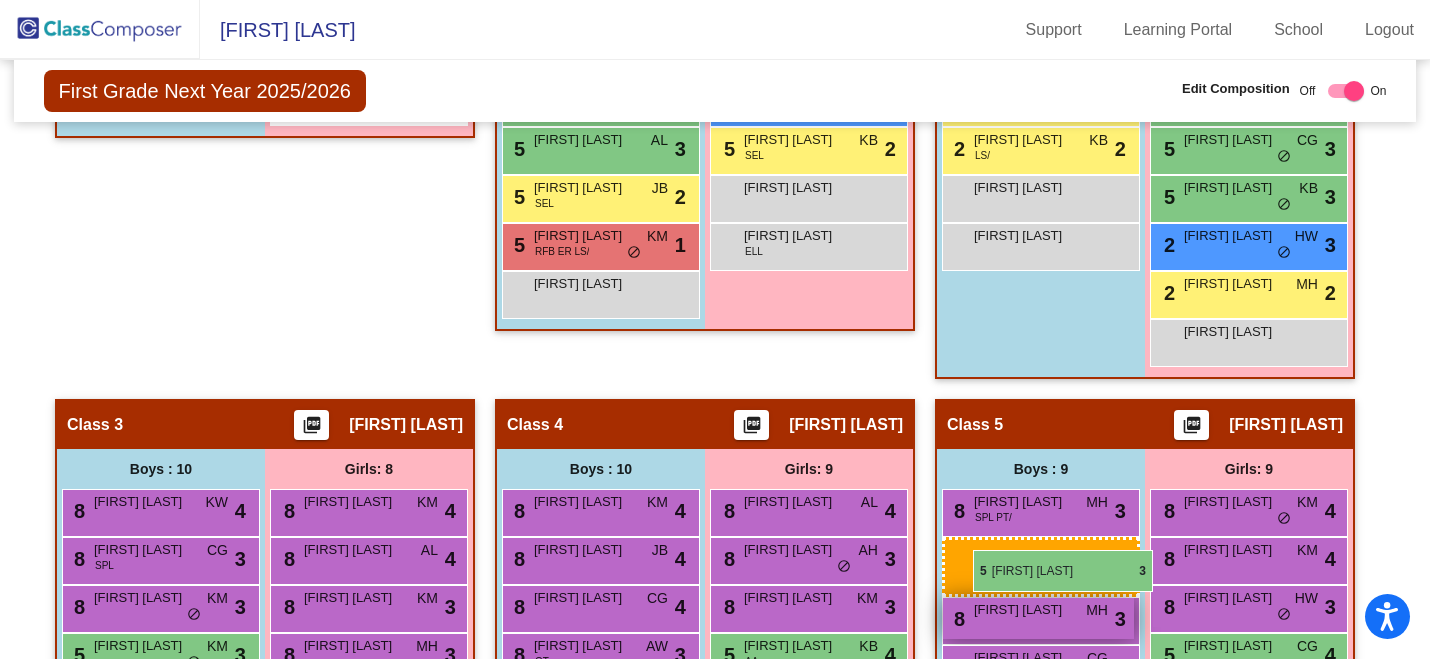 drag, startPoint x: 176, startPoint y: 186, endPoint x: 973, endPoint y: 549, distance: 875.7728 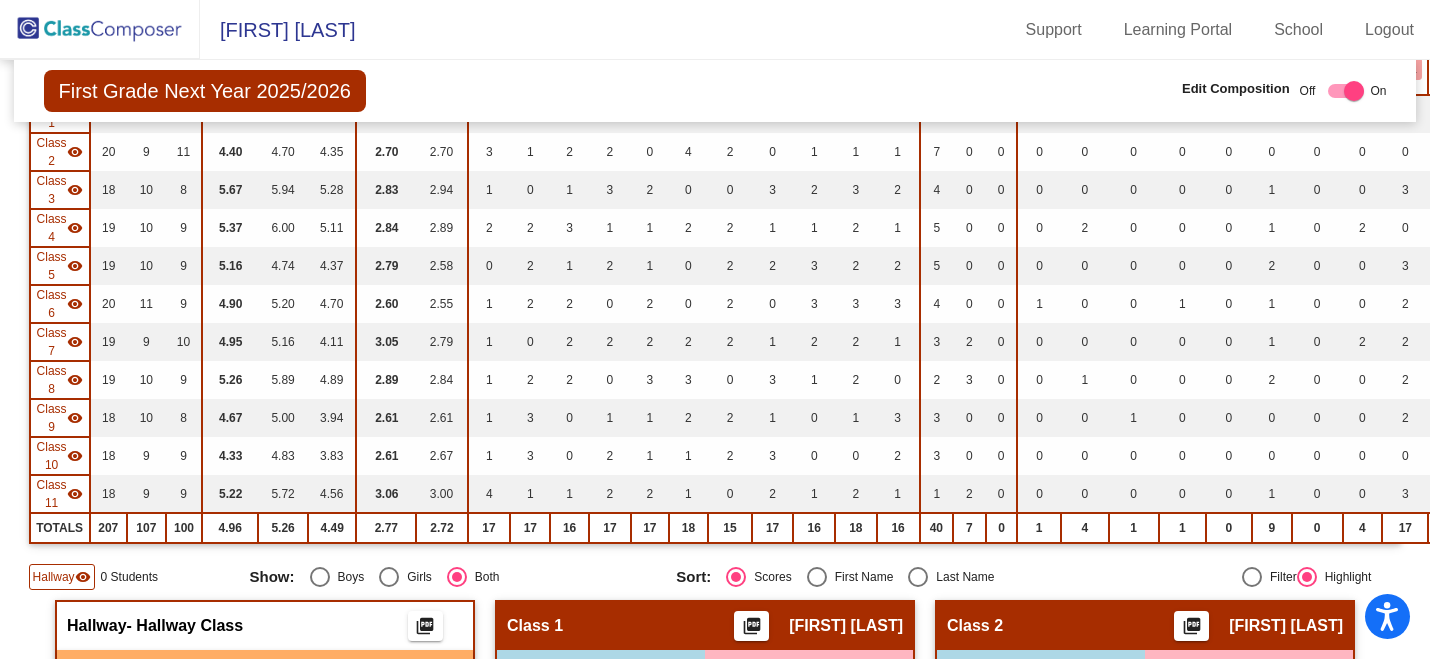 scroll, scrollTop: 0, scrollLeft: 0, axis: both 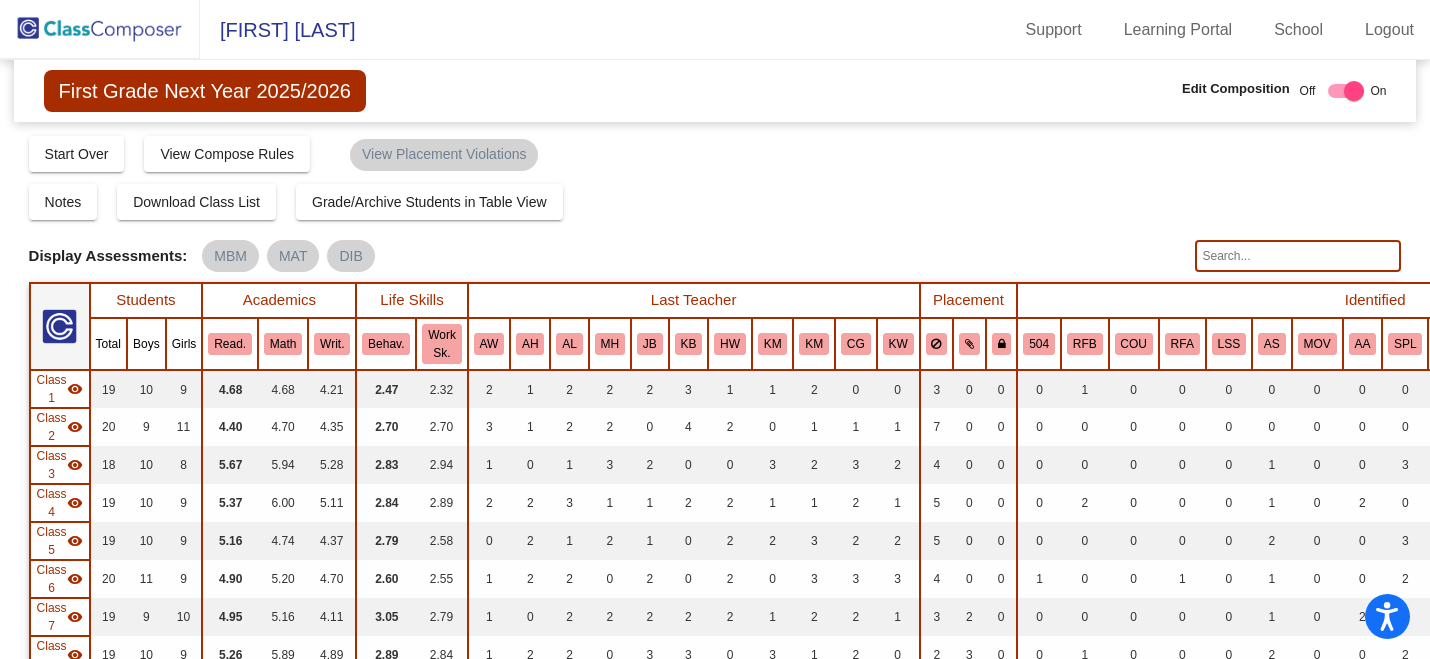 click 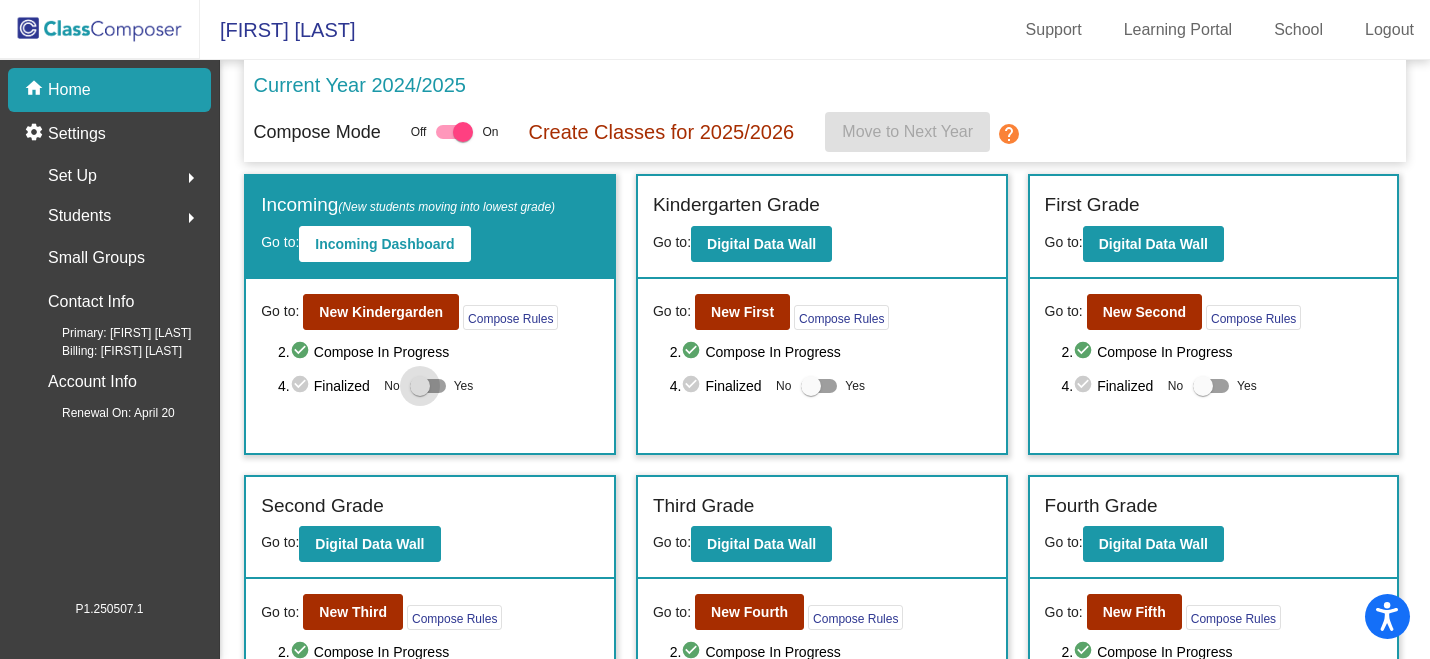 click at bounding box center [420, 386] 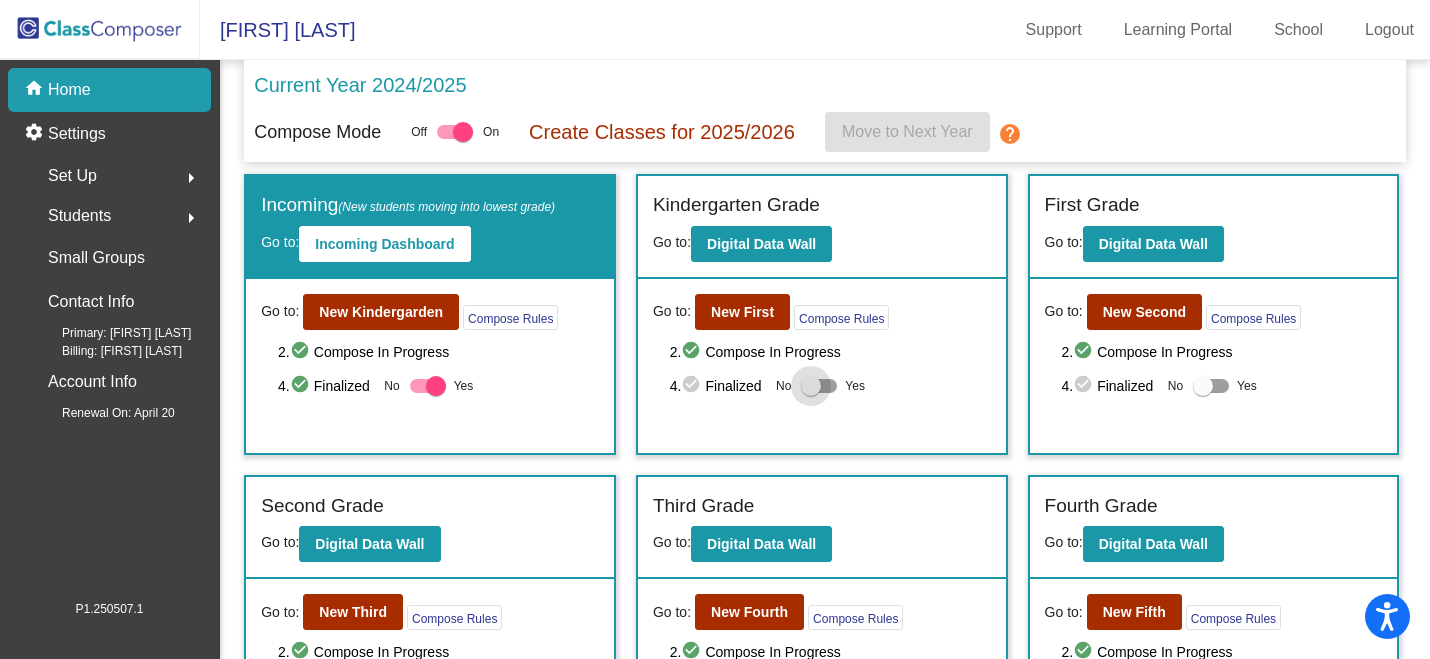 click at bounding box center (811, 386) 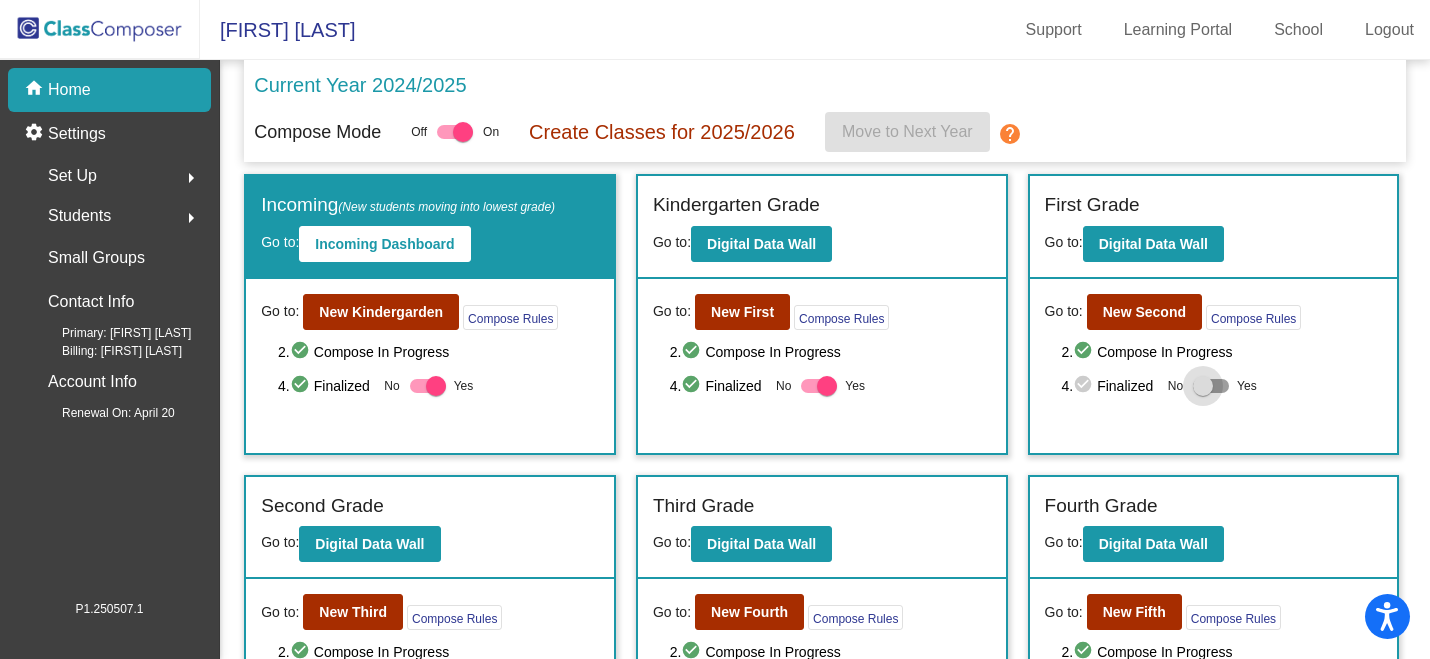 click at bounding box center [1203, 386] 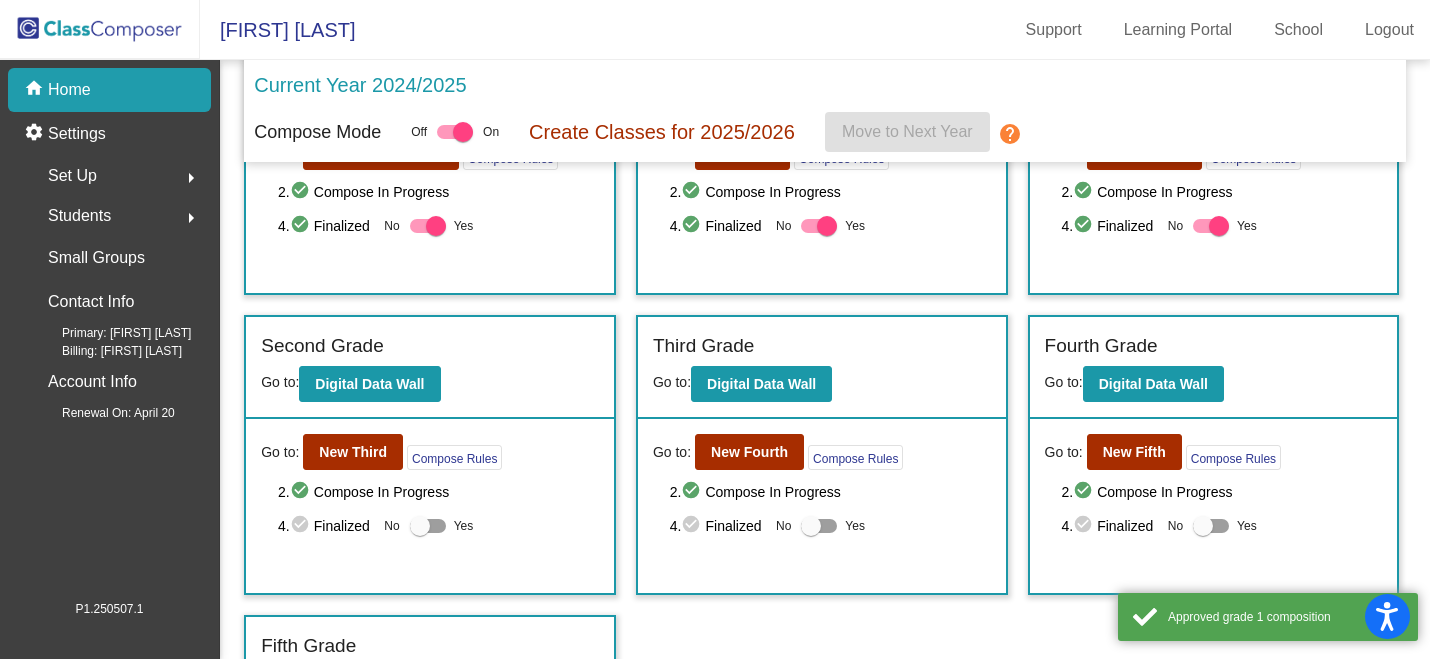 scroll, scrollTop: 171, scrollLeft: 0, axis: vertical 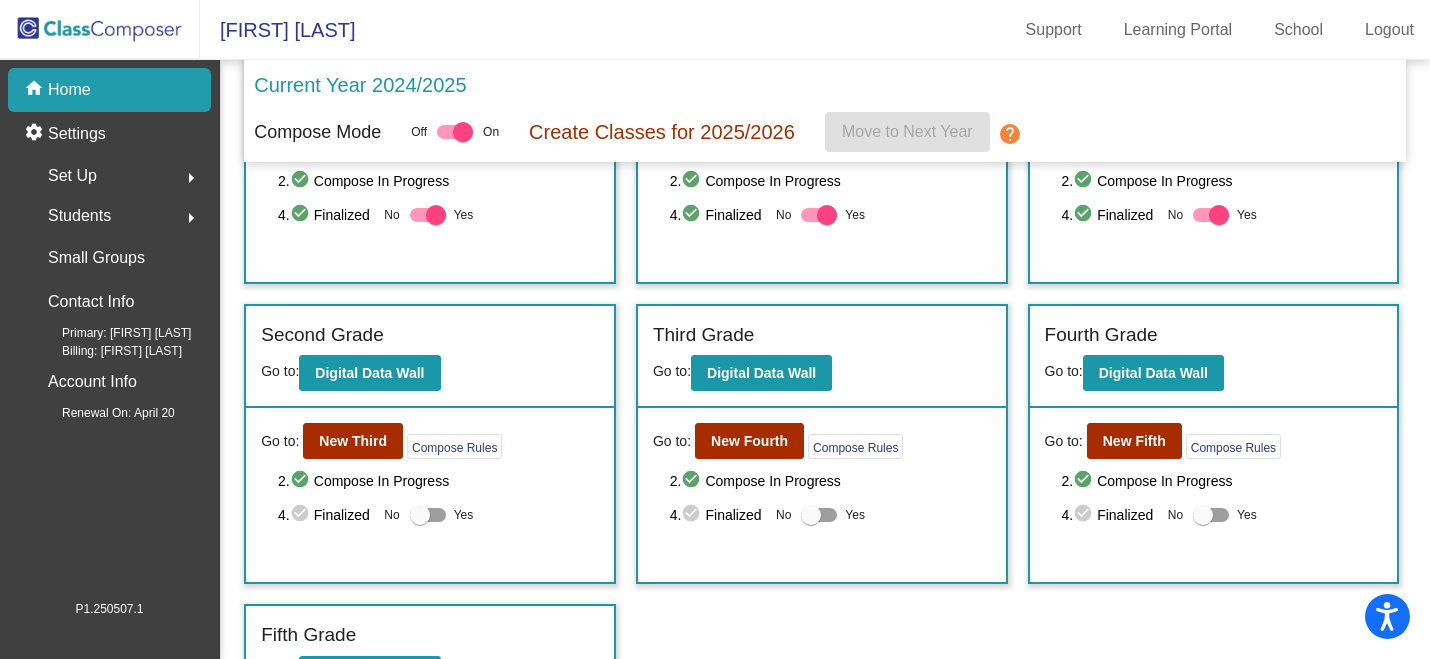 click at bounding box center (420, 515) 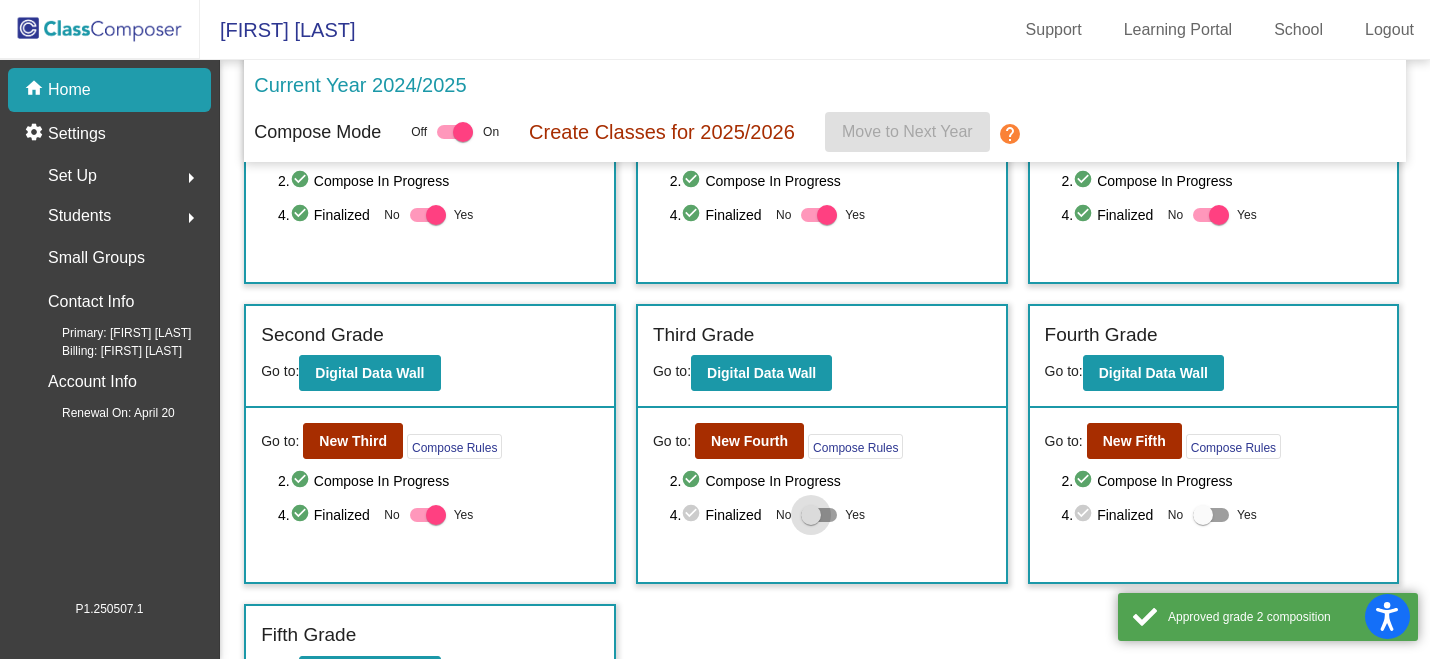 click at bounding box center [811, 515] 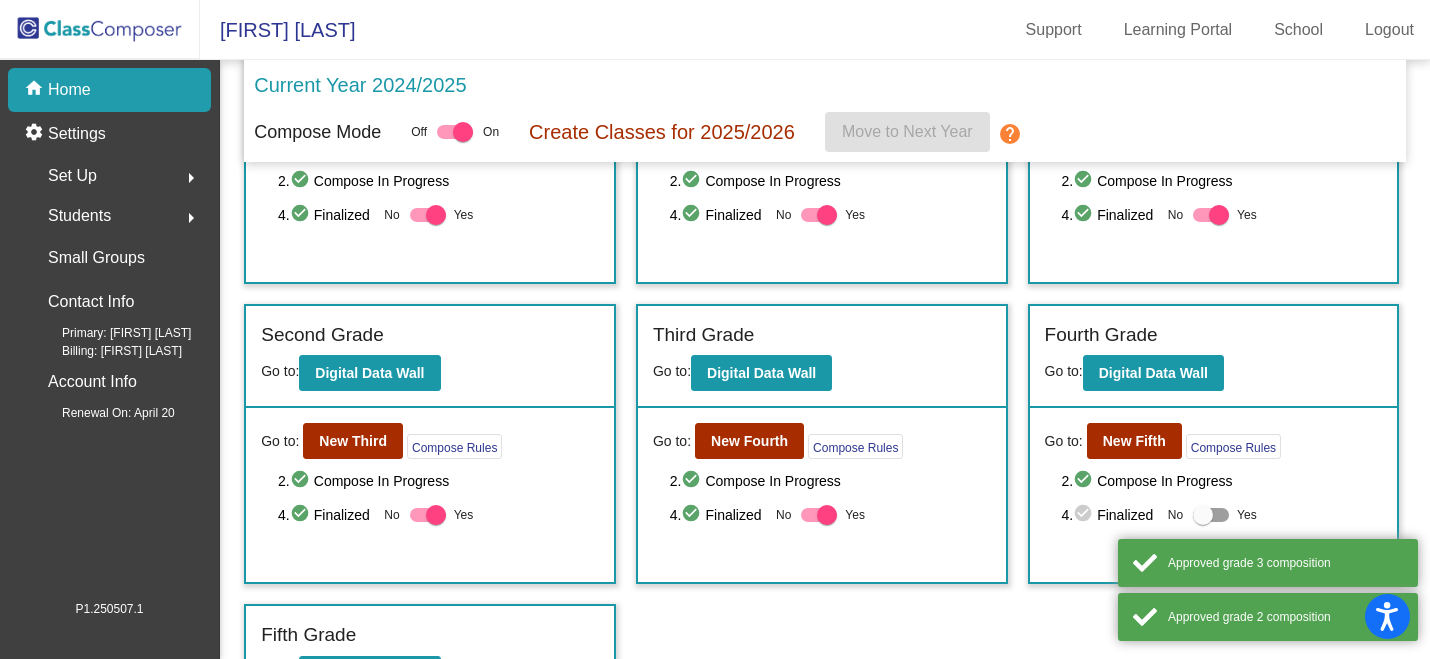 click at bounding box center (1203, 515) 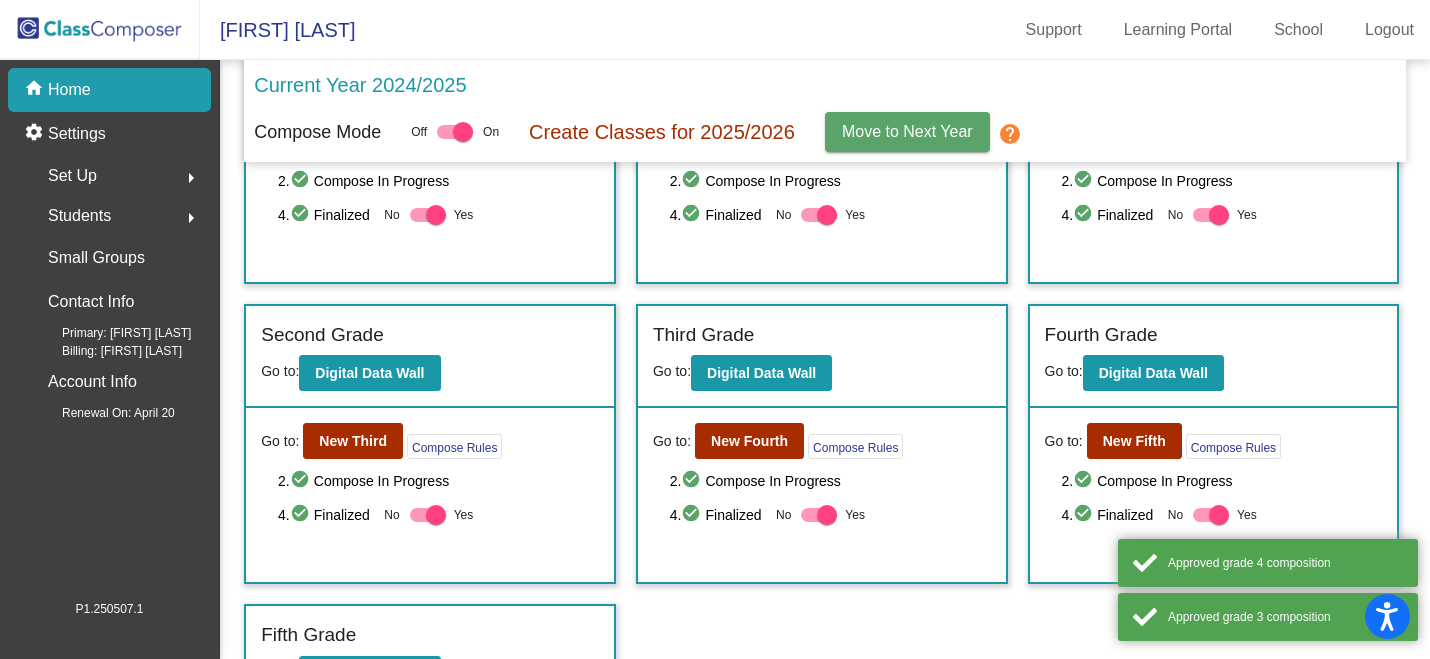 scroll, scrollTop: 223, scrollLeft: 0, axis: vertical 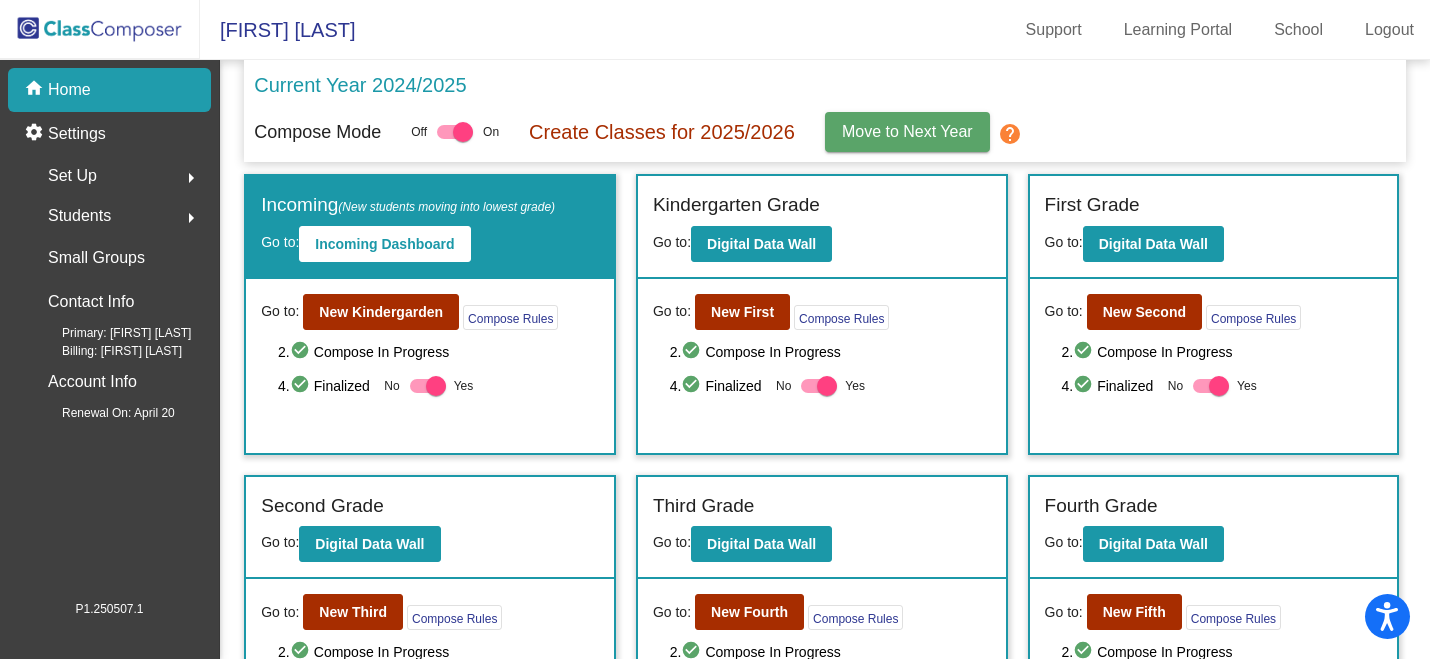click on "help" 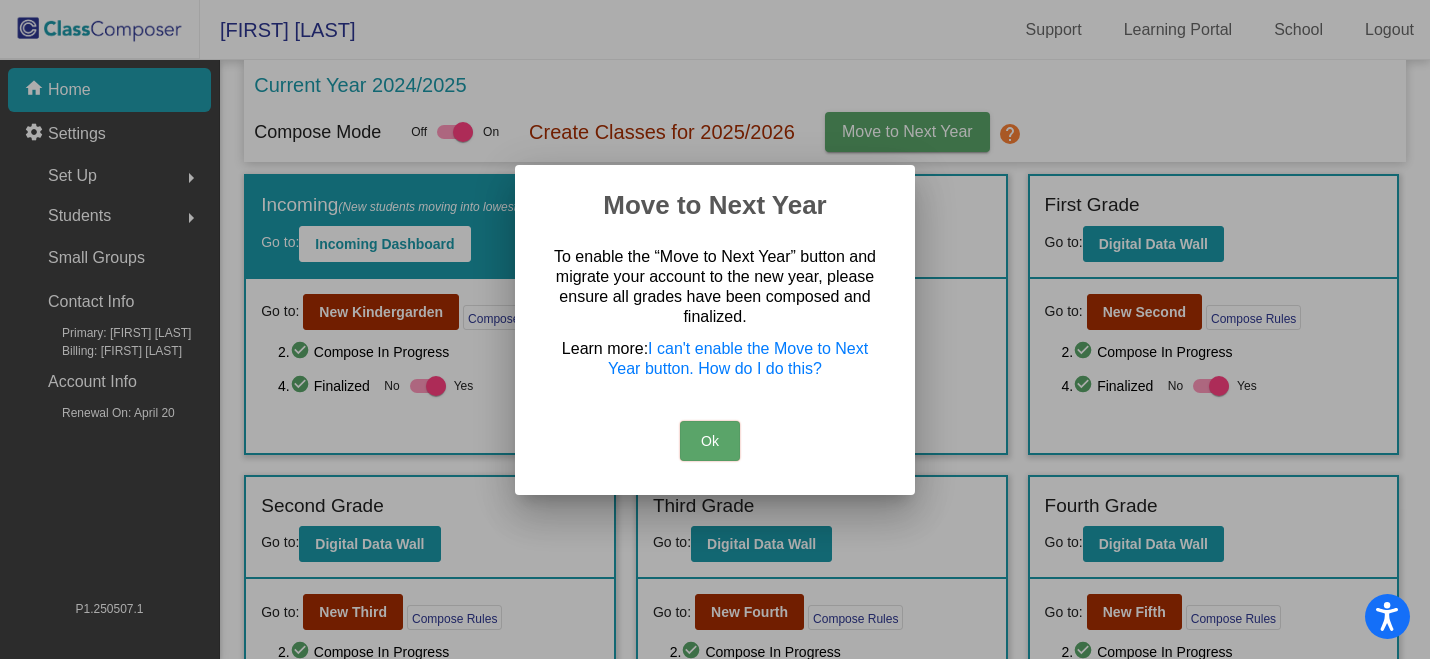 click on "Ok" at bounding box center (710, 441) 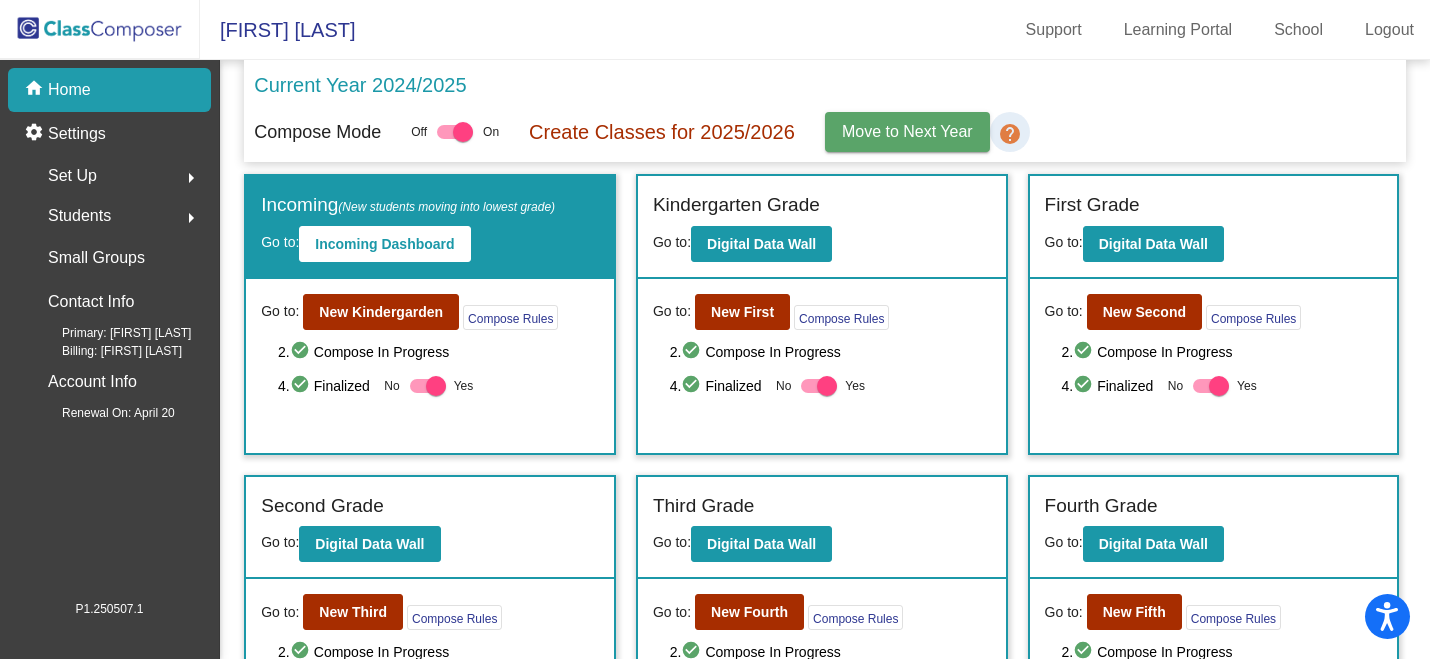 click on "help" 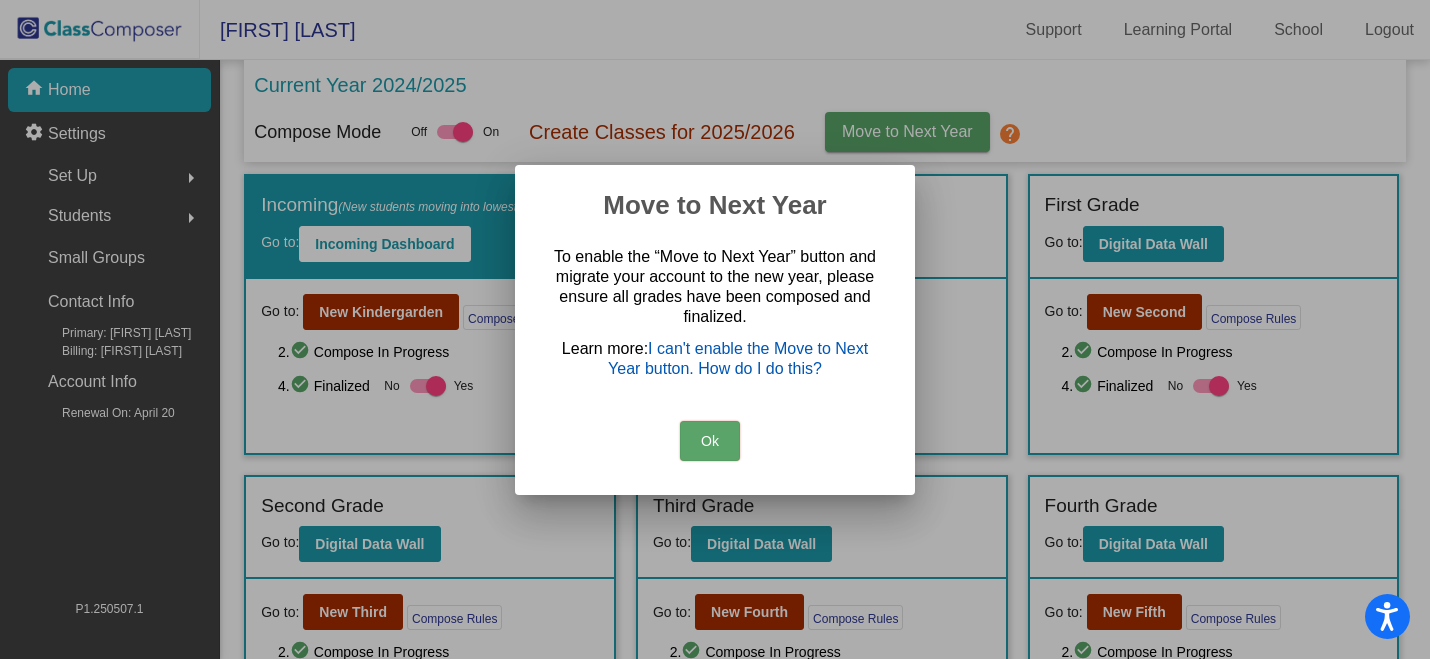 click on "I can't enable the Move to Next Year button. How do I do this?" at bounding box center (738, 358) 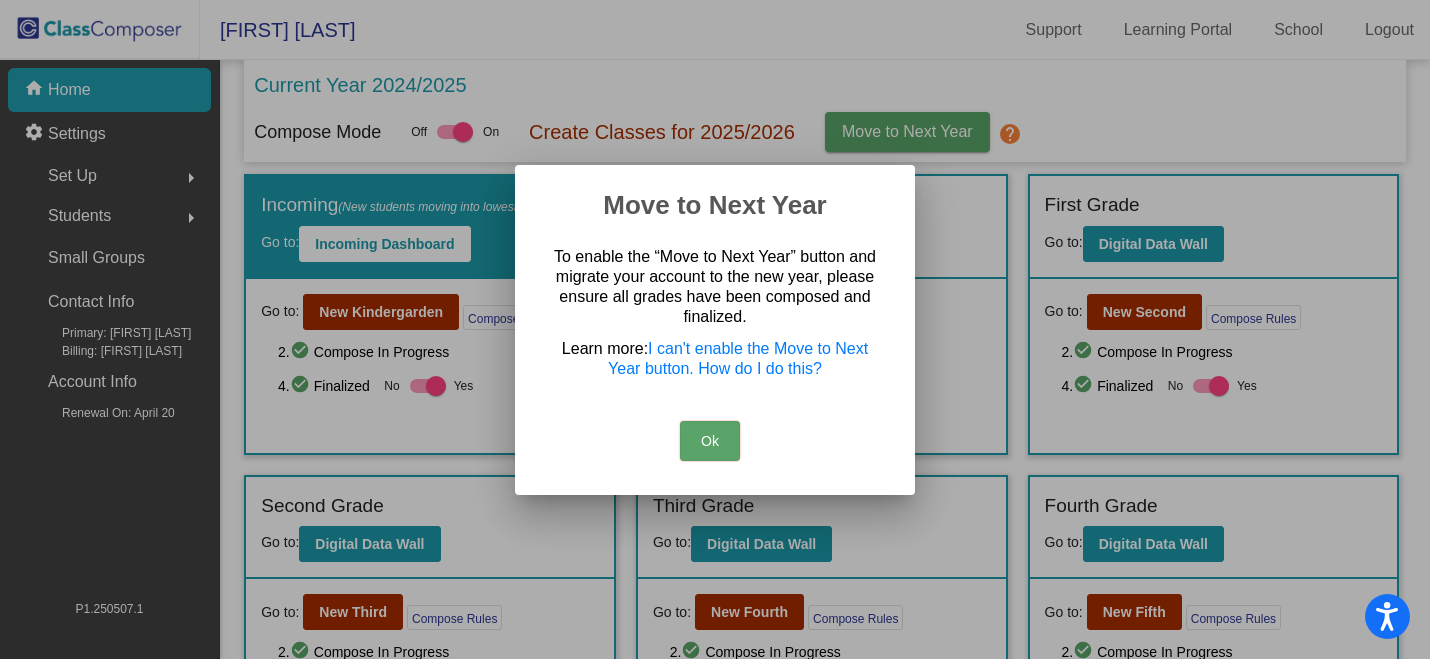 click on "Ok" at bounding box center (710, 441) 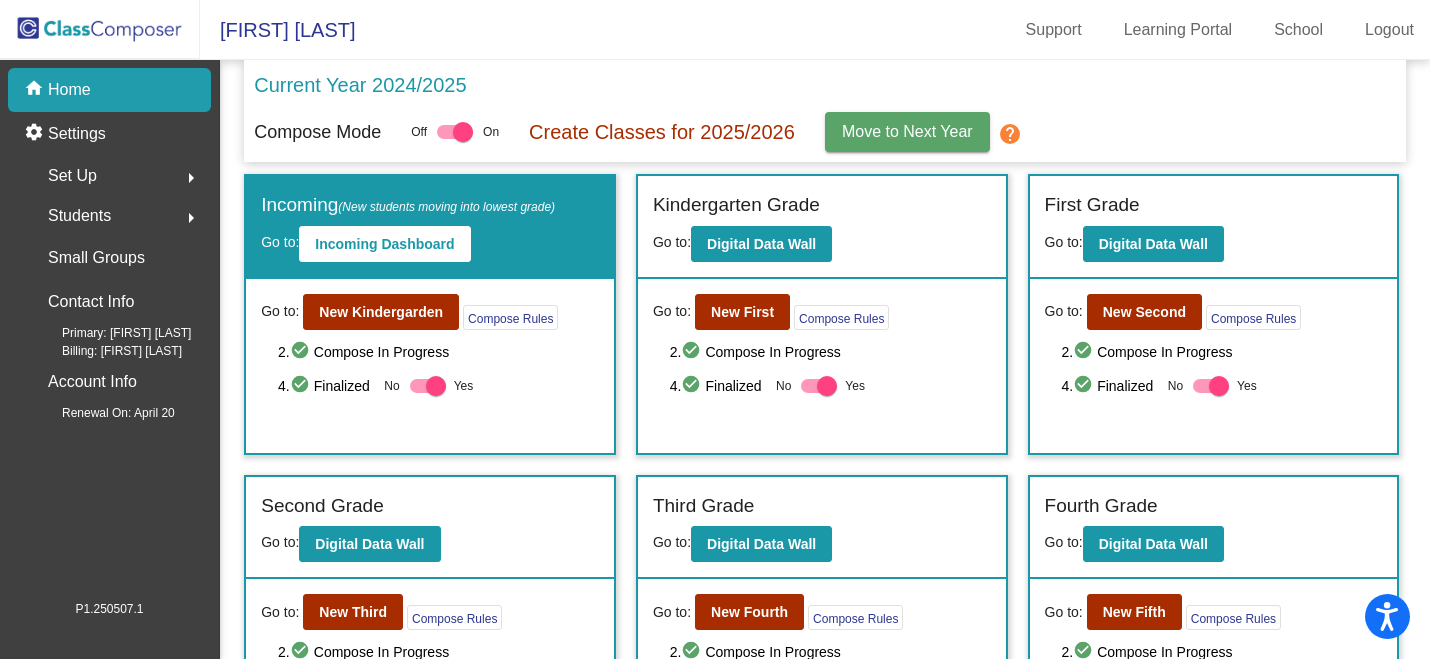 click on "Move to Next Year" 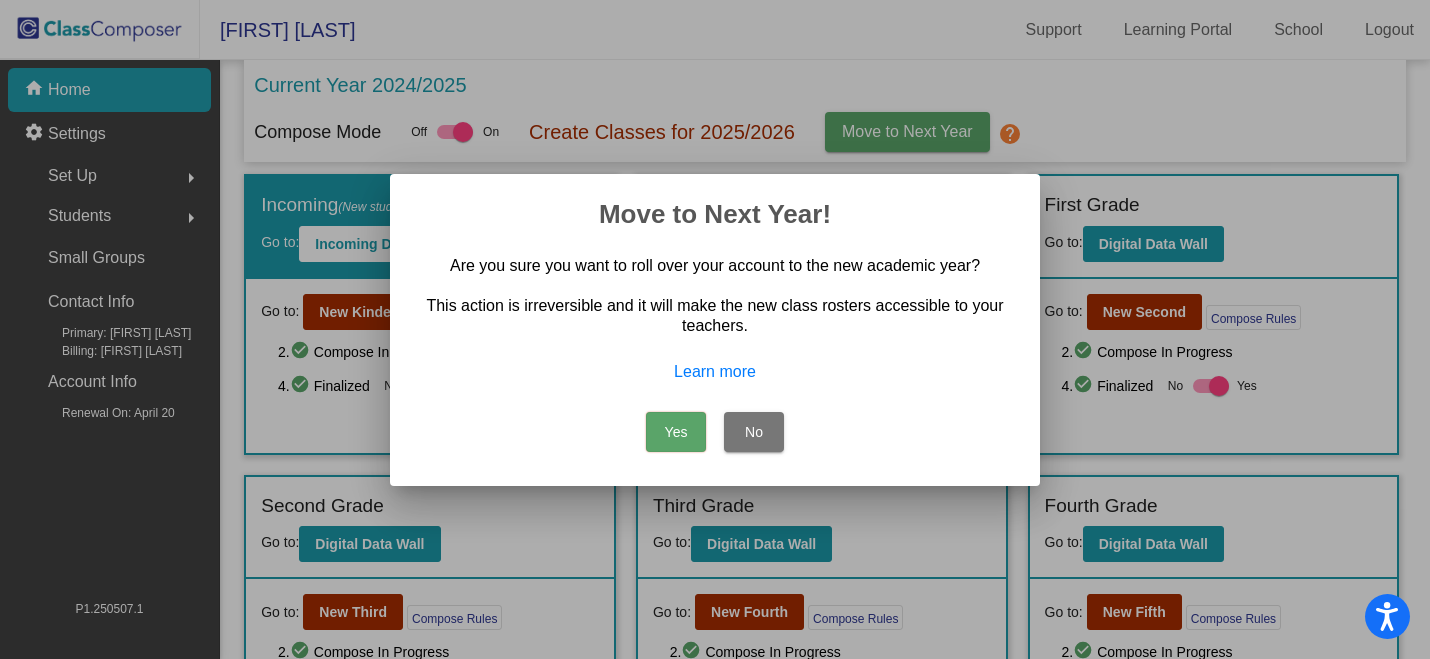 click on "Yes" at bounding box center (676, 432) 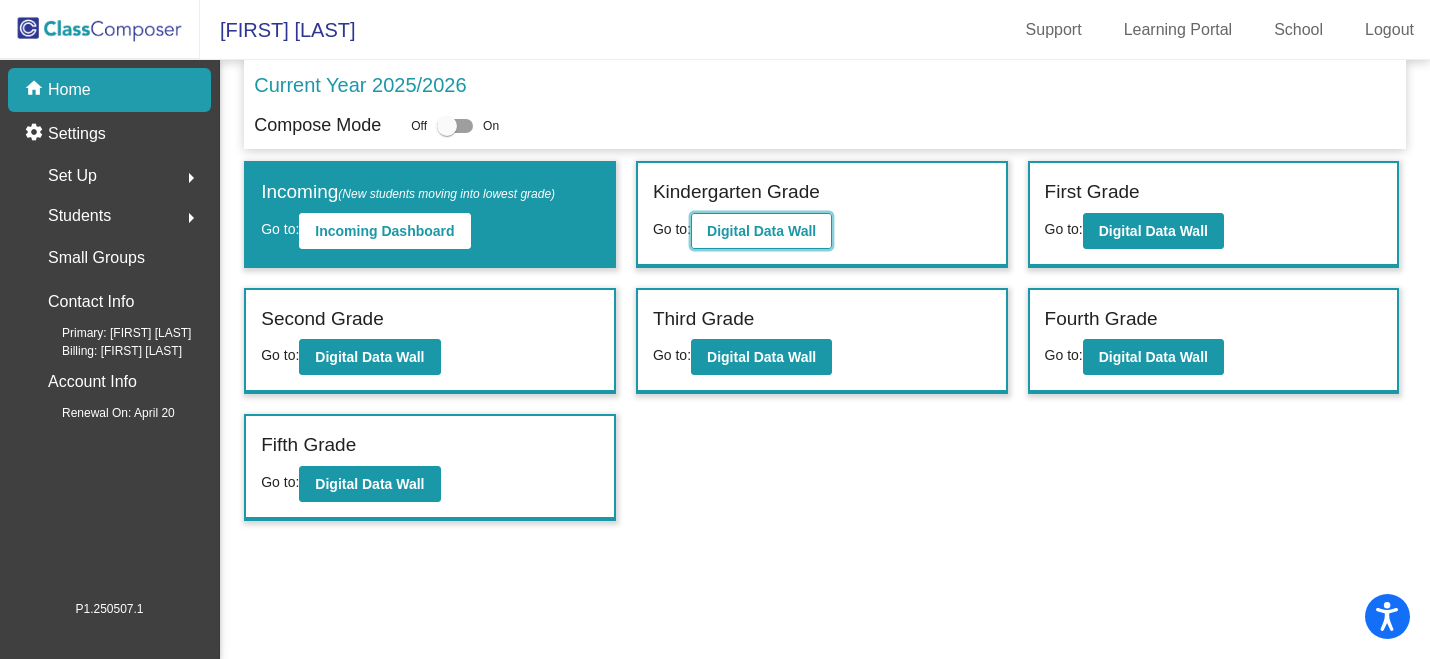 click on "Digital Data Wall" 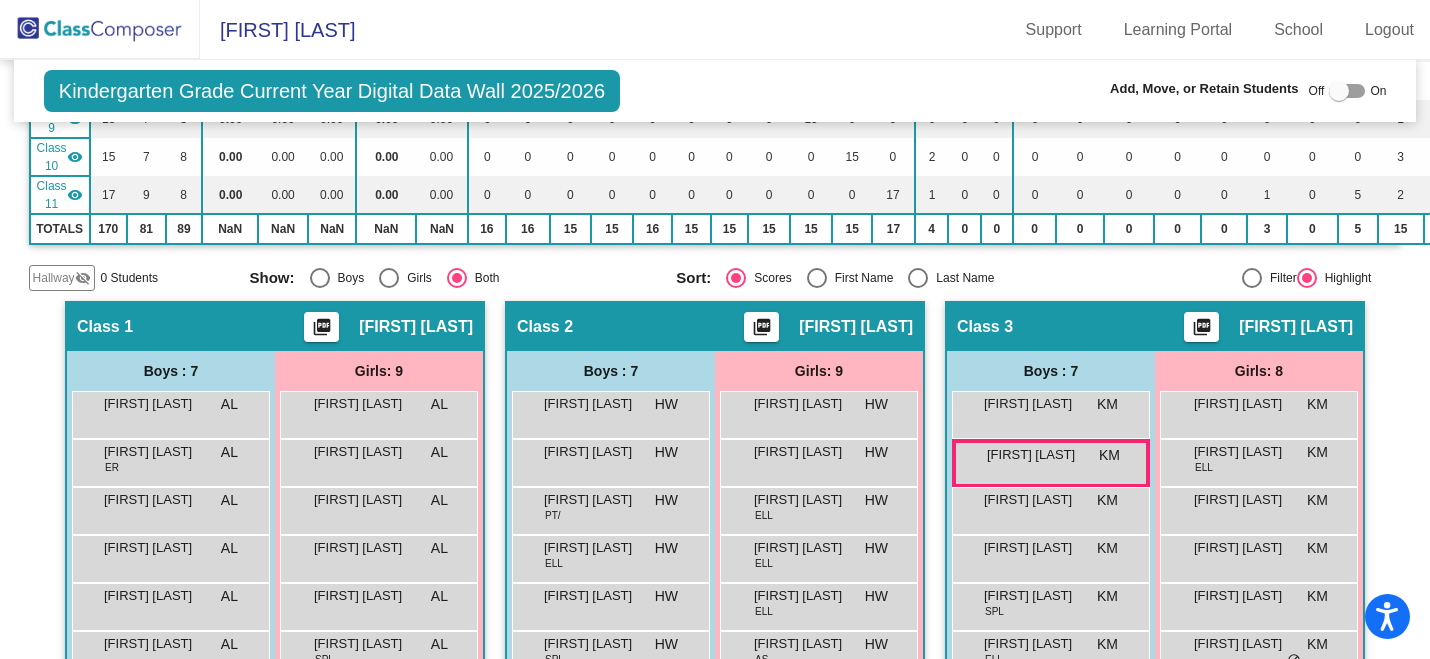 scroll, scrollTop: 0, scrollLeft: 0, axis: both 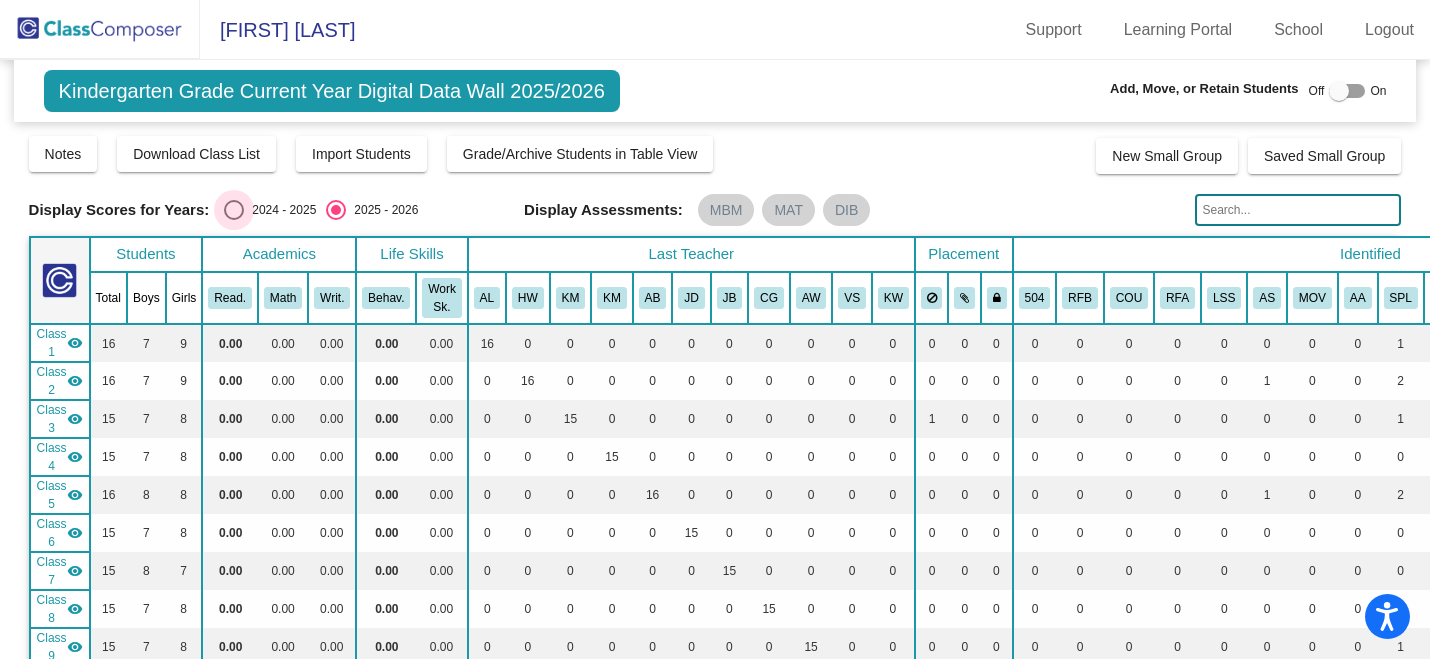 click at bounding box center (234, 210) 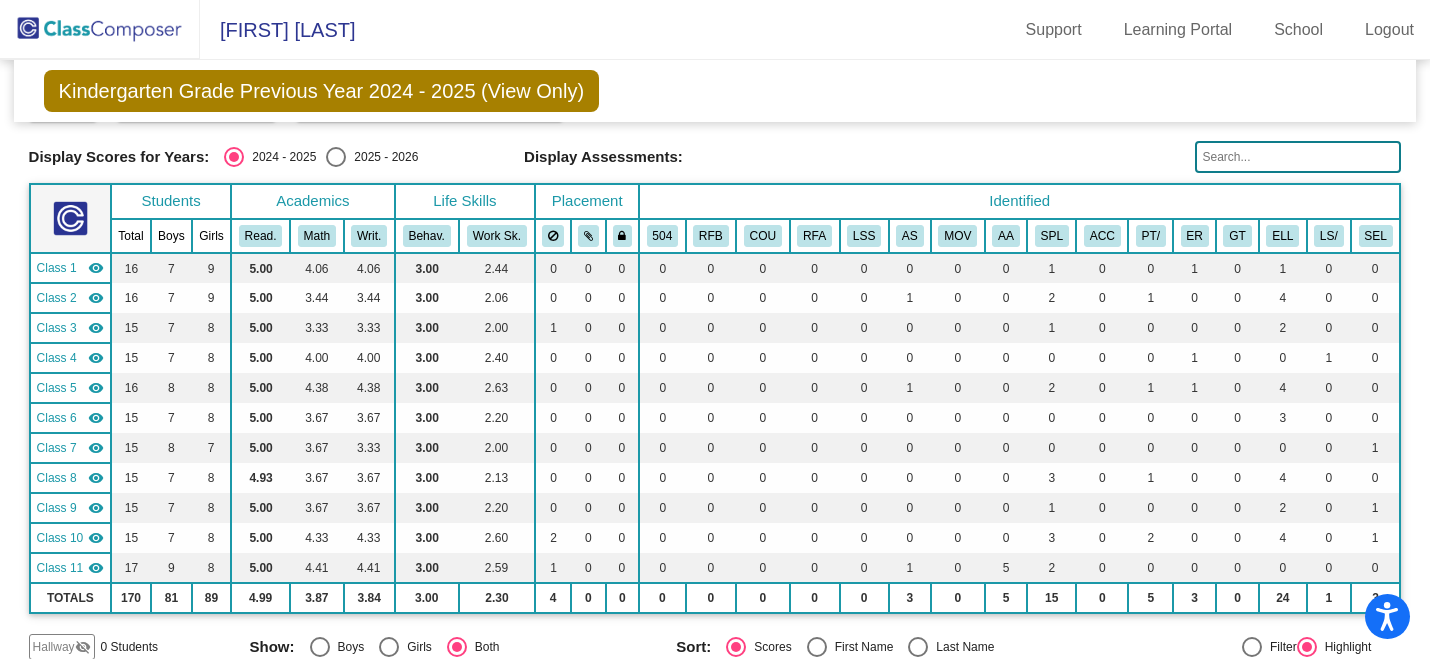 scroll, scrollTop: 0, scrollLeft: 0, axis: both 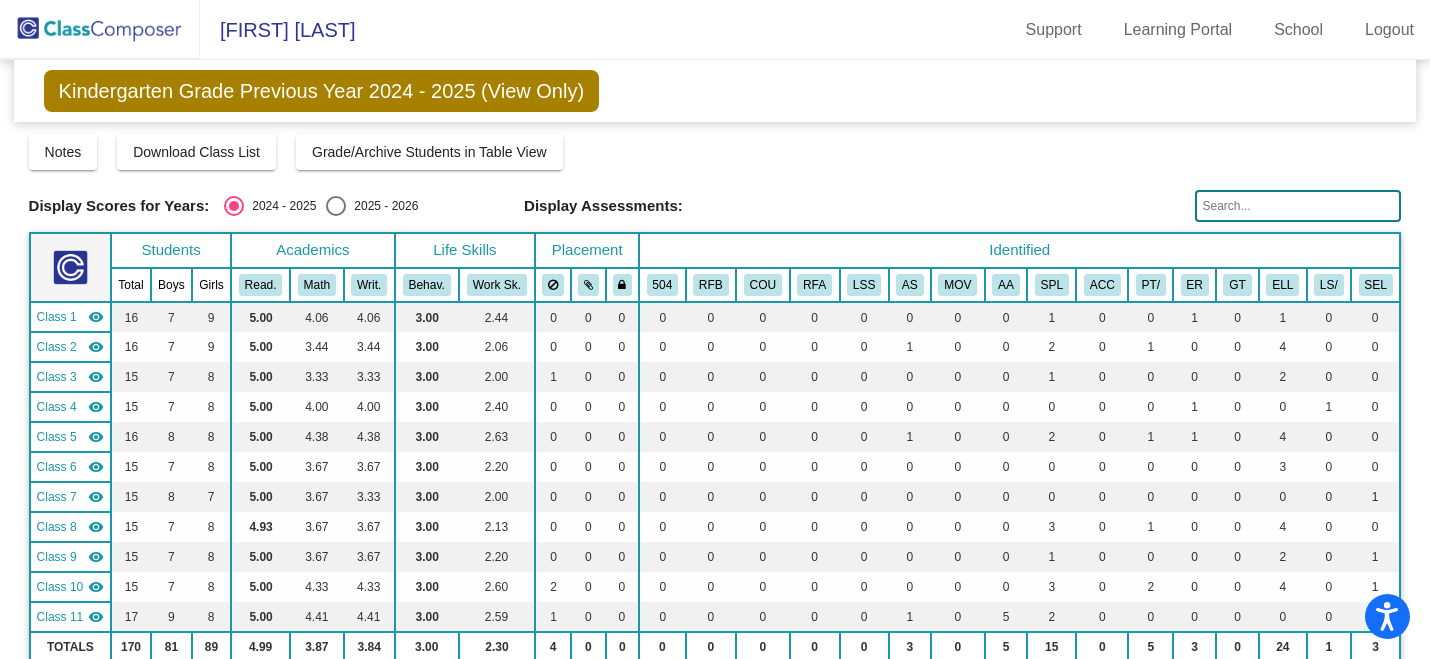 click 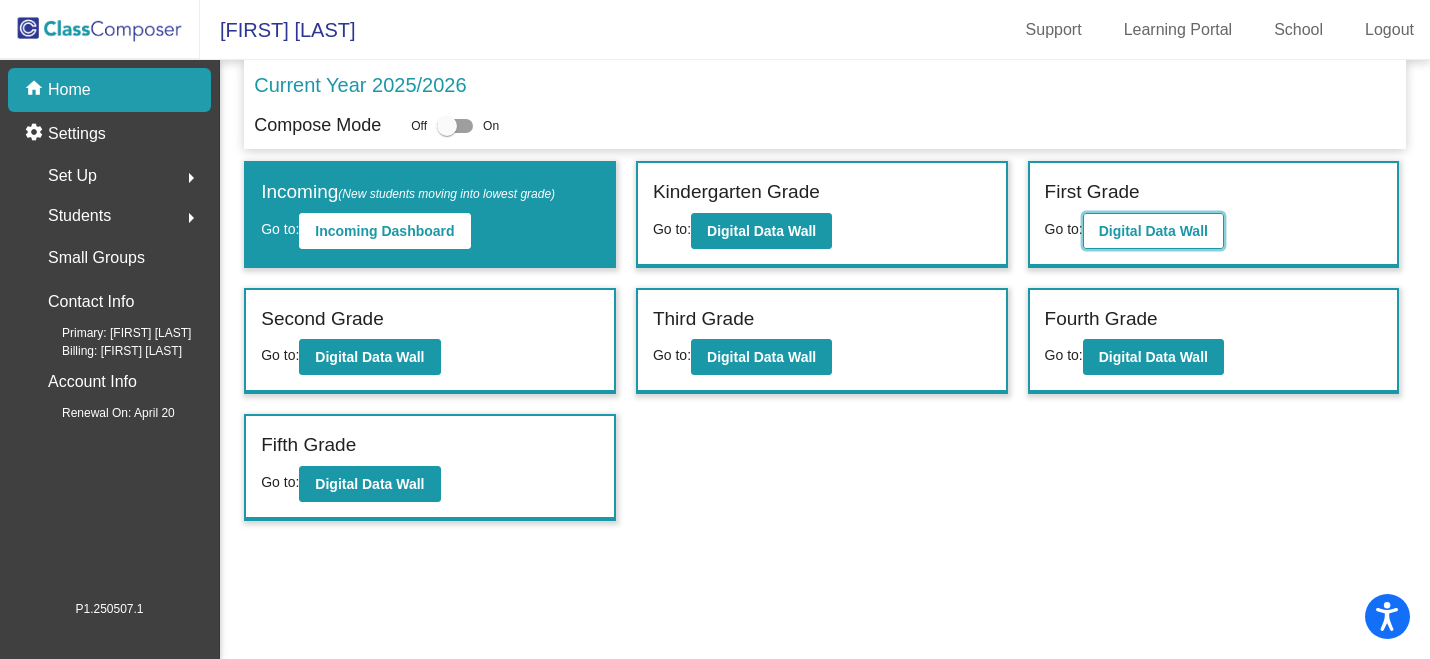click on "Digital Data Wall" 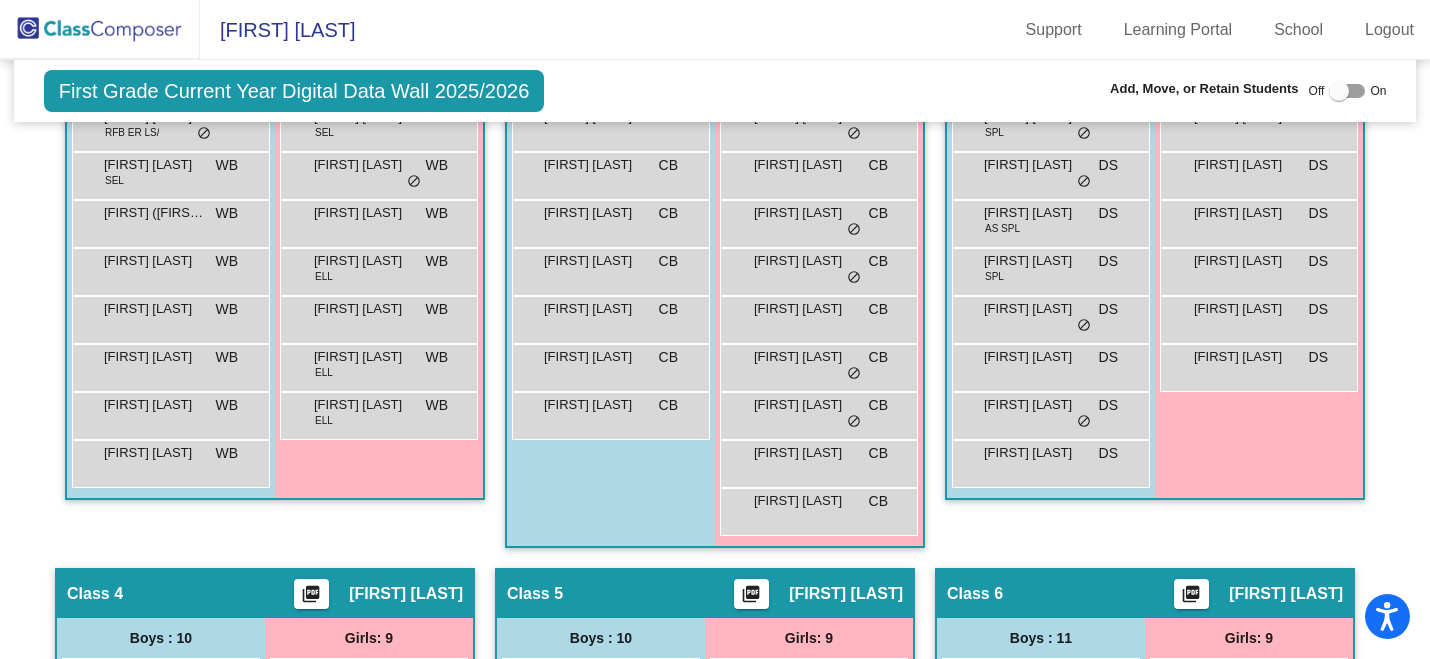scroll, scrollTop: 0, scrollLeft: 0, axis: both 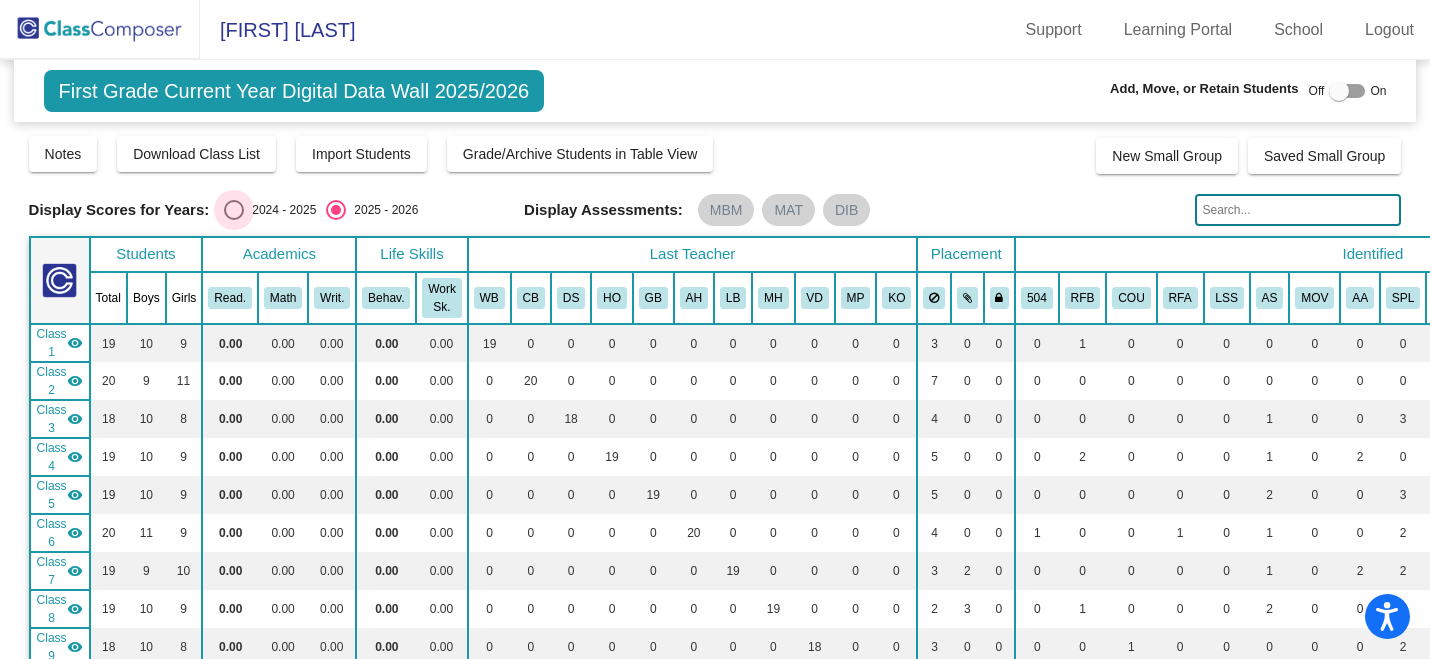 click on "2024 - 2025" at bounding box center (280, 210) 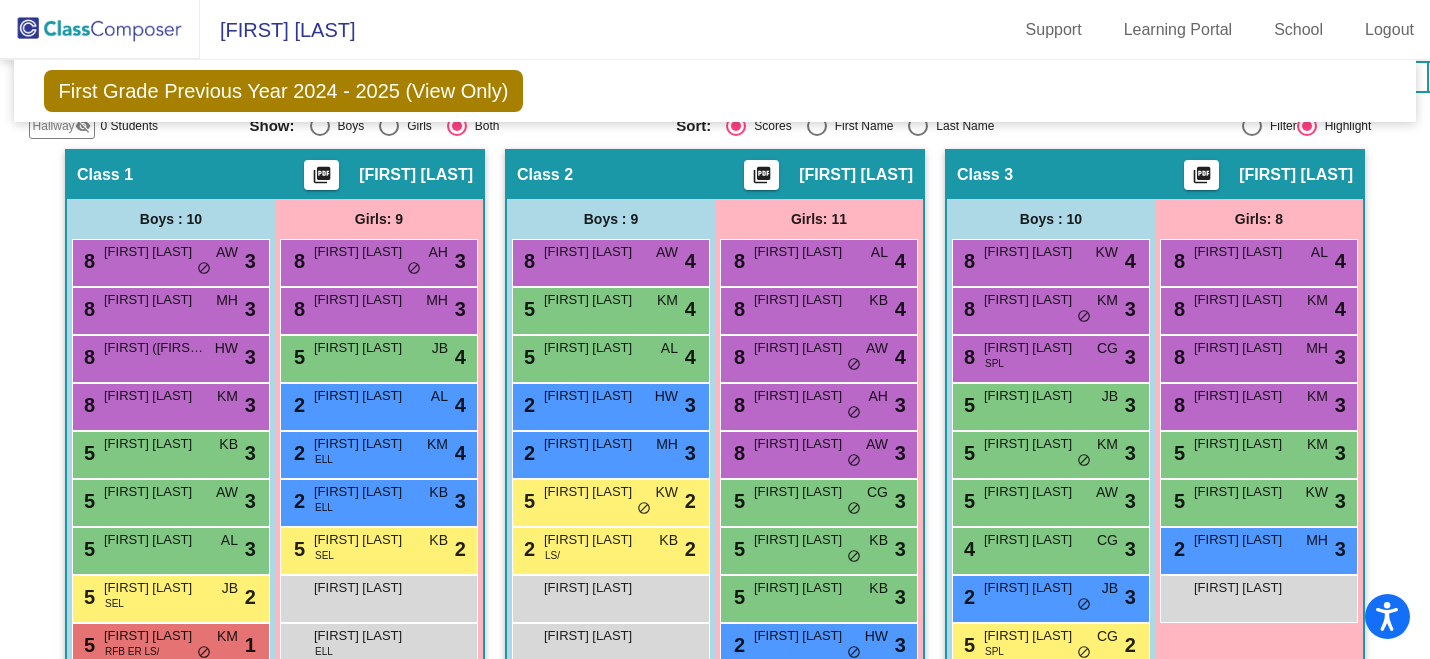 scroll, scrollTop: 0, scrollLeft: 0, axis: both 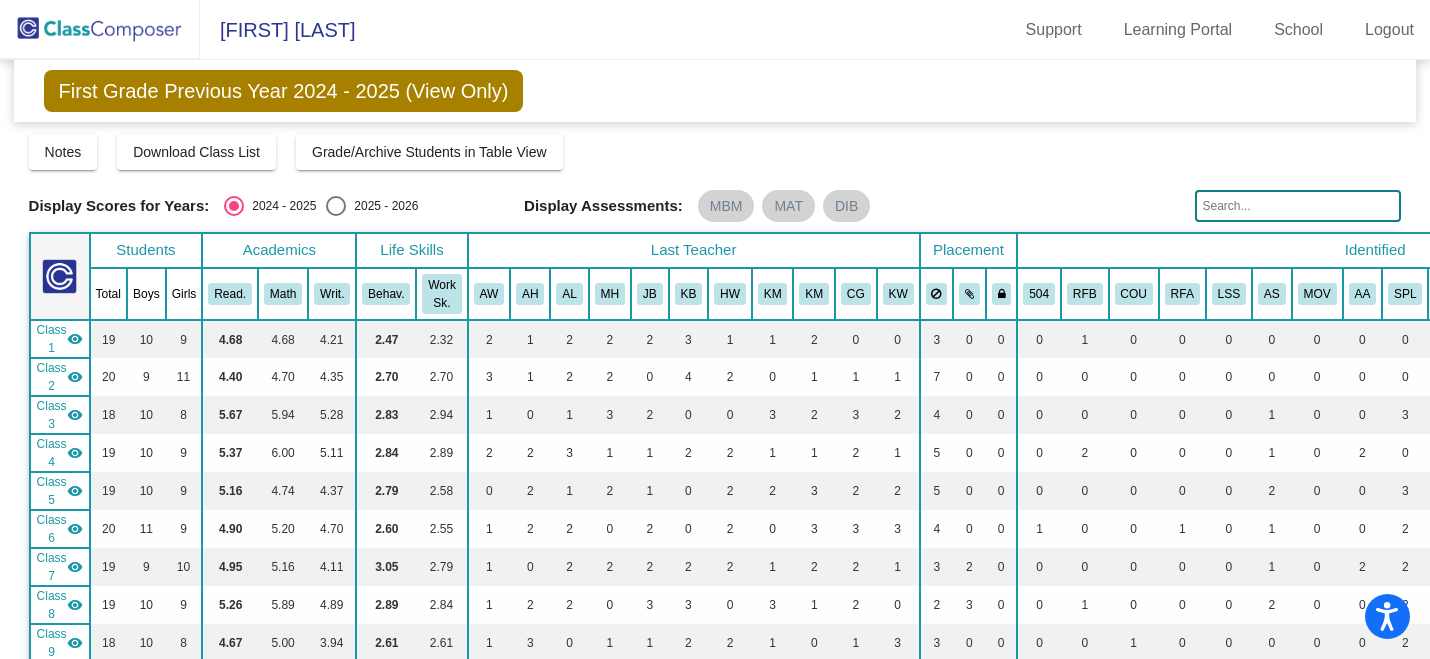 click 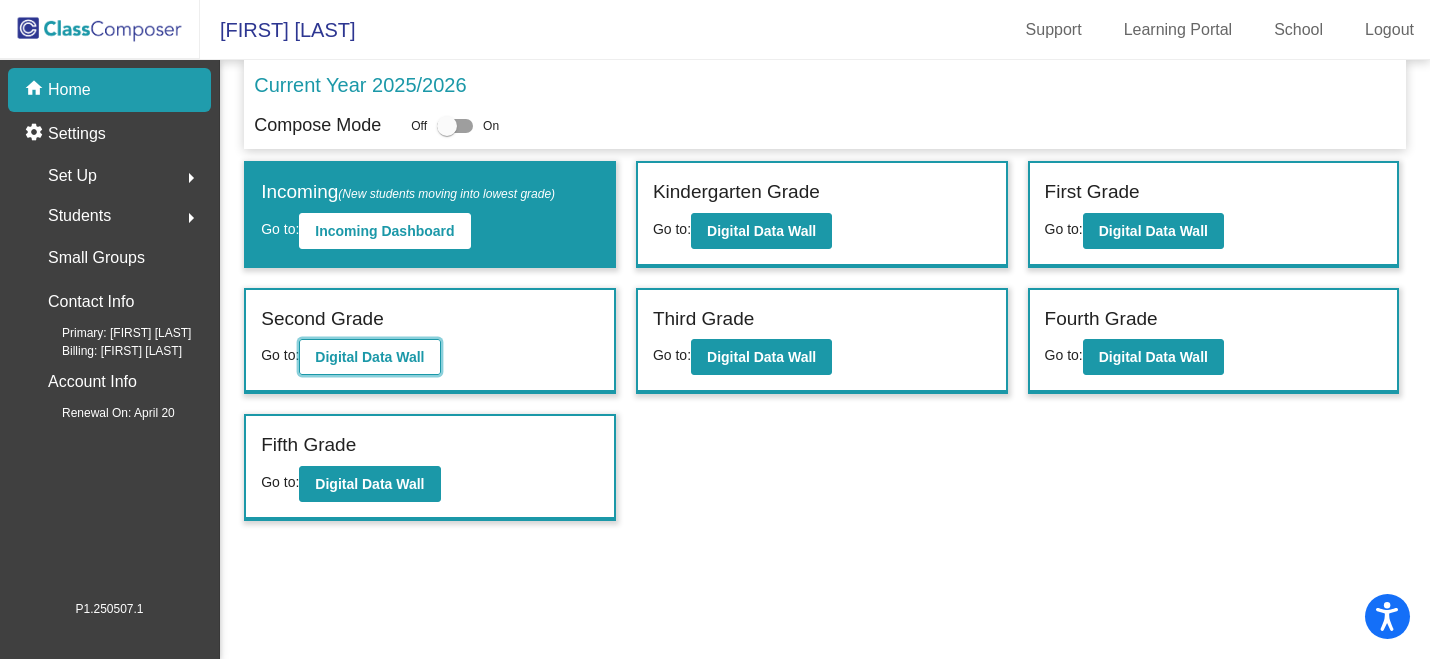 click on "Digital Data Wall" 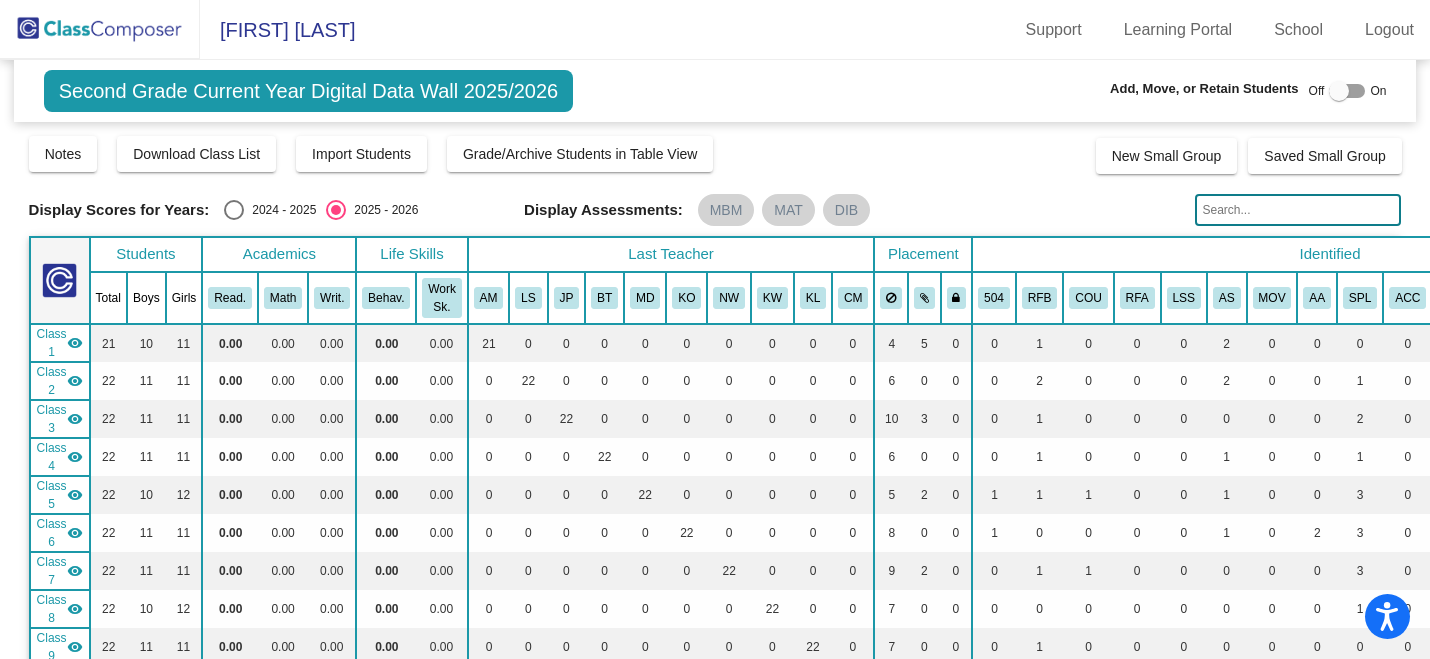 click on "2024 - 2025" at bounding box center [280, 210] 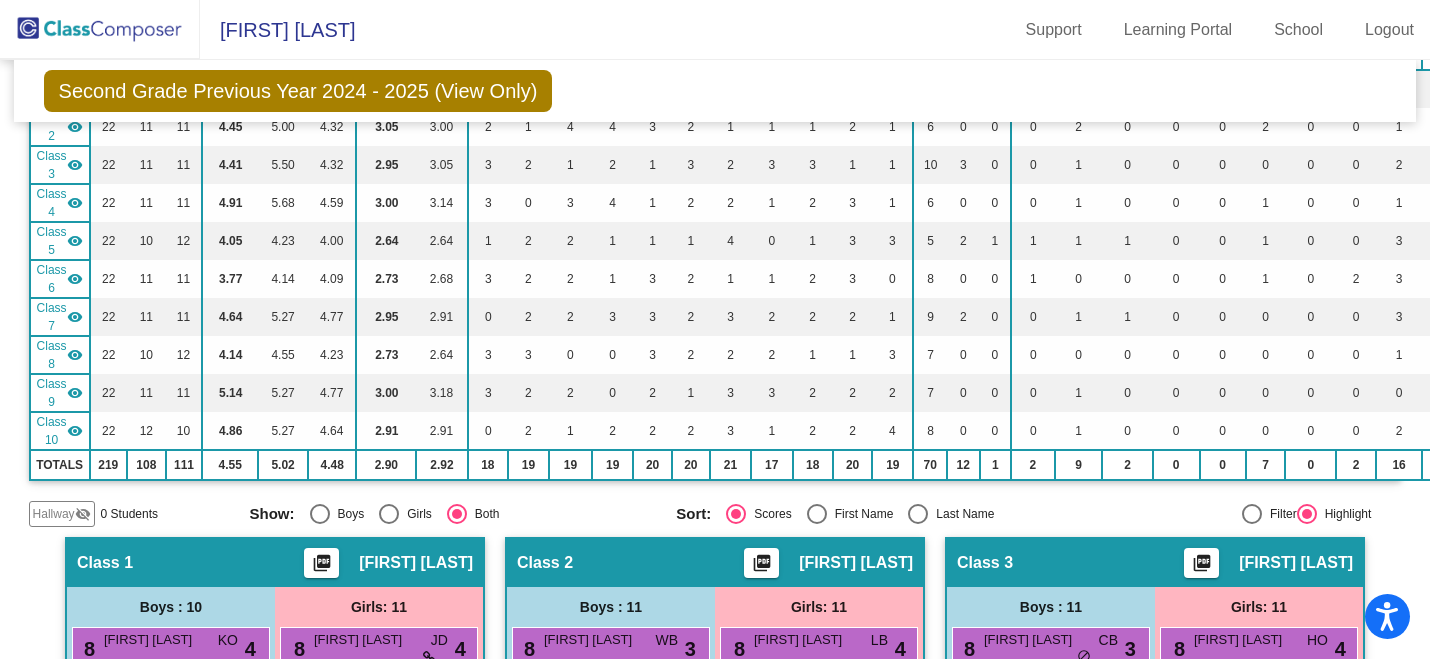 scroll, scrollTop: 0, scrollLeft: 0, axis: both 